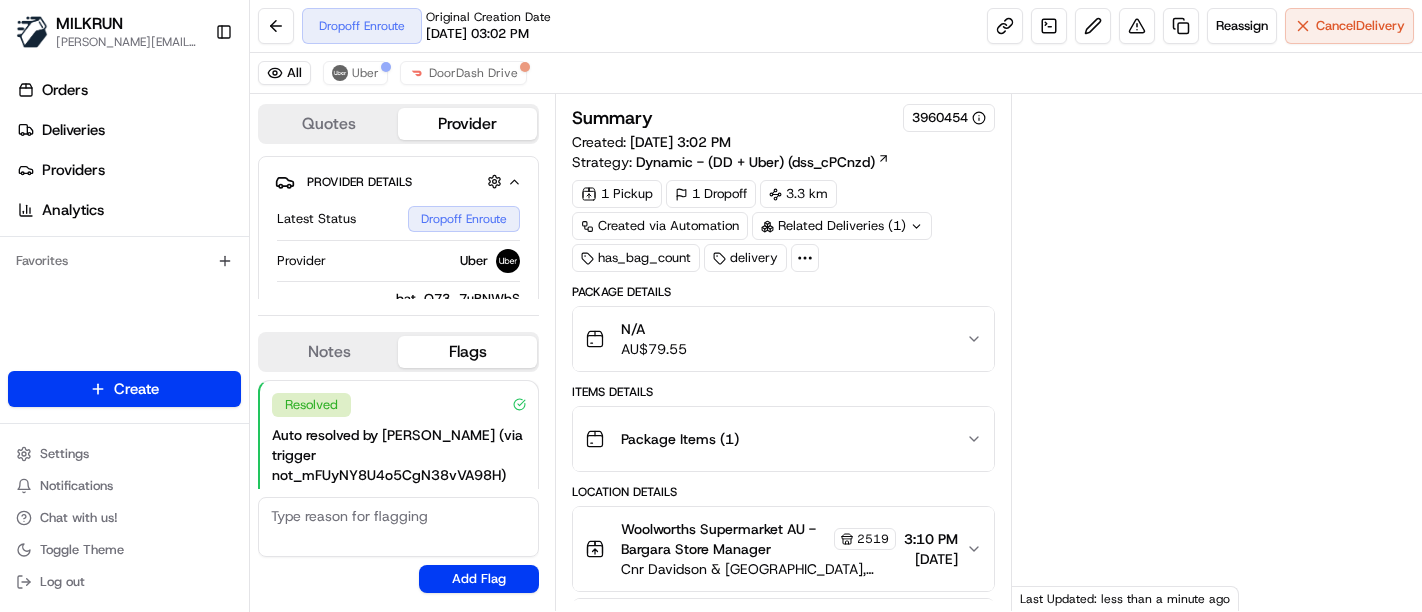 scroll, scrollTop: 0, scrollLeft: 0, axis: both 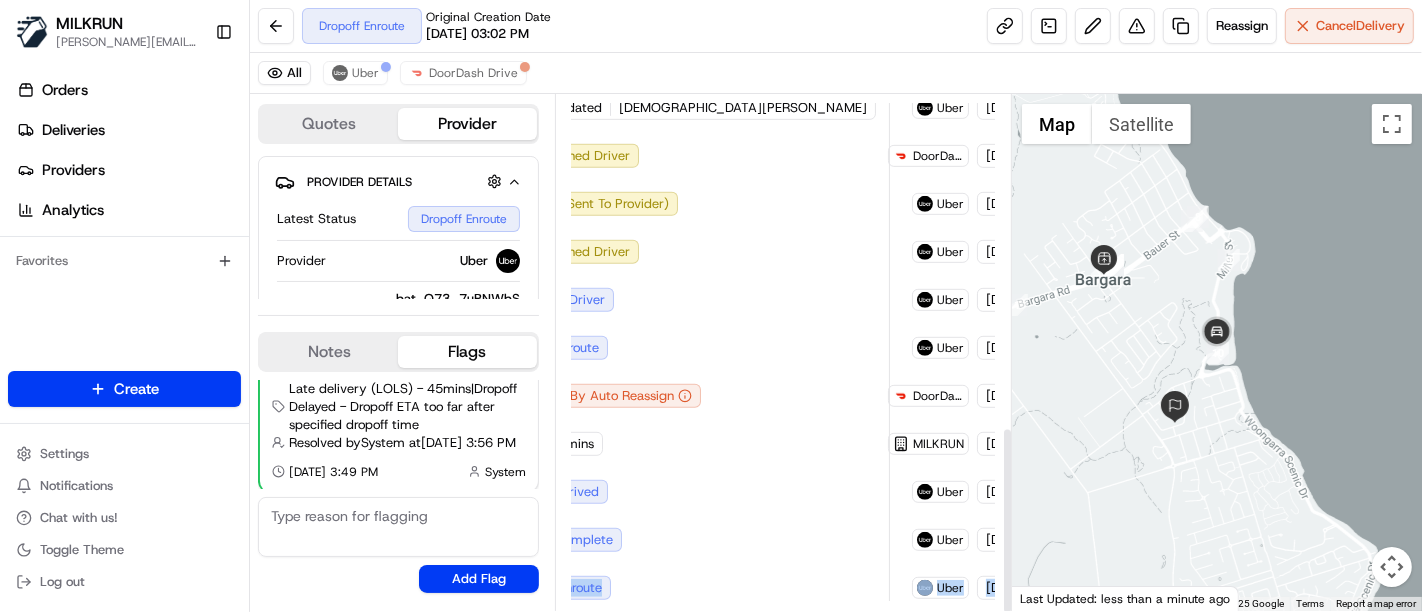 drag, startPoint x: 943, startPoint y: 522, endPoint x: 1008, endPoint y: 484, distance: 75.29276 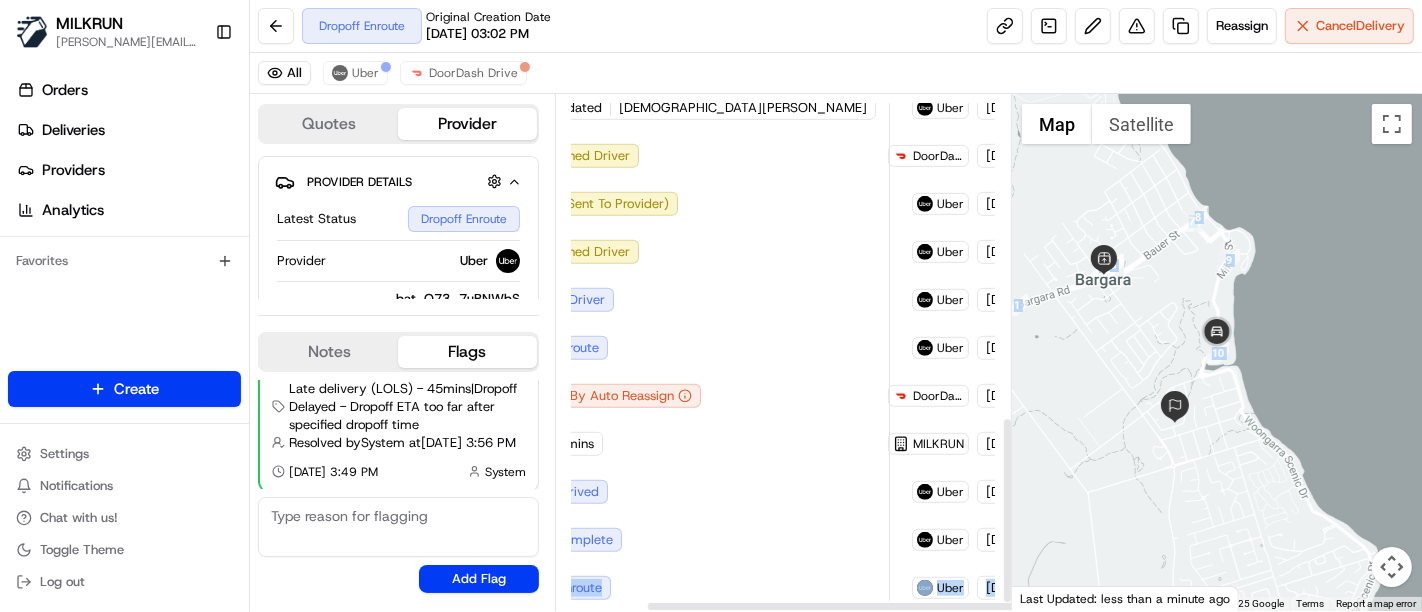 scroll, scrollTop: 471, scrollLeft: 105, axis: both 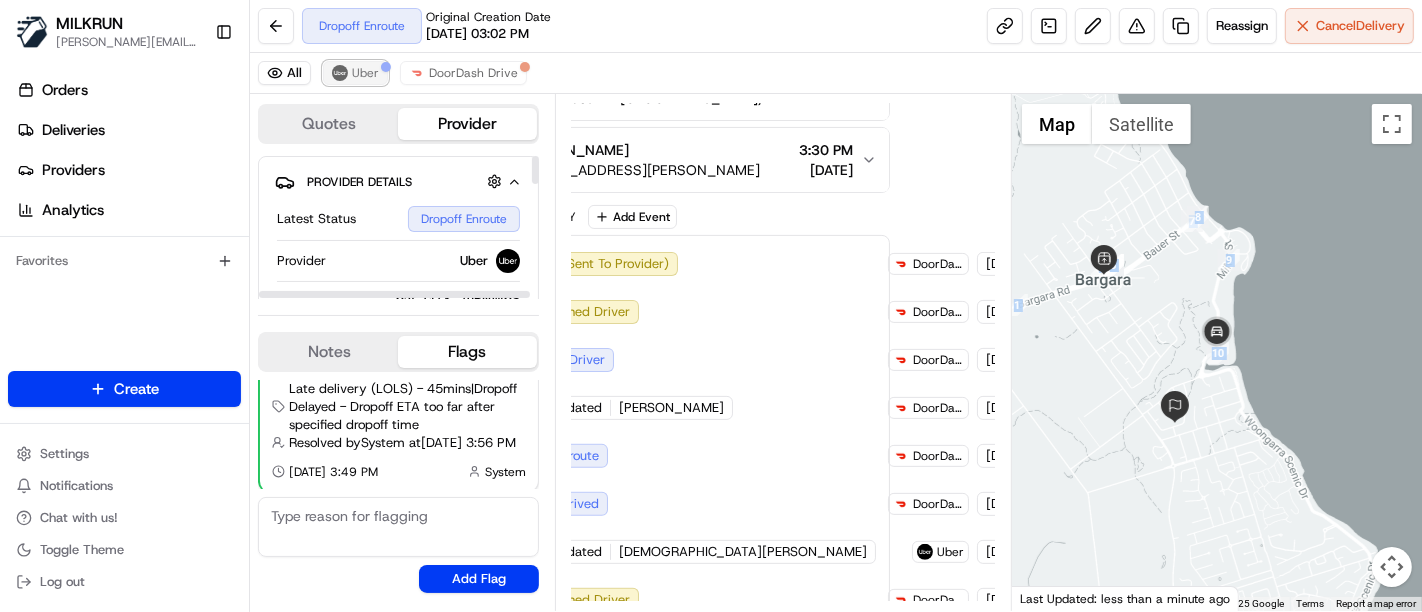 click on "Uber" at bounding box center [365, 73] 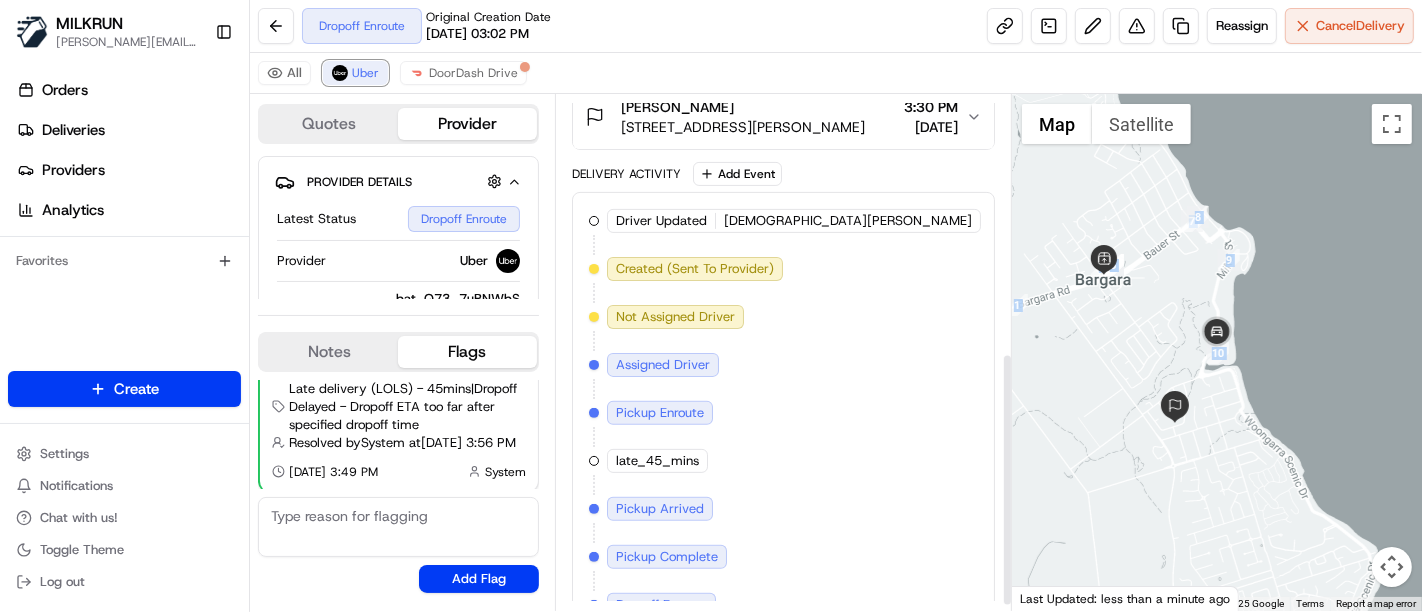 scroll, scrollTop: 536, scrollLeft: 0, axis: vertical 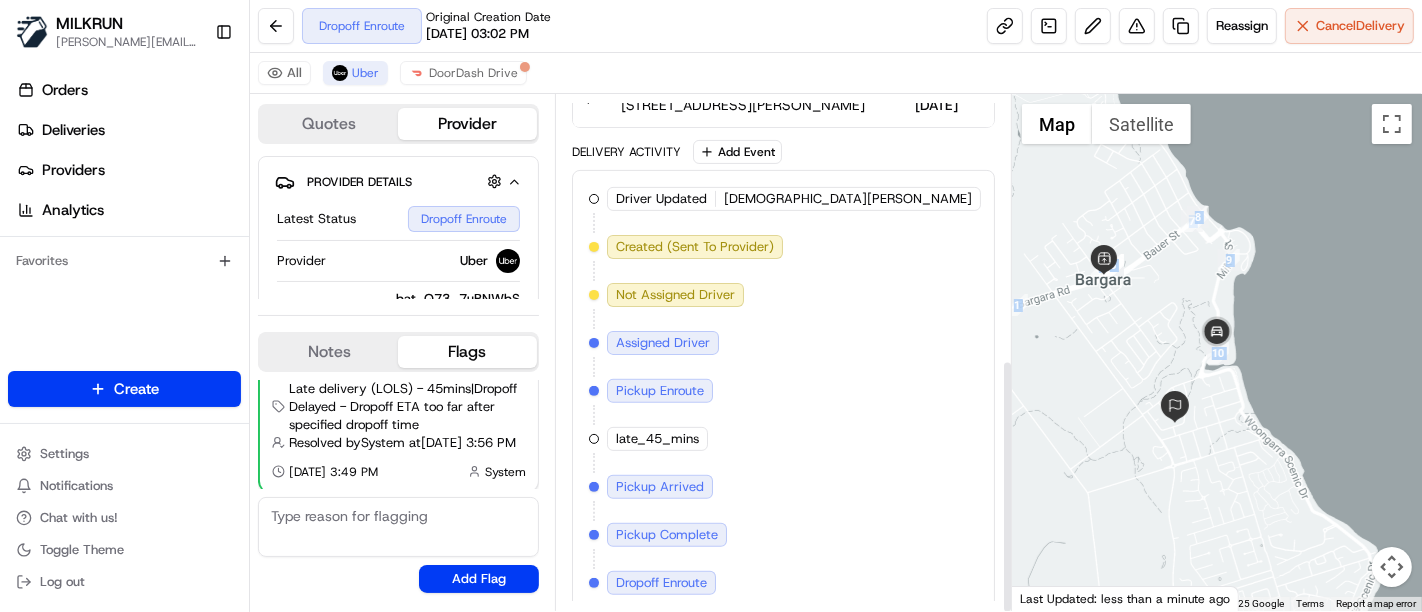 click on "Driver Updated SHIVA Y. Uber 13/07/2025 3:38 PM AEST Created (Sent To Provider) Uber 13/07/2025 3:38 PM AEST Not Assigned Driver Uber 13/07/2025 3:38 PM AEST Assigned Driver Uber 13/07/2025 3:38 PM AEST Pickup Enroute Uber 13/07/2025 3:38 PM AEST late_45_mins MILKRUN 13/07/2025 3:49 PM AEST Pickup Arrived Uber 13/07/2025 3:55 PM AEST Pickup Complete Uber 13/07/2025 3:55 PM AEST Dropoff Enroute Uber 13/07/2025 3:55 PM AEST" at bounding box center (783, 391) 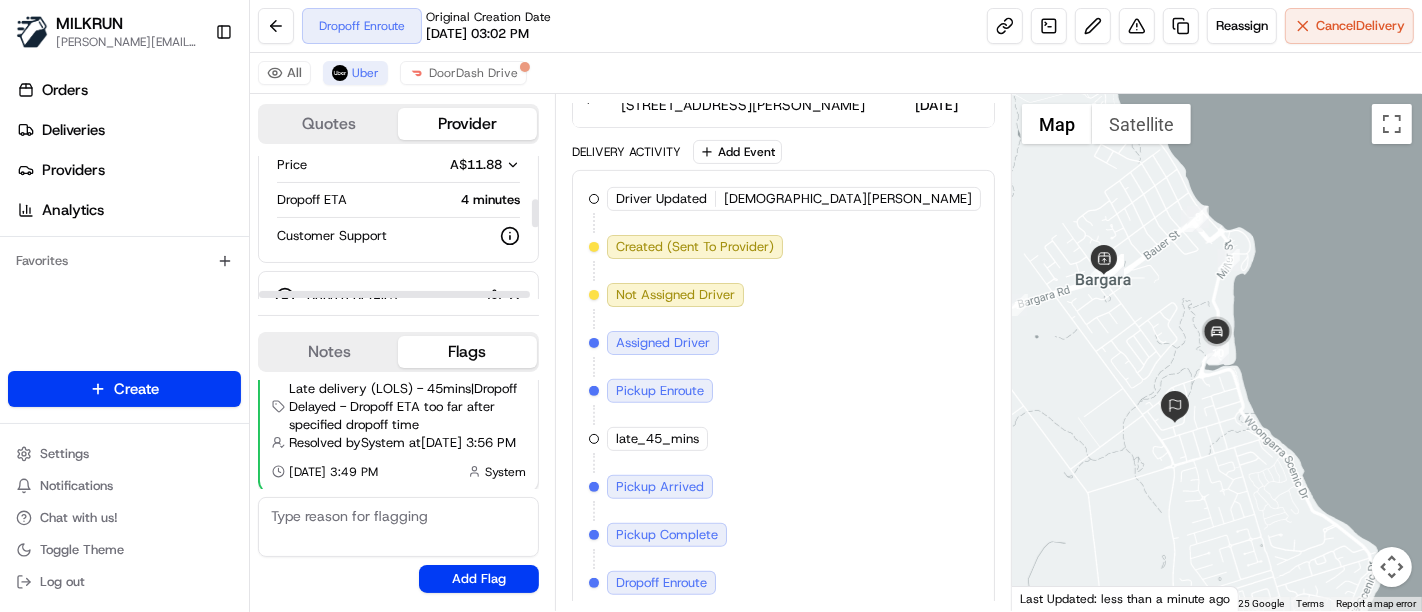 scroll, scrollTop: 555, scrollLeft: 0, axis: vertical 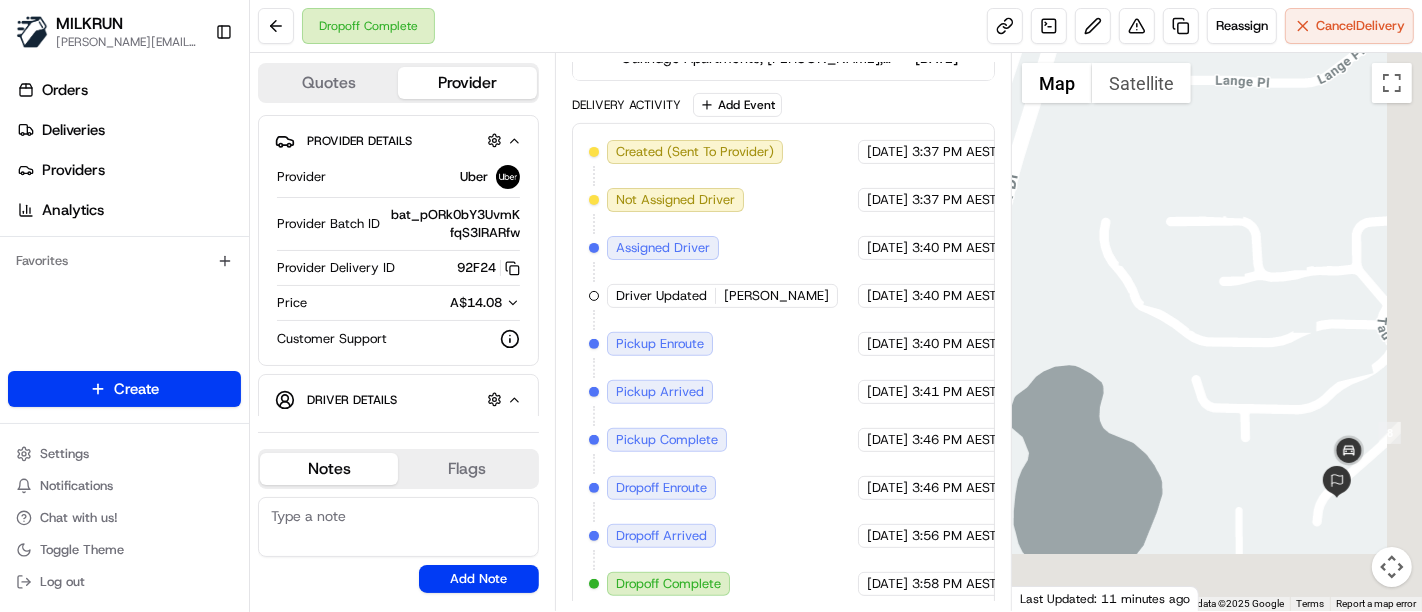 drag, startPoint x: 1302, startPoint y: 383, endPoint x: 1225, endPoint y: 198, distance: 200.38463 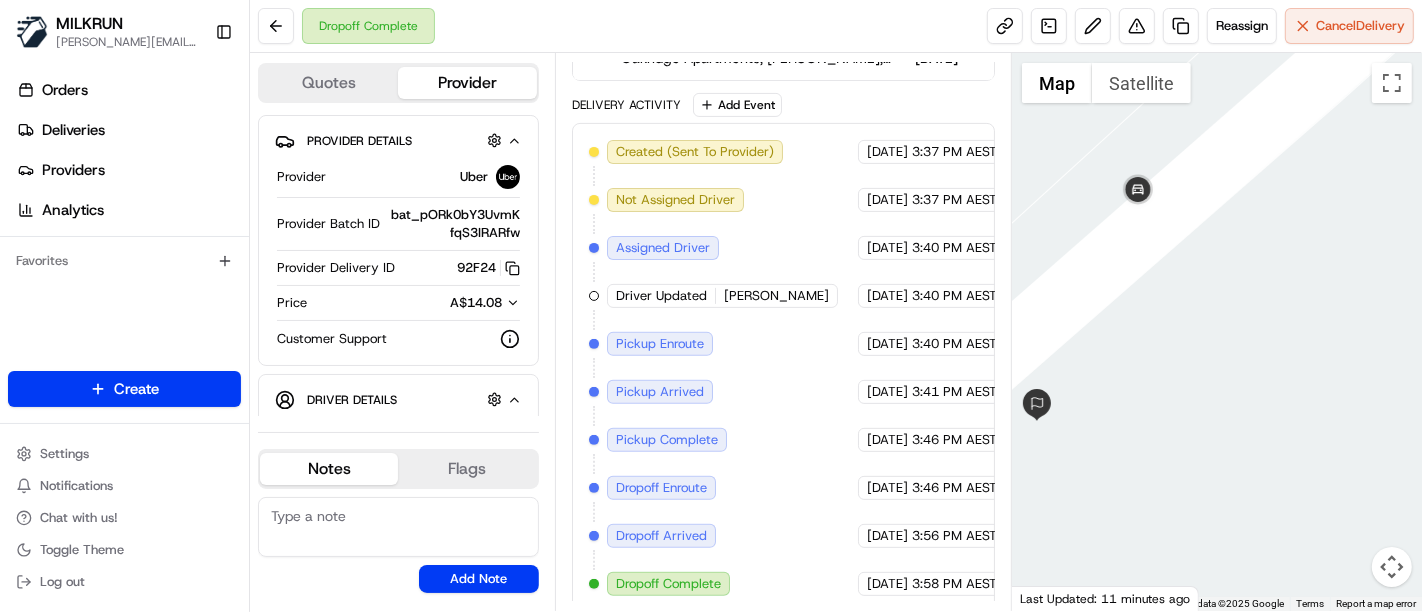 drag, startPoint x: 1103, startPoint y: 293, endPoint x: 1253, endPoint y: 210, distance: 171.4322 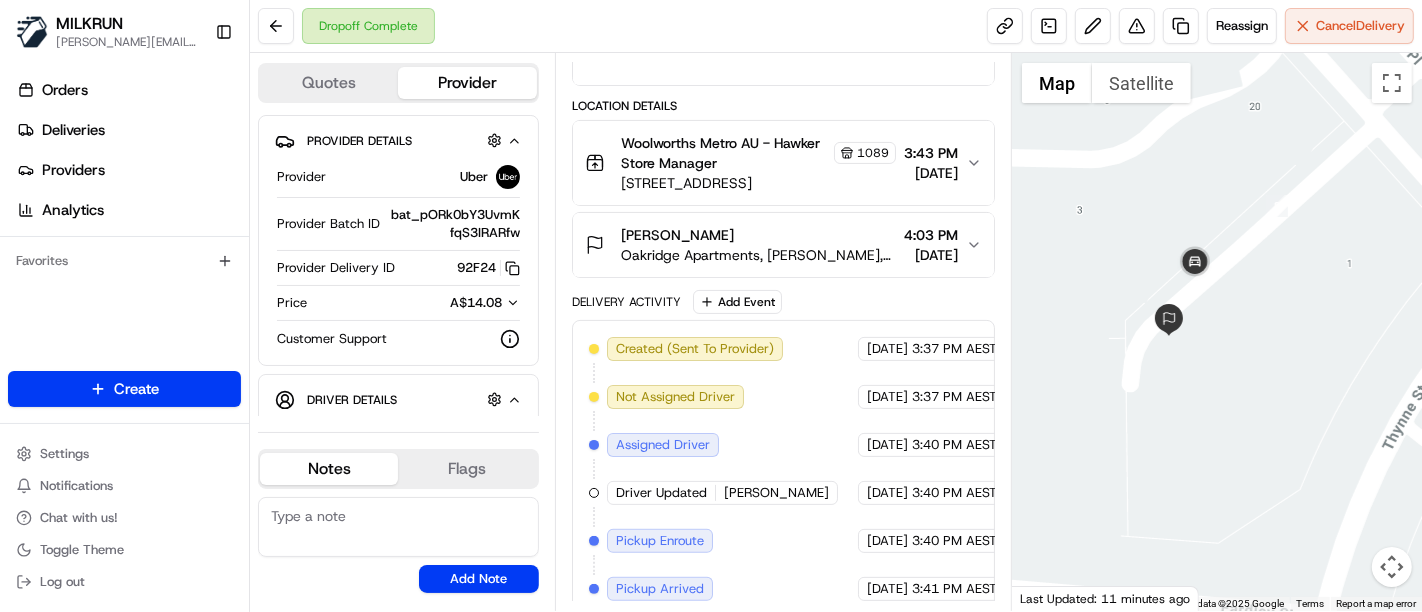scroll, scrollTop: 209, scrollLeft: 0, axis: vertical 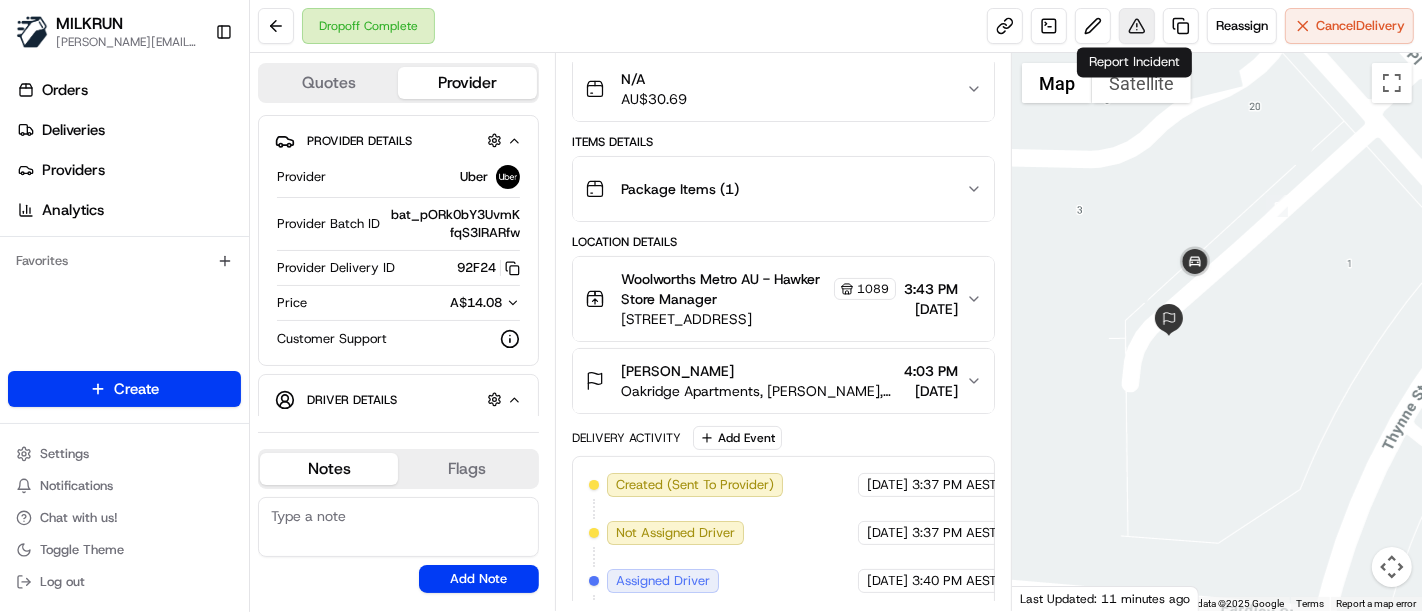 click at bounding box center (1137, 26) 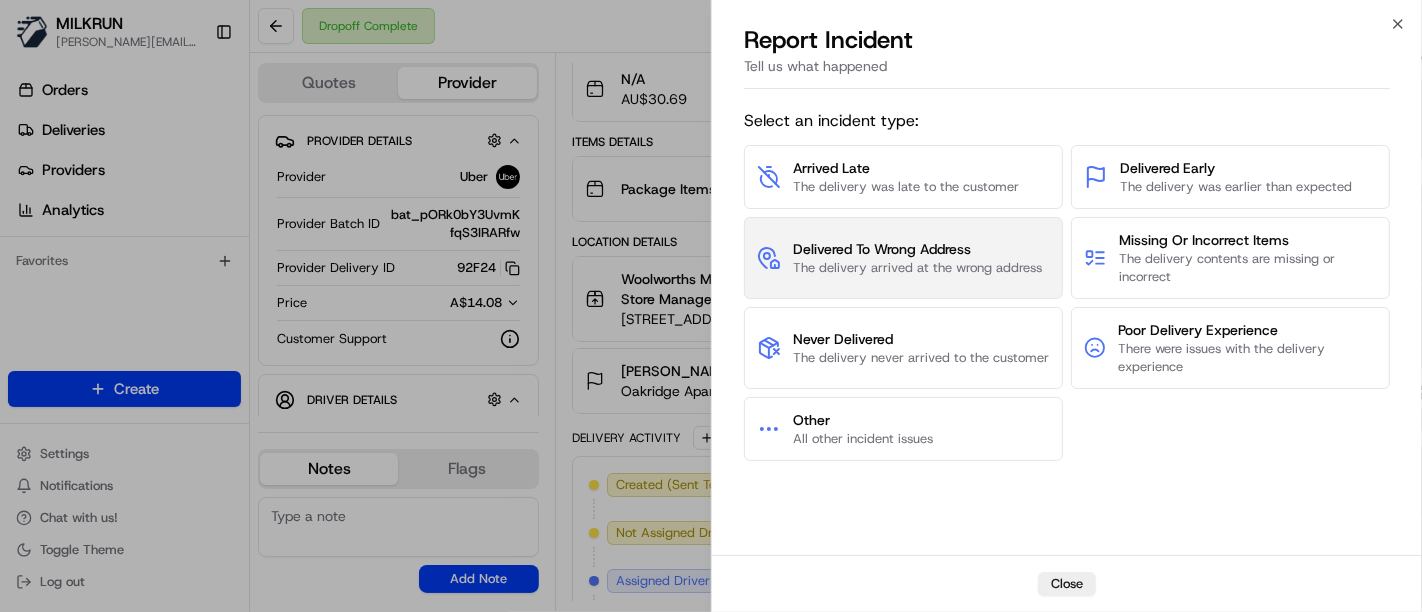 click on "Delivered To Wrong Address" at bounding box center [917, 249] 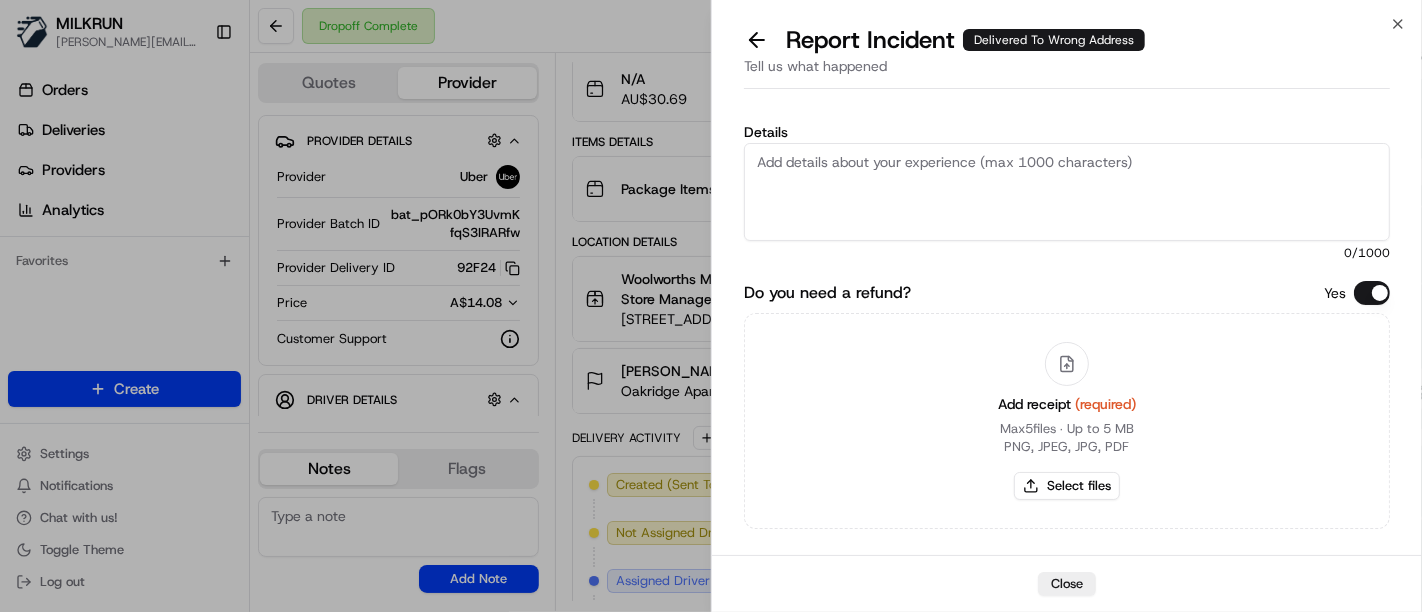 click on "Details" at bounding box center [1067, 192] 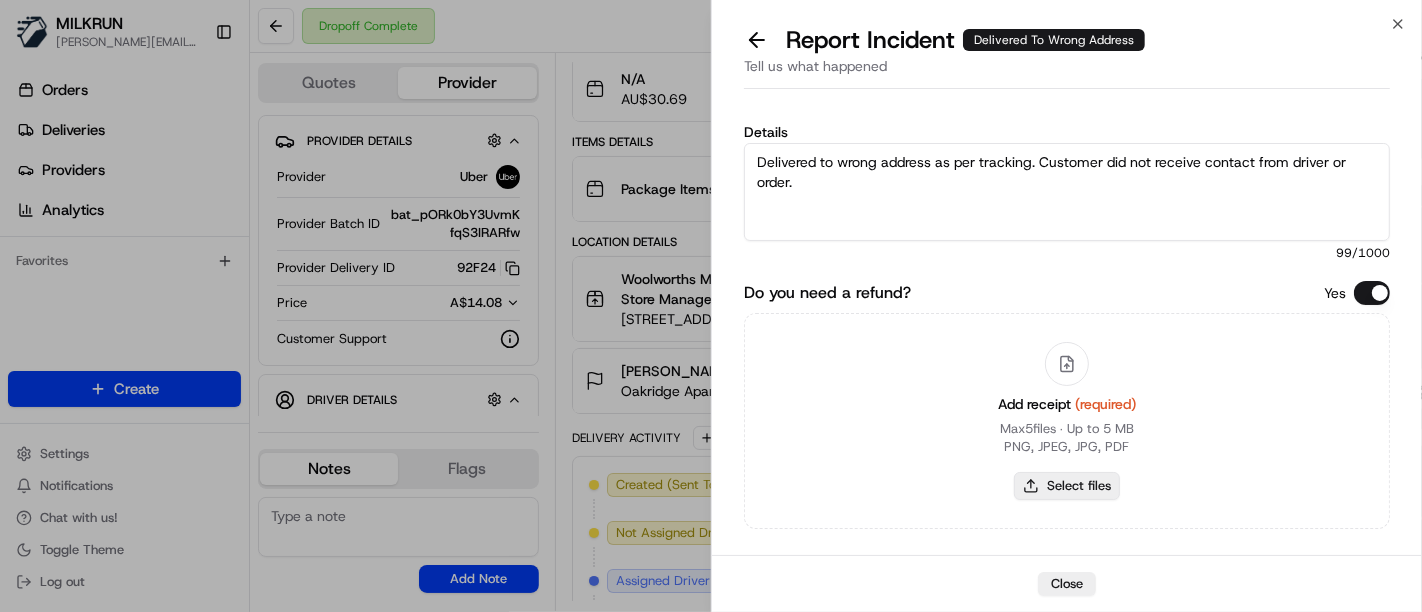 type on "Delivered to wrong address as per tracking. Customer did not receive contact from driver or order." 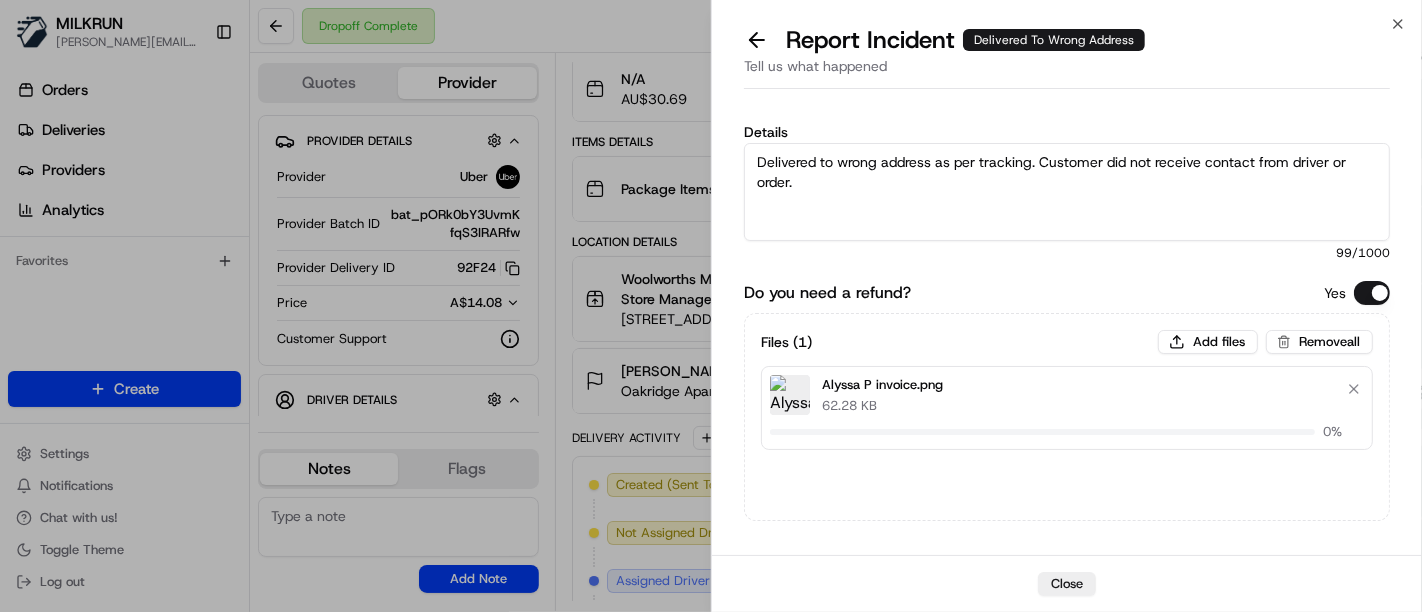 type 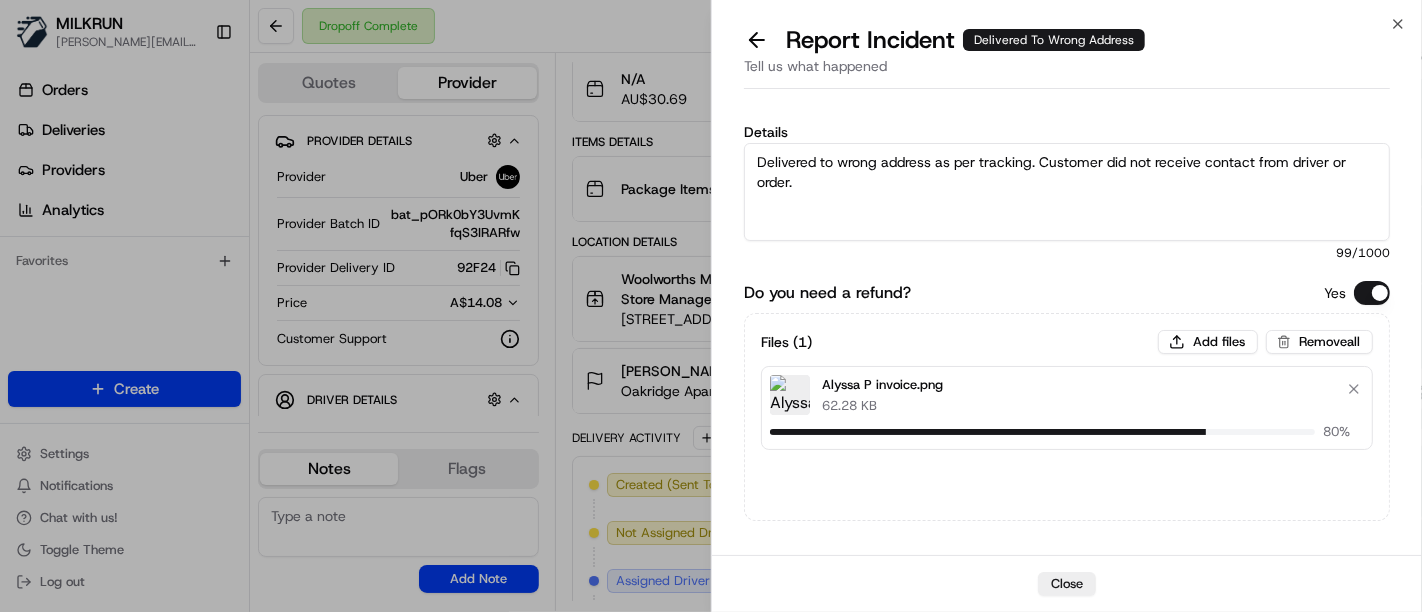 click on "Delivered to wrong address as per tracking. Customer did not receive contact from driver or order." at bounding box center (1067, 192) 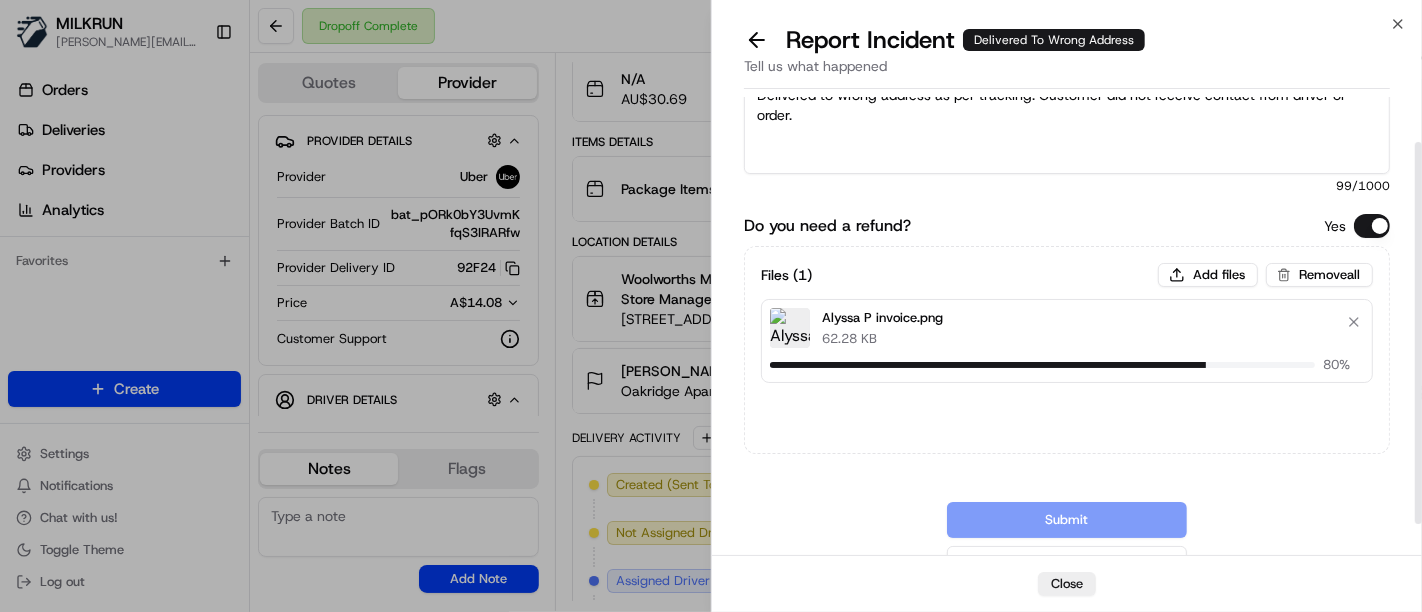 scroll, scrollTop: 91, scrollLeft: 0, axis: vertical 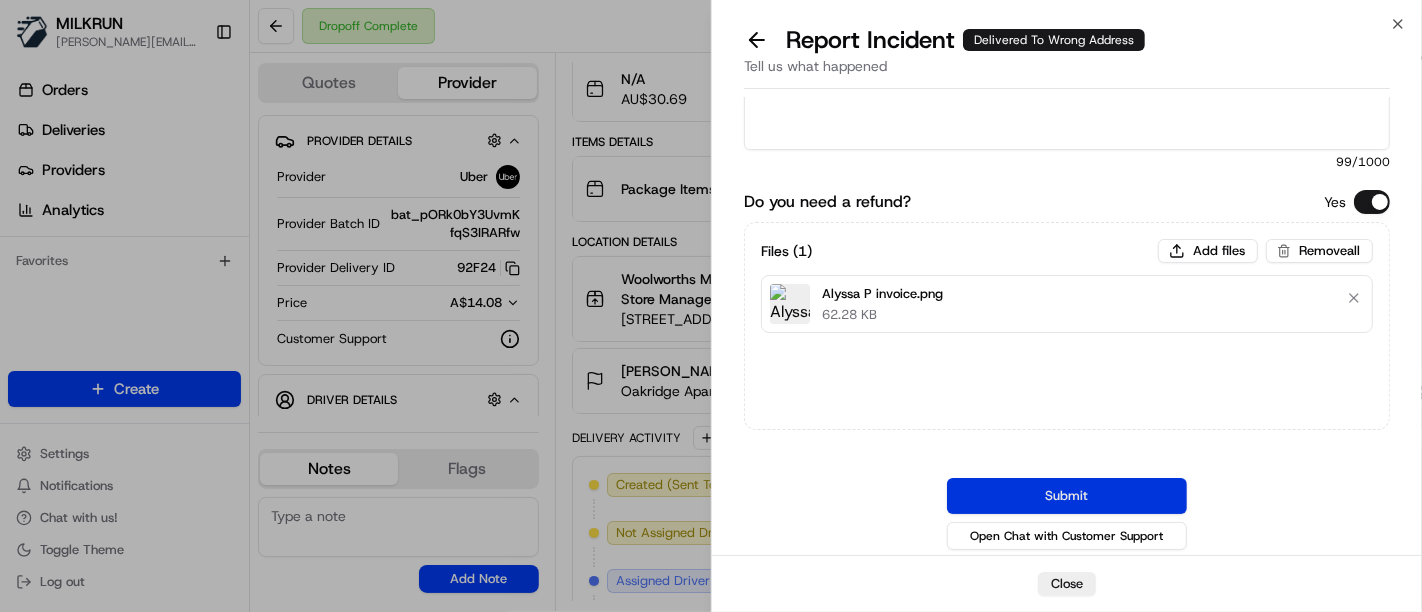 click on "Submit" at bounding box center [1067, 496] 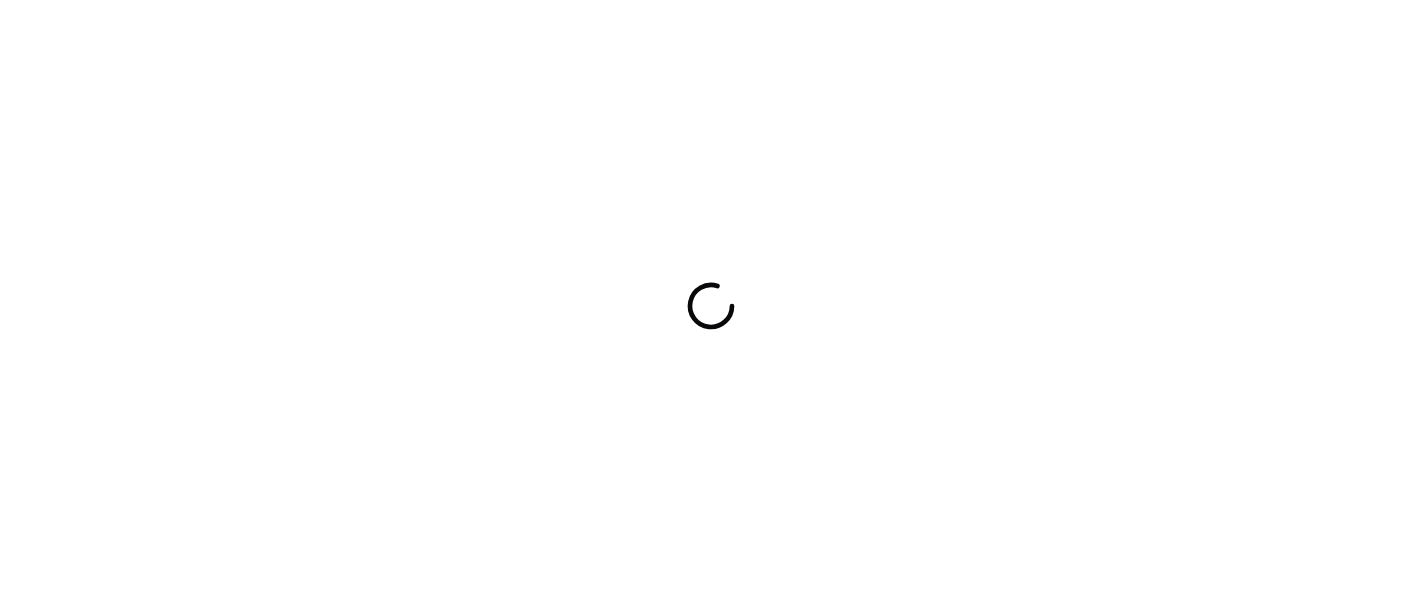 scroll, scrollTop: 0, scrollLeft: 0, axis: both 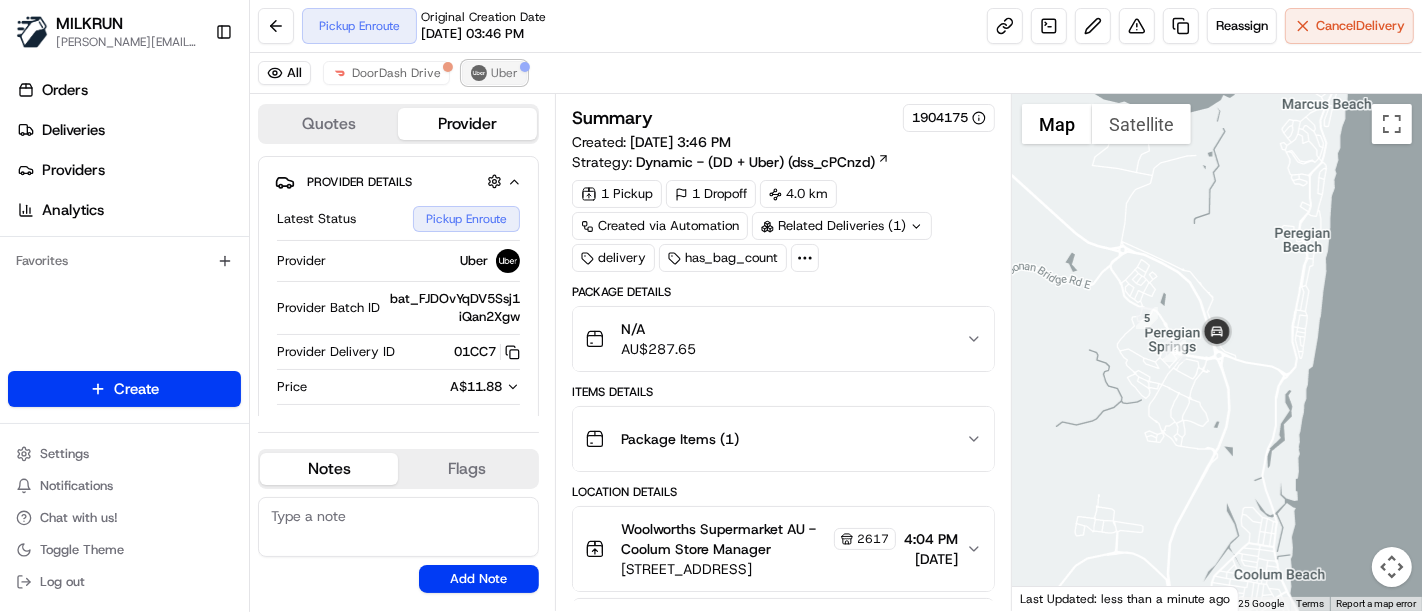 click on "Uber" at bounding box center (494, 73) 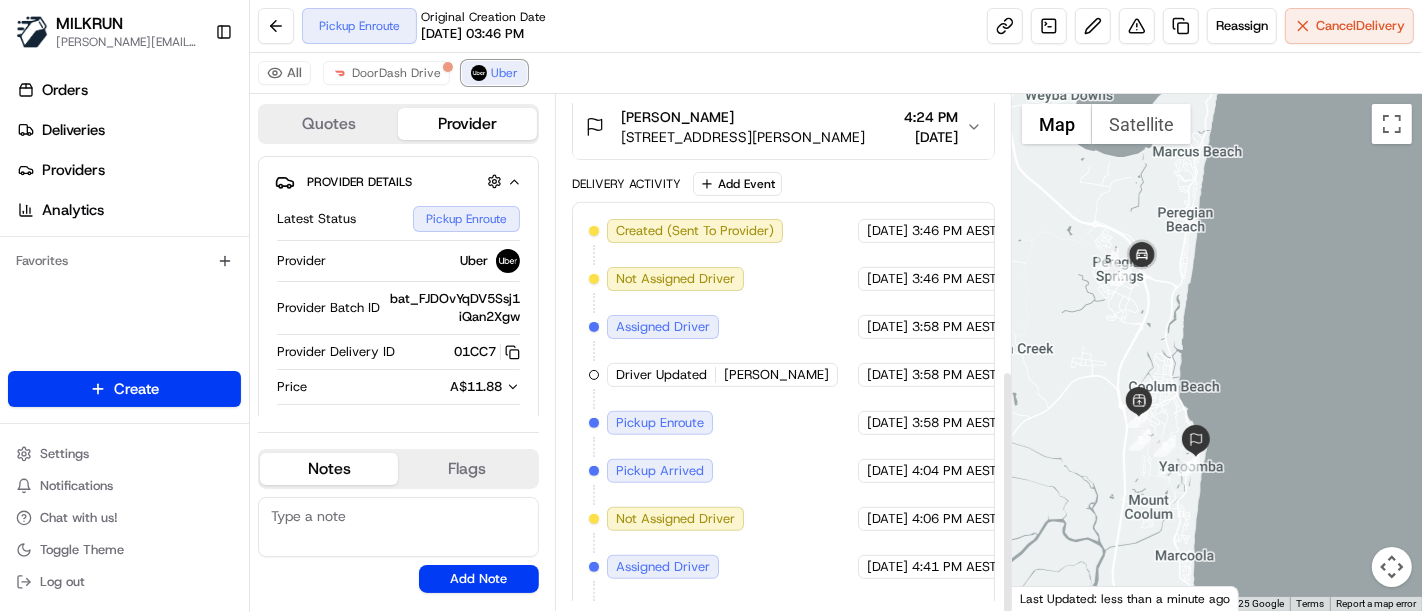 scroll, scrollTop: 583, scrollLeft: 0, axis: vertical 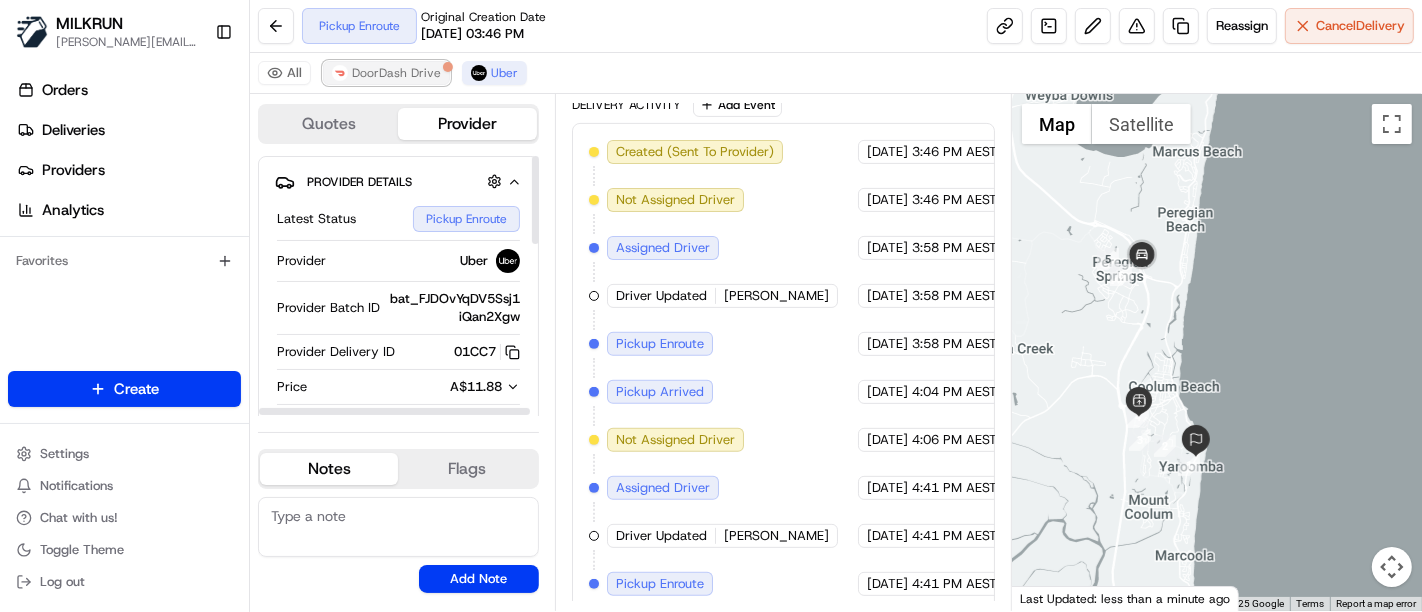 click on "DoorDash Drive" at bounding box center [396, 73] 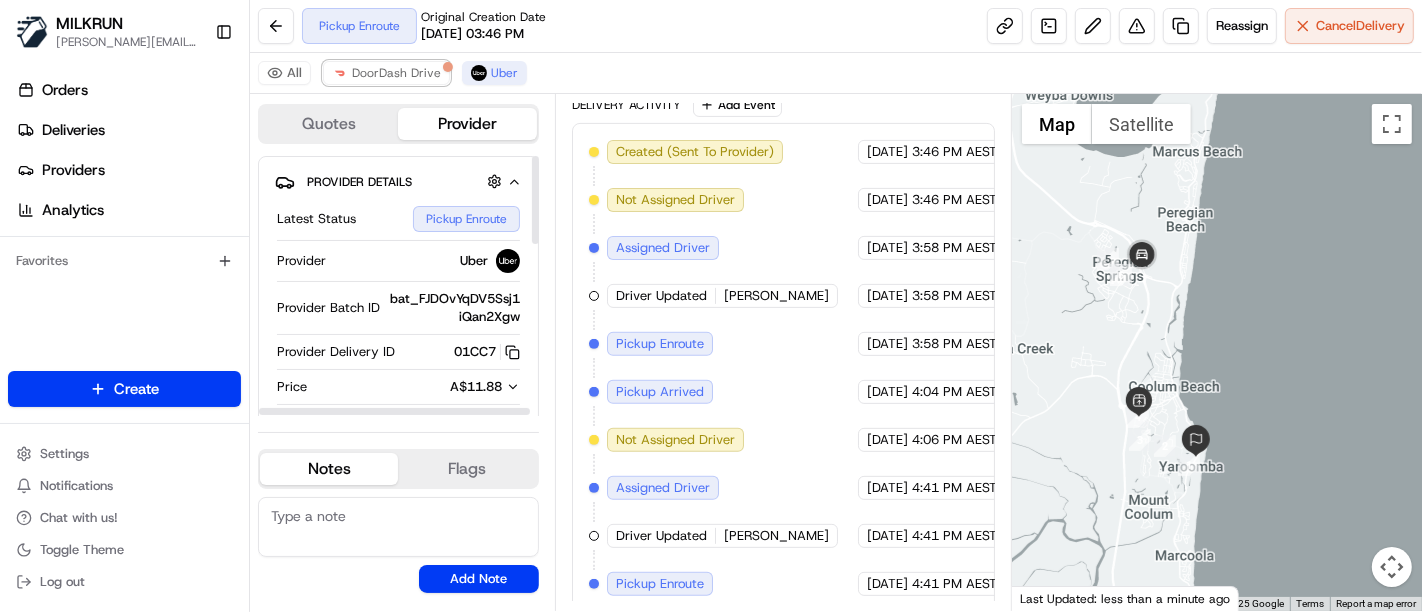 scroll, scrollTop: 394, scrollLeft: 0, axis: vertical 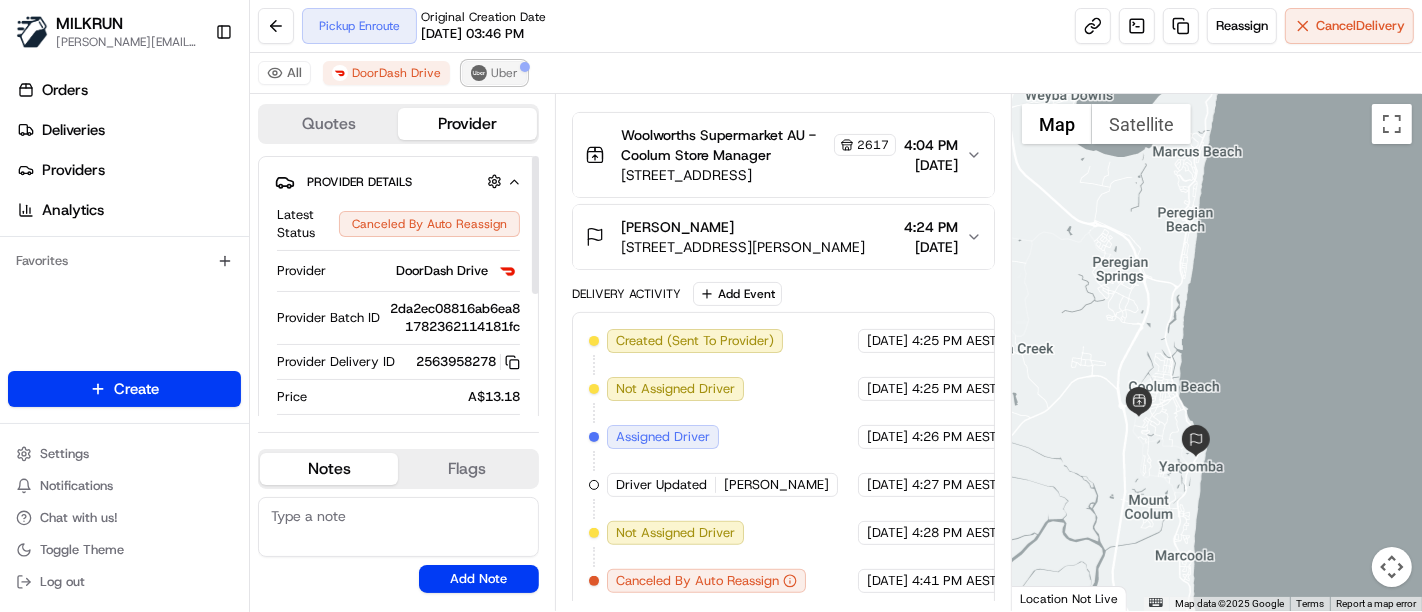 click on "Uber" at bounding box center (504, 73) 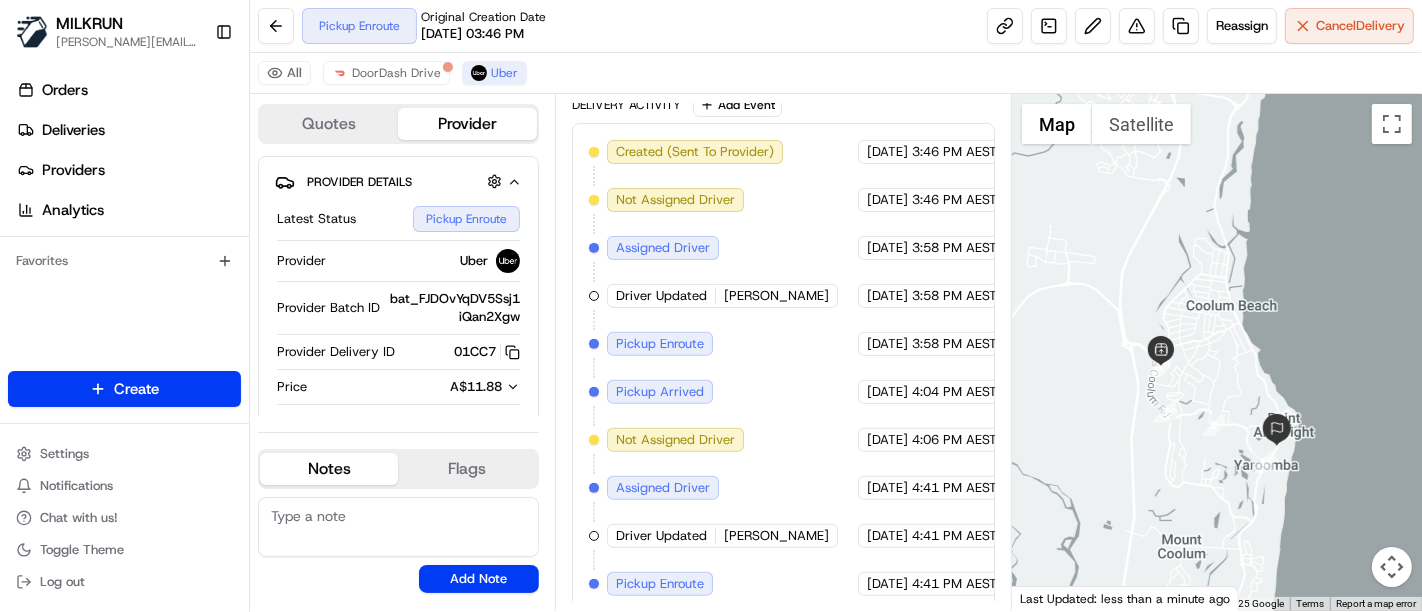 drag, startPoint x: 1242, startPoint y: 375, endPoint x: 1234, endPoint y: 358, distance: 18.788294 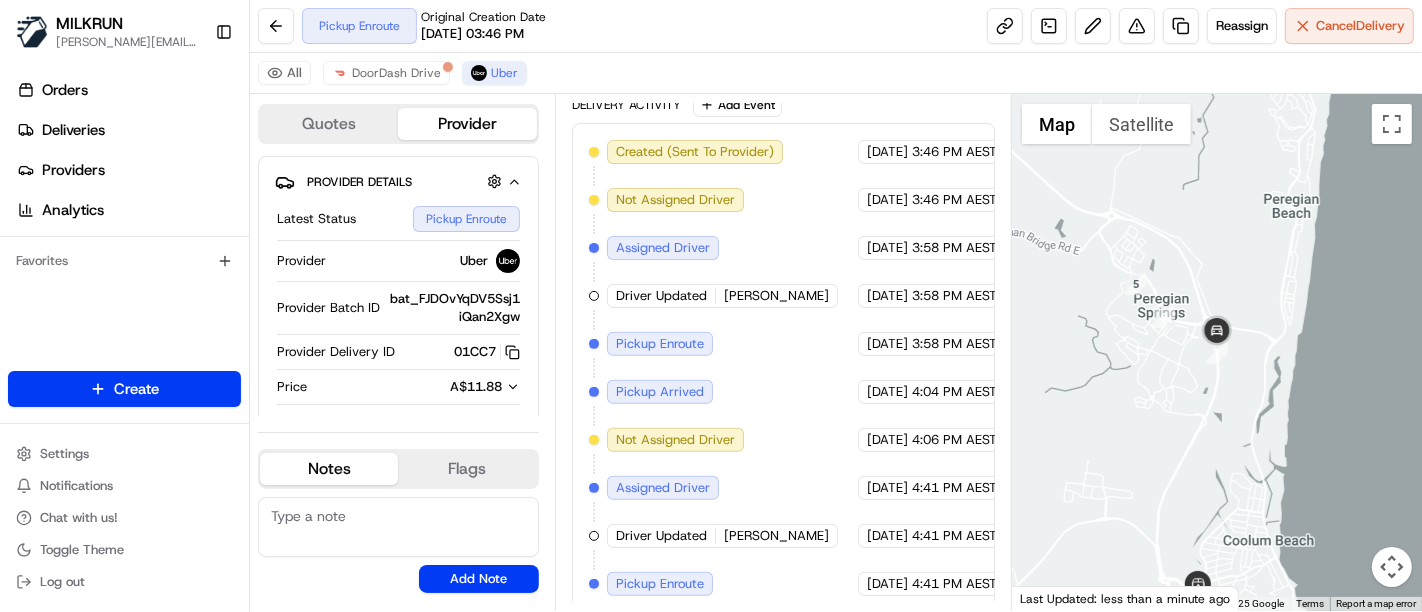 click on "4:06 PM AEST" at bounding box center (954, 440) 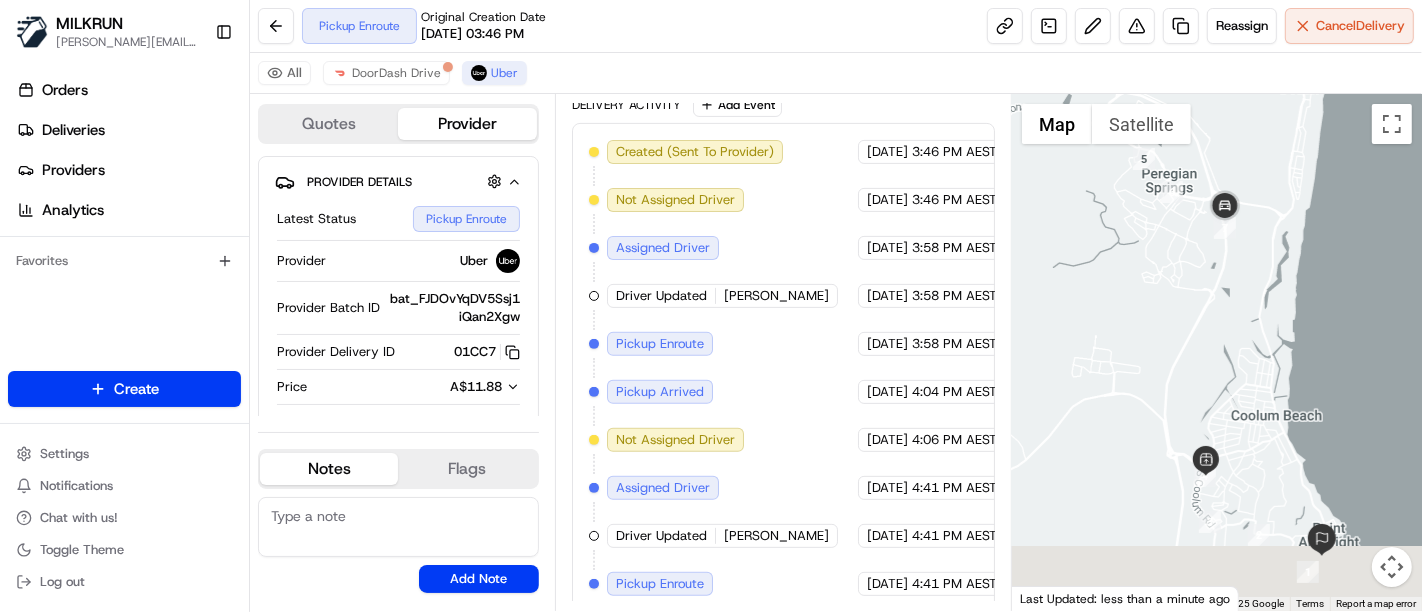 drag, startPoint x: 1247, startPoint y: 504, endPoint x: 1246, endPoint y: 331, distance: 173.00288 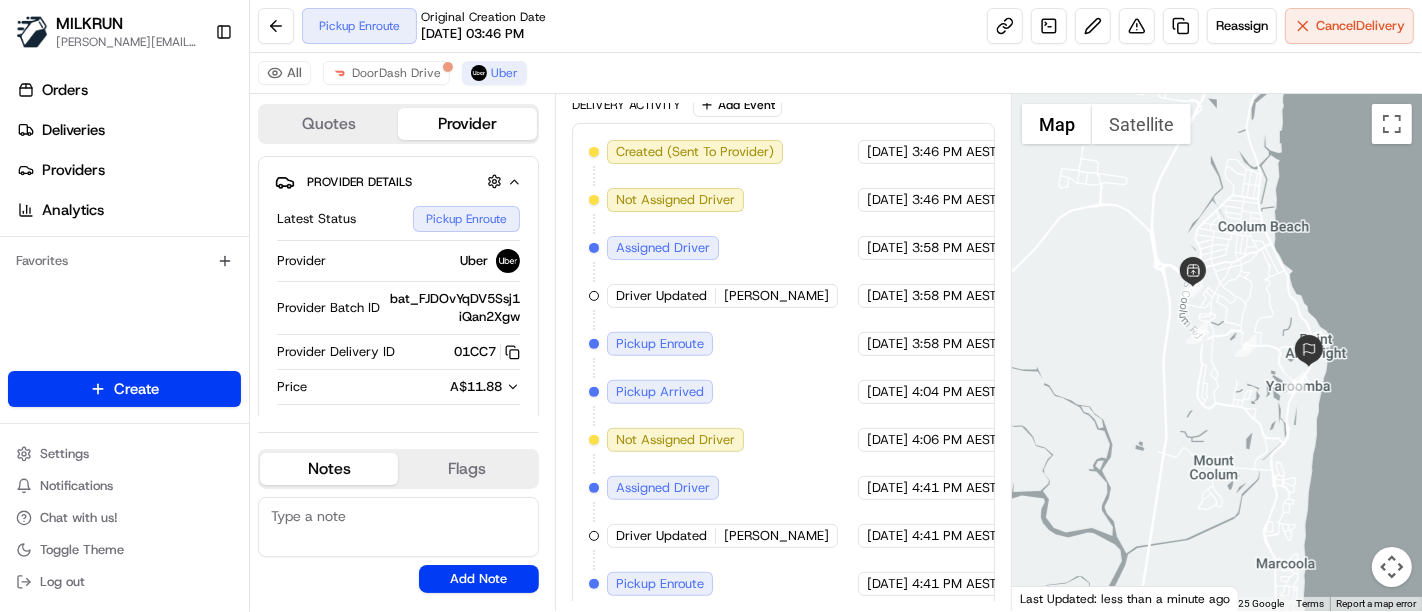 drag, startPoint x: 1322, startPoint y: 275, endPoint x: 1286, endPoint y: 325, distance: 61.611687 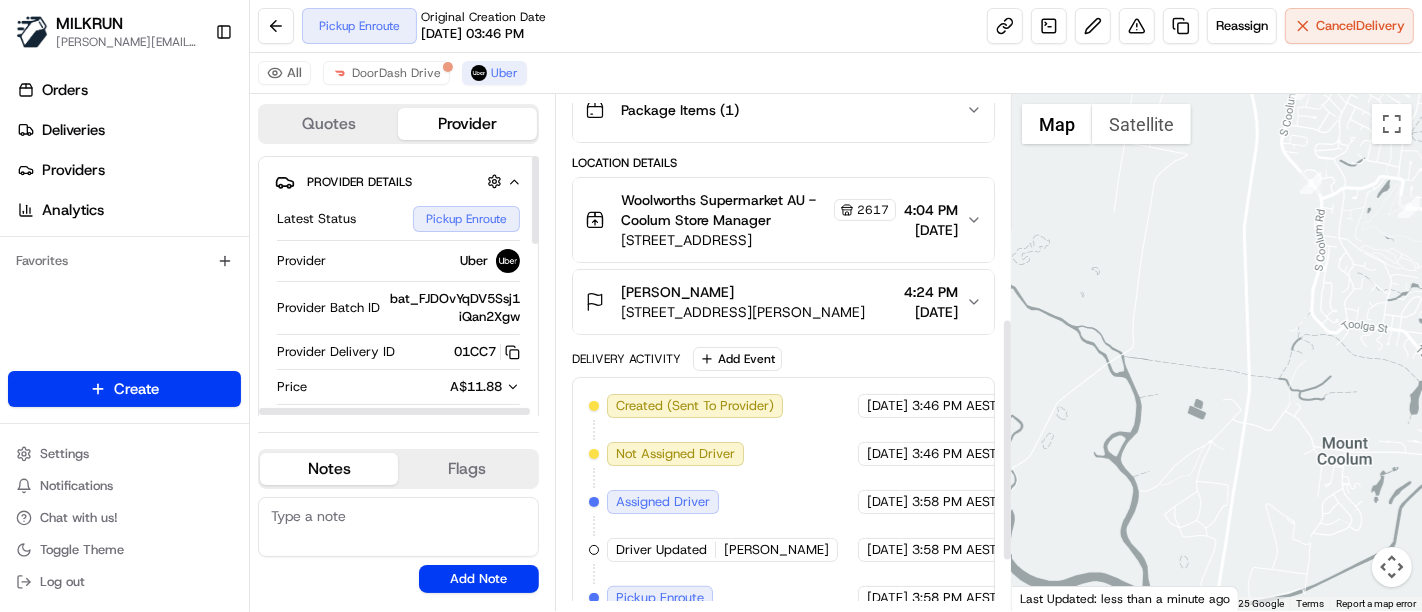 scroll, scrollTop: 250, scrollLeft: 0, axis: vertical 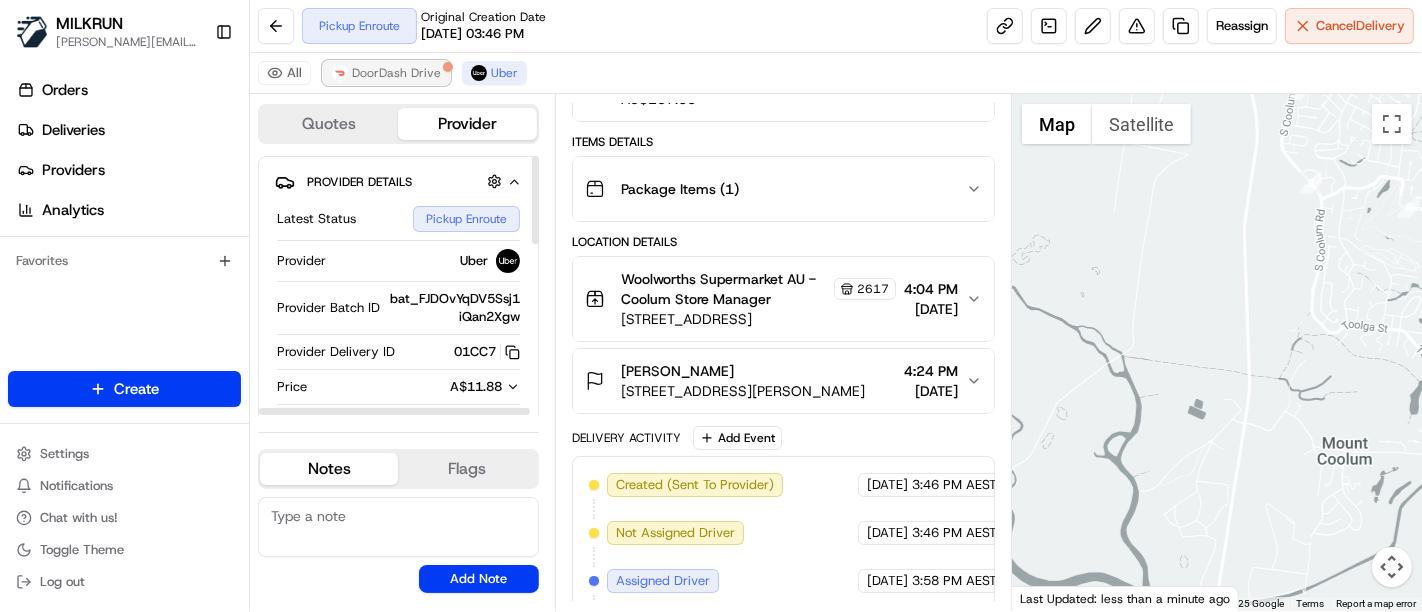 click on "DoorDash Drive" at bounding box center (396, 73) 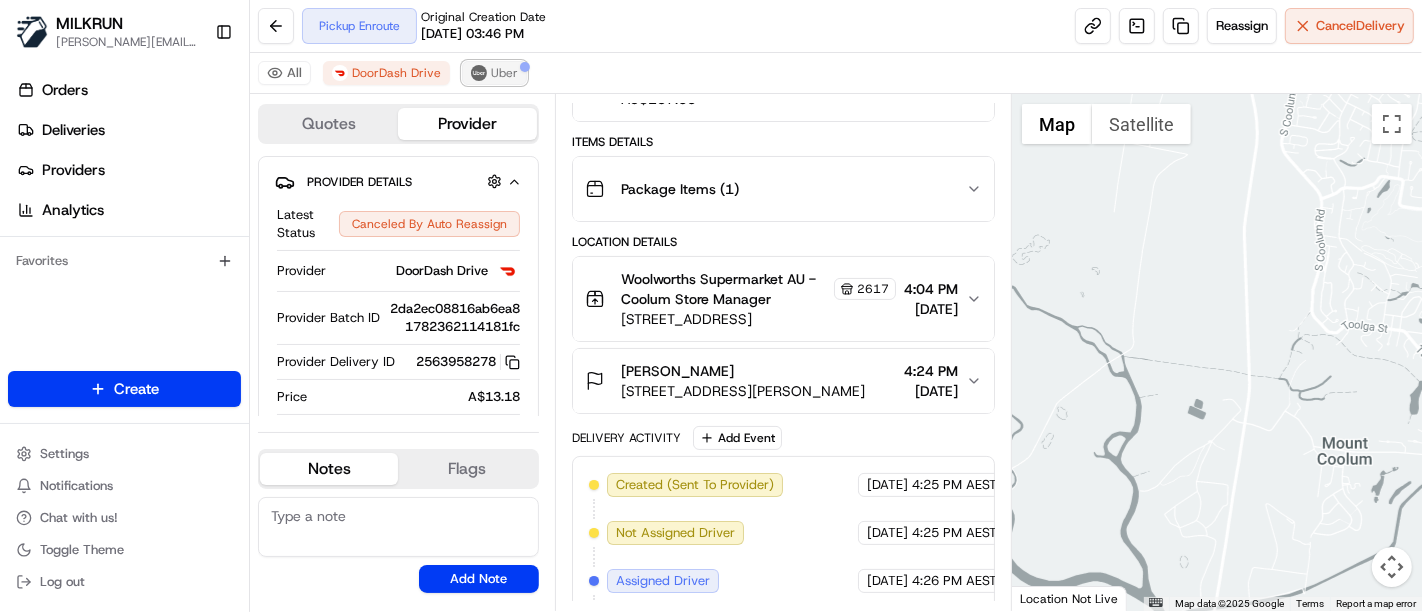 click on "Uber" at bounding box center (504, 73) 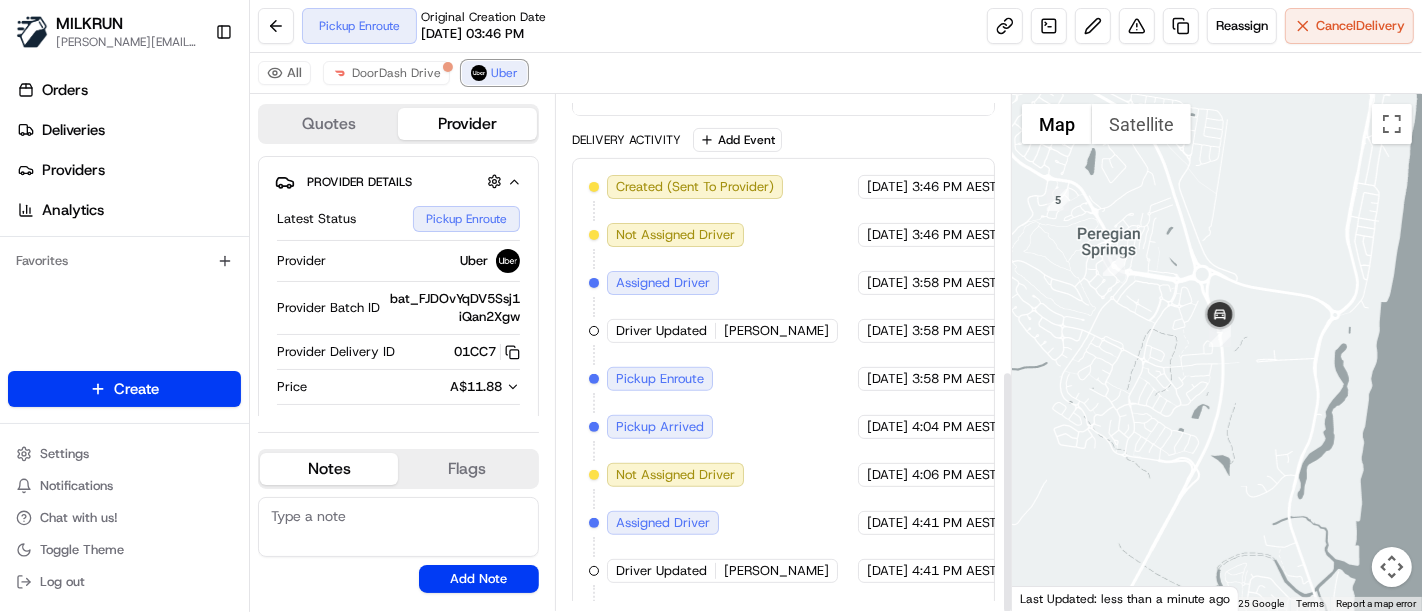 scroll, scrollTop: 583, scrollLeft: 0, axis: vertical 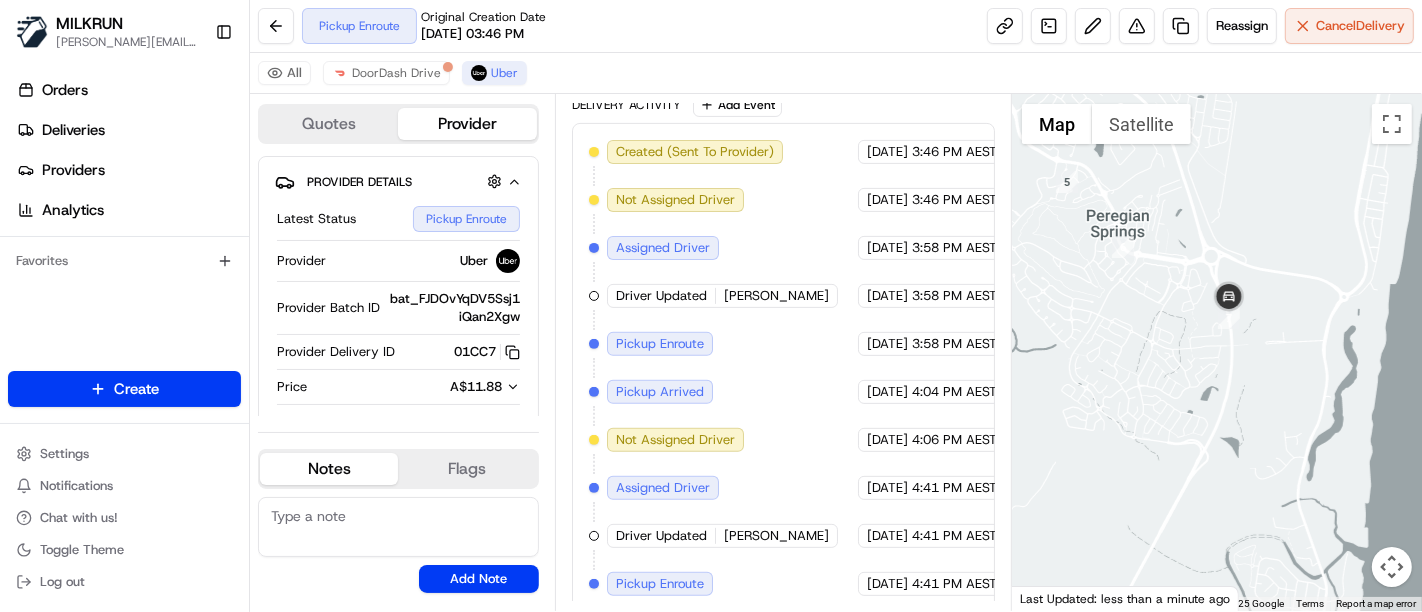 drag, startPoint x: 1191, startPoint y: 441, endPoint x: 1211, endPoint y: 381, distance: 63.245552 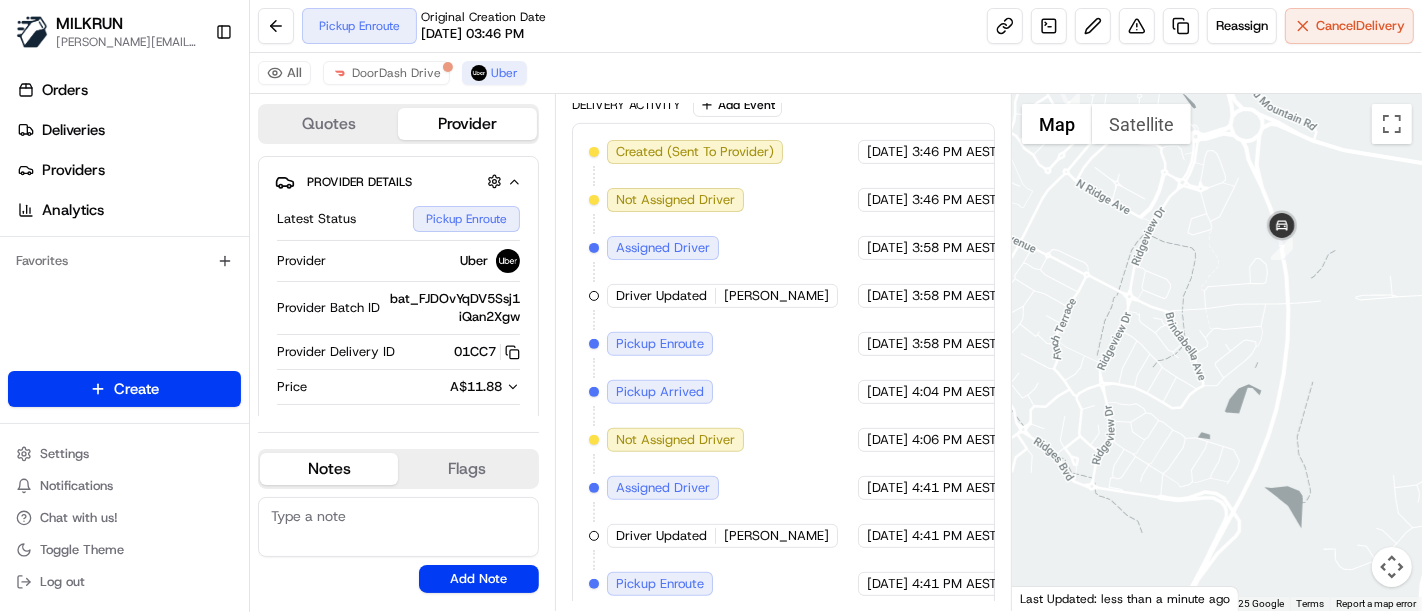 click at bounding box center (1217, 352) 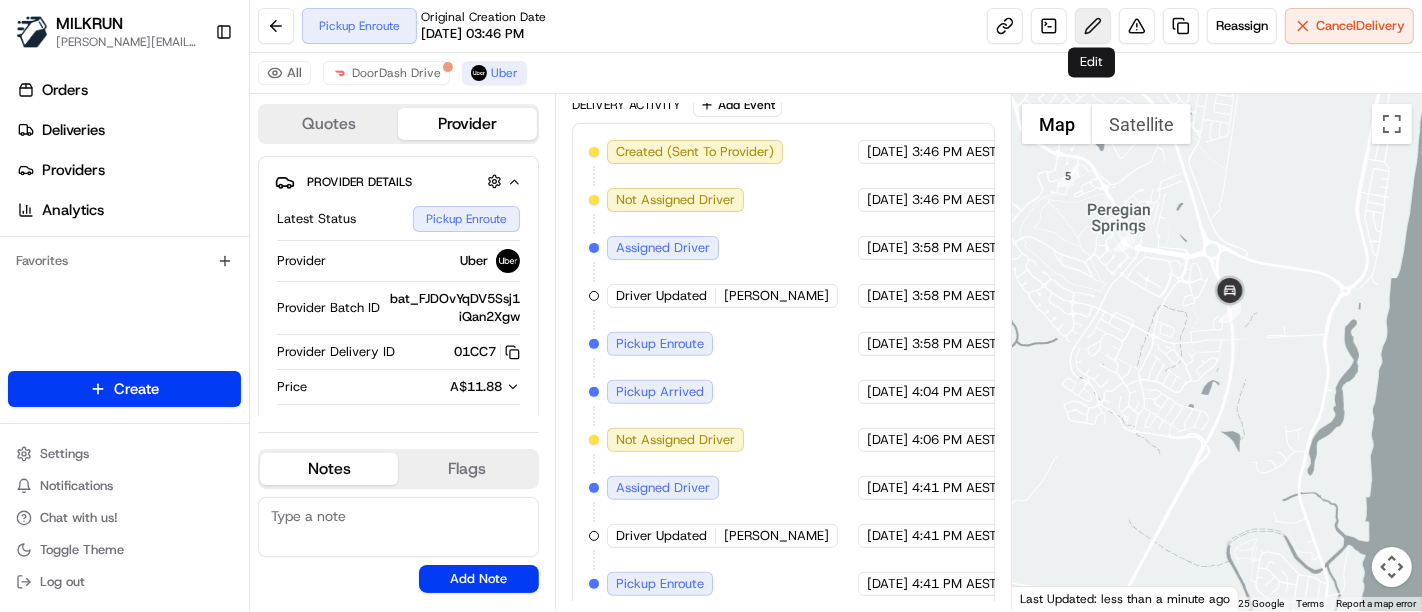 click at bounding box center [1093, 26] 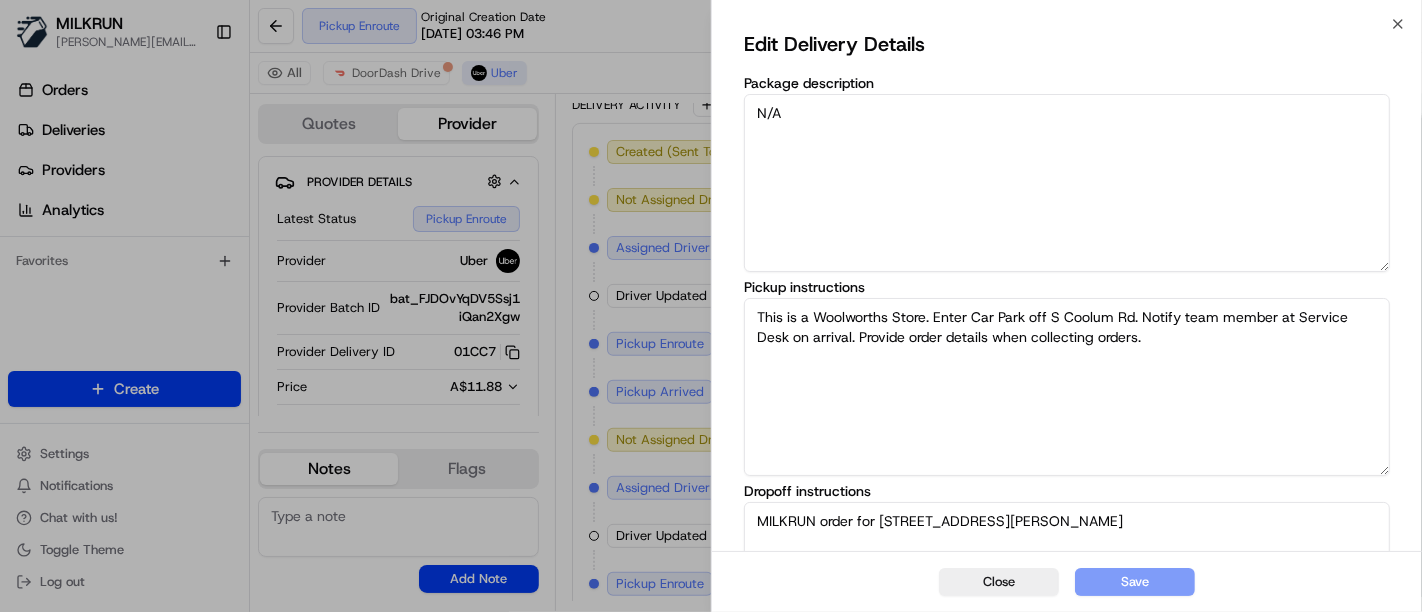 scroll, scrollTop: 316, scrollLeft: 0, axis: vertical 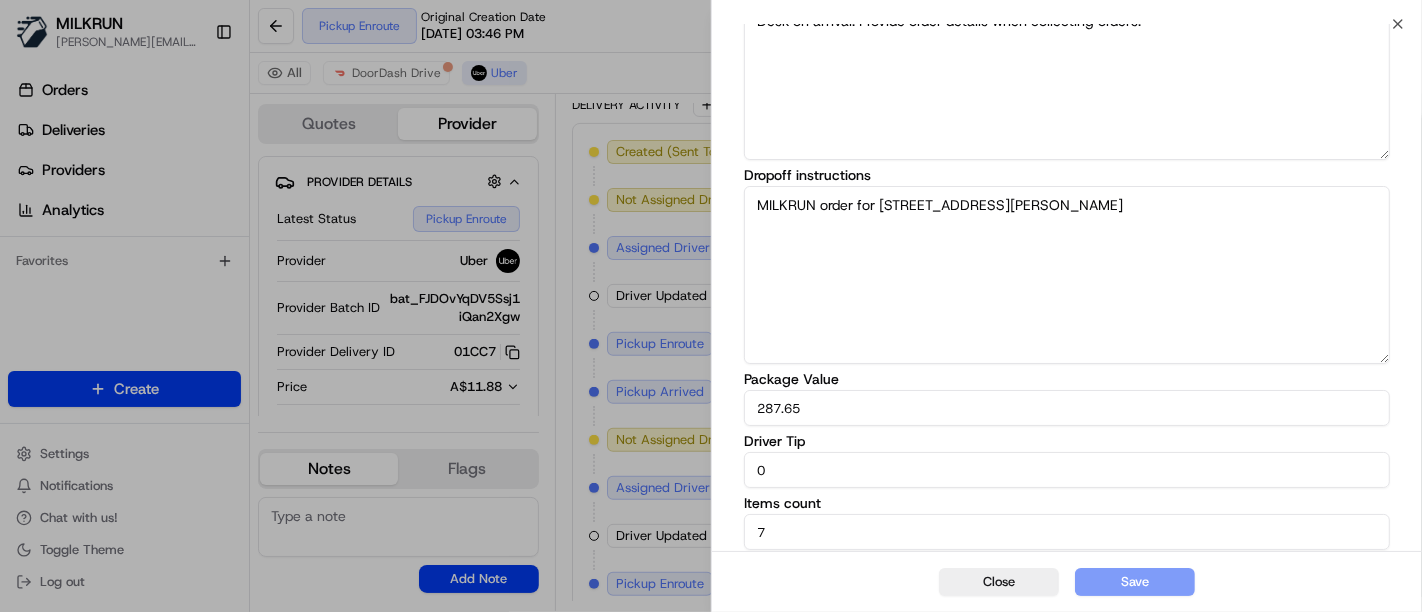 drag, startPoint x: 848, startPoint y: 458, endPoint x: 708, endPoint y: 439, distance: 141.2834 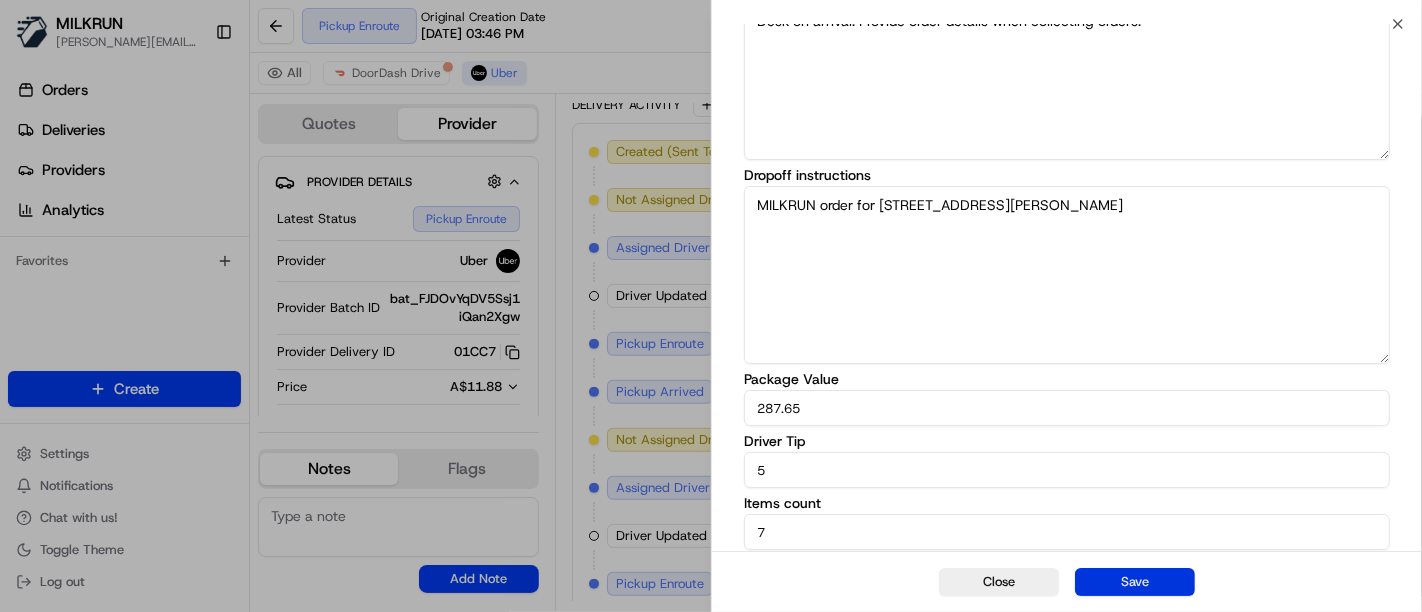 type on "5" 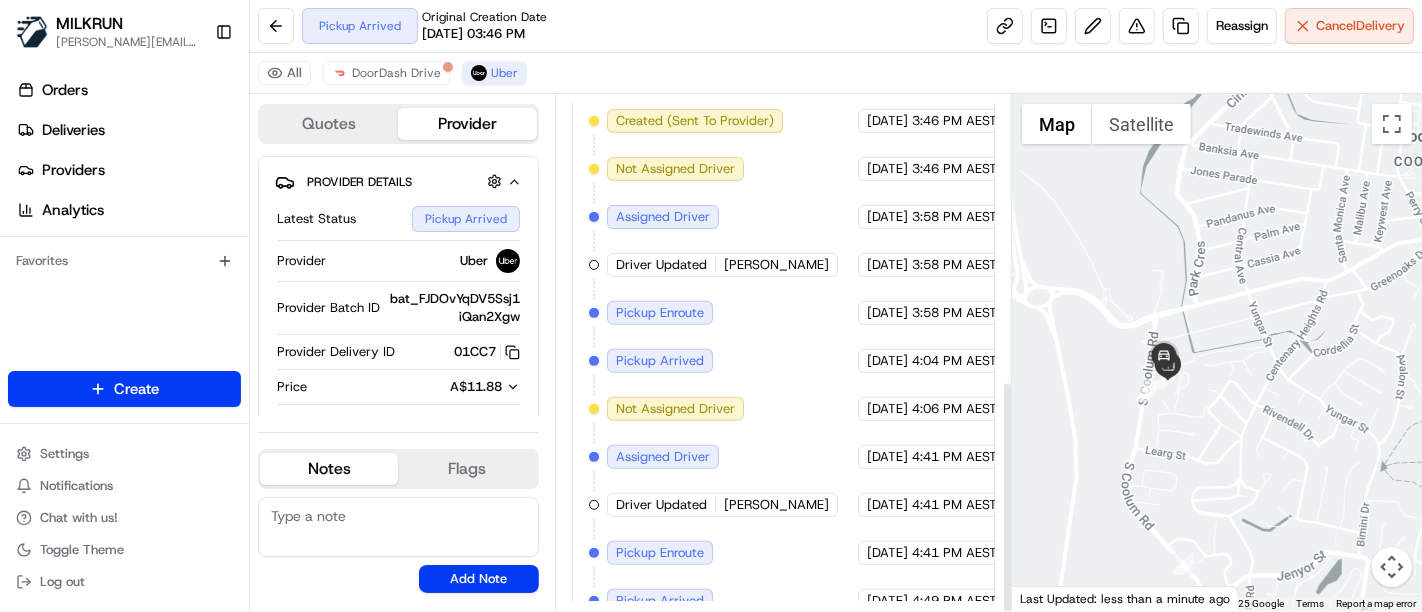 scroll, scrollTop: 631, scrollLeft: 0, axis: vertical 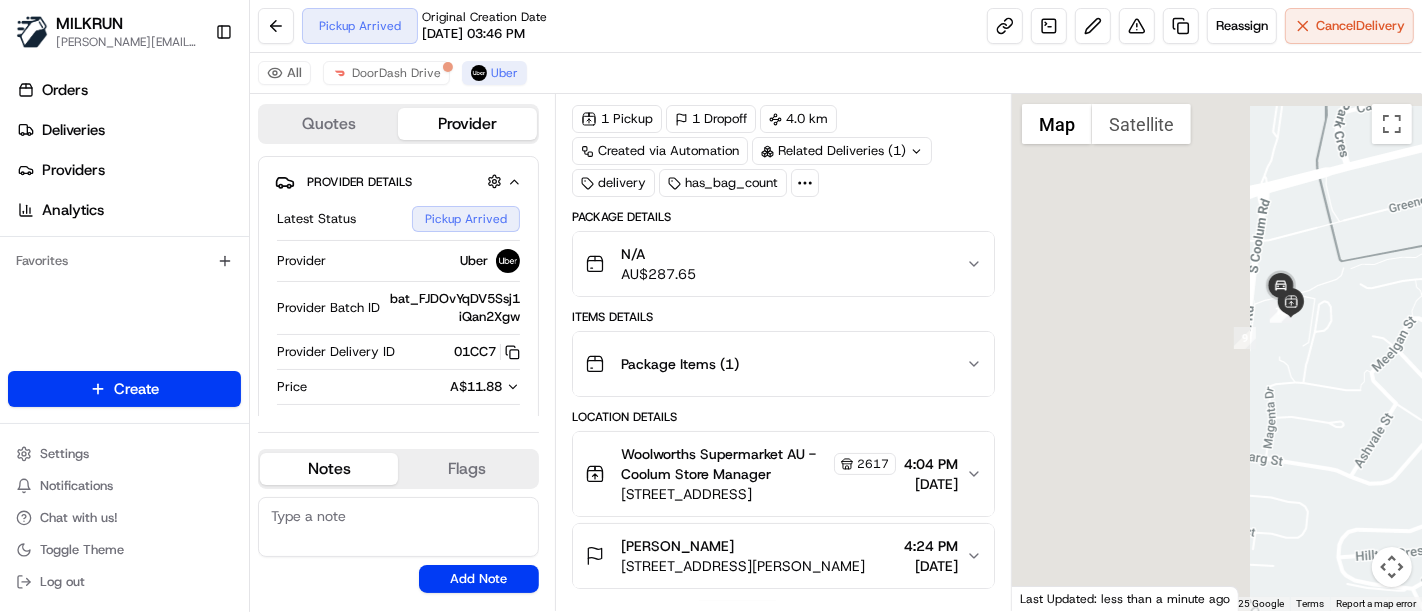 drag, startPoint x: 1123, startPoint y: 316, endPoint x: 1654, endPoint y: 421, distance: 541.2818 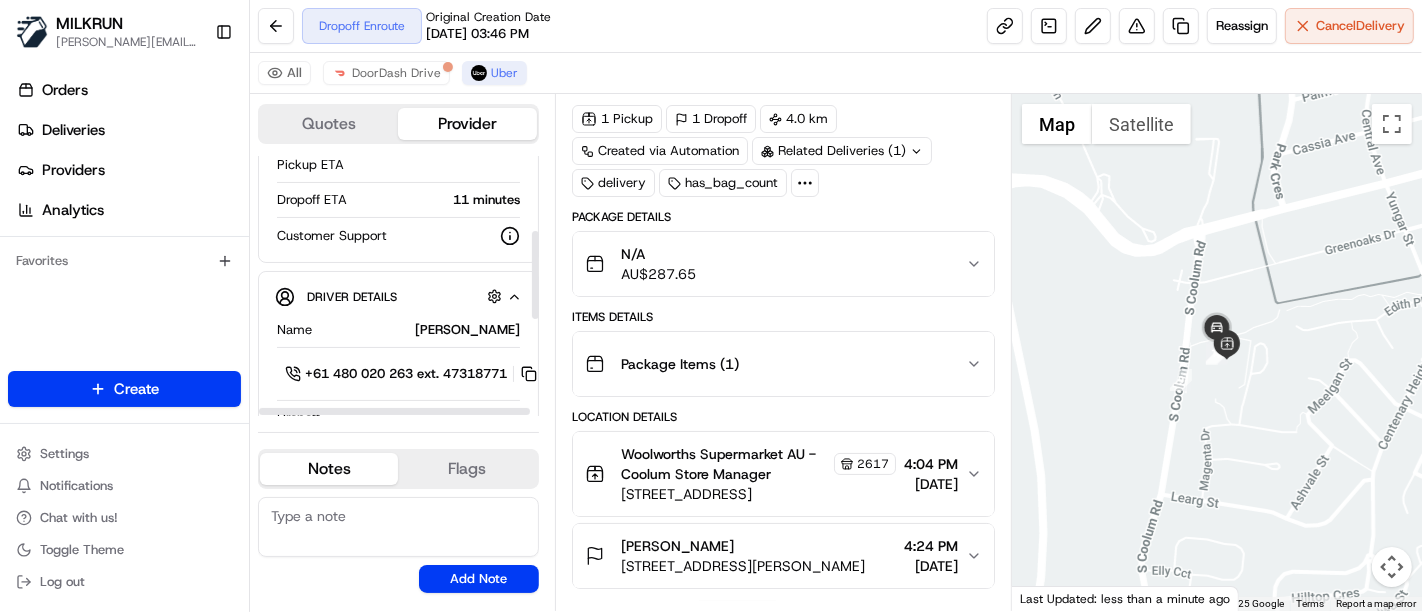 scroll, scrollTop: 222, scrollLeft: 0, axis: vertical 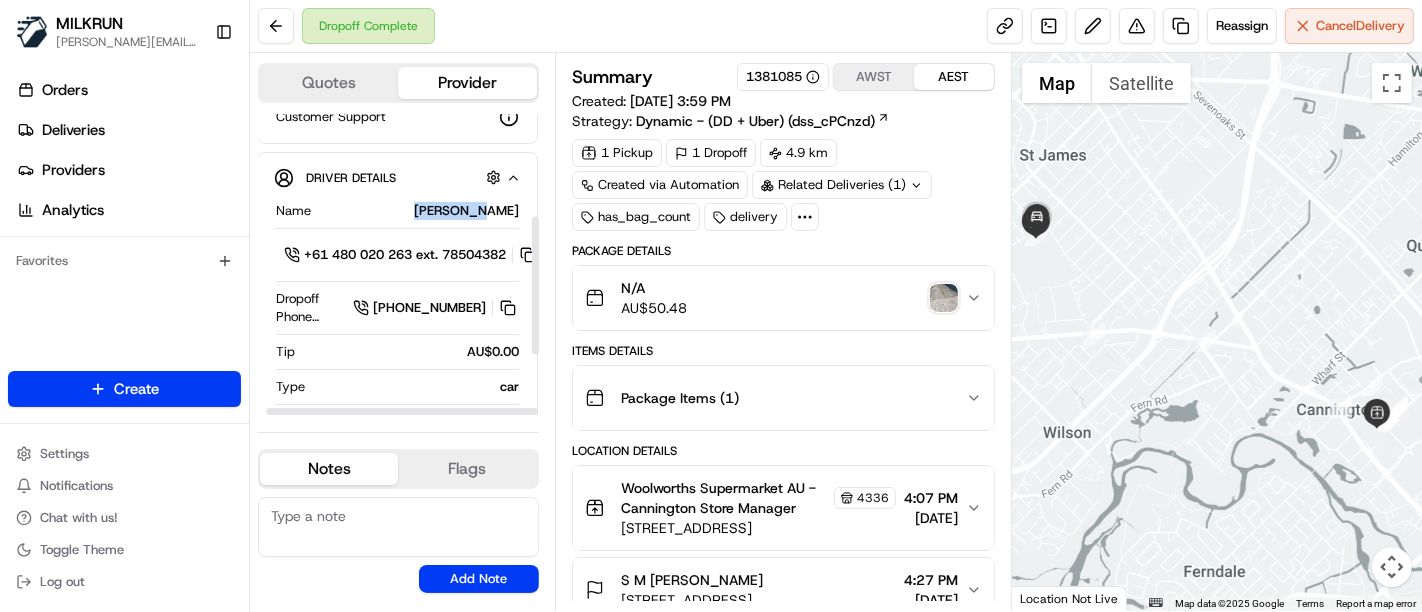 drag, startPoint x: 454, startPoint y: 202, endPoint x: 514, endPoint y: 205, distance: 60.074955 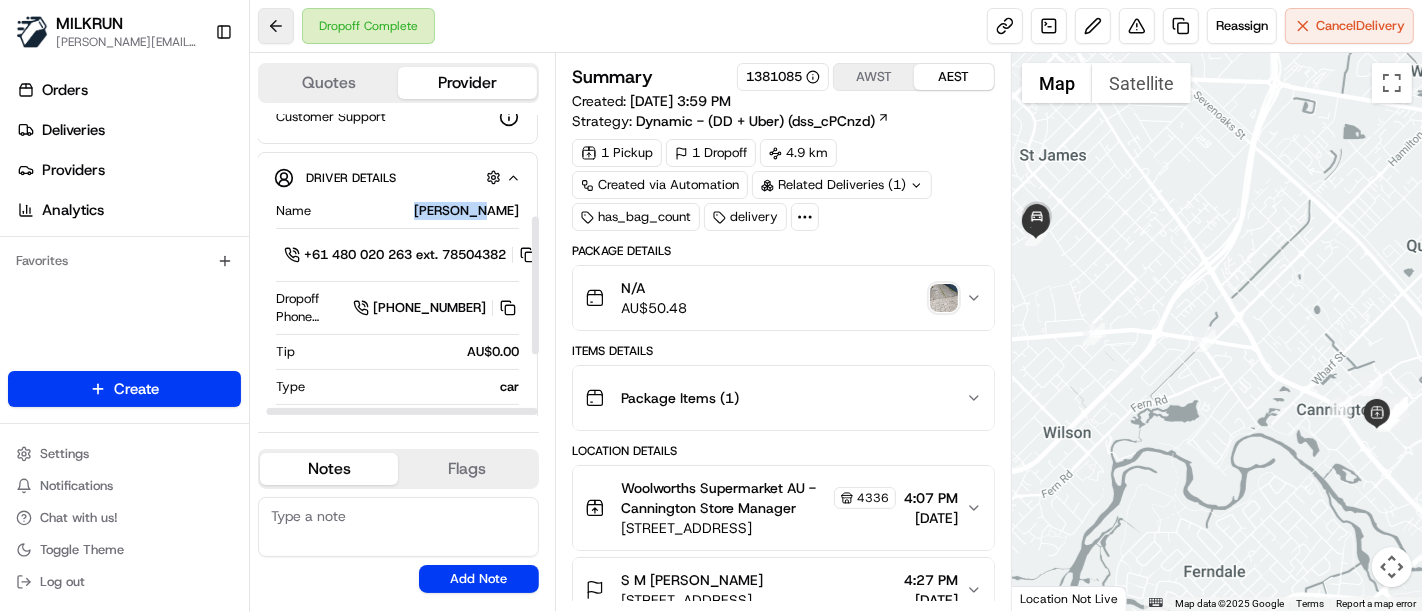 click at bounding box center [276, 26] 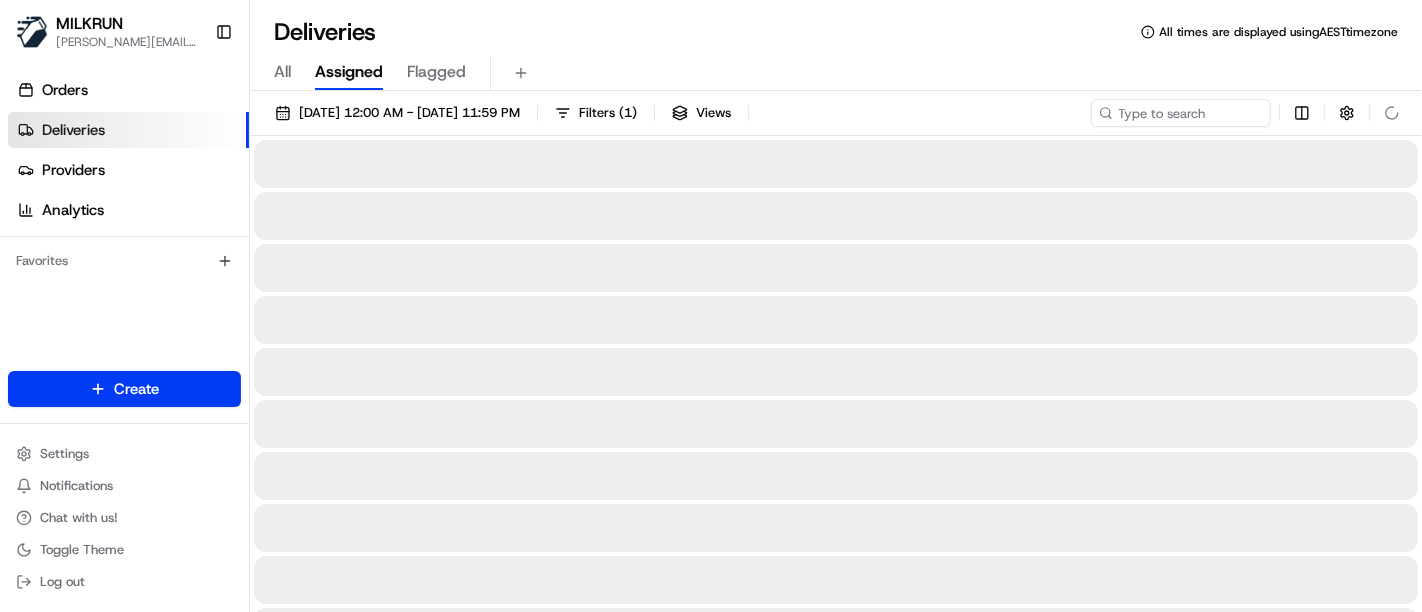 drag, startPoint x: 1145, startPoint y: 74, endPoint x: 1144, endPoint y: 90, distance: 16.03122 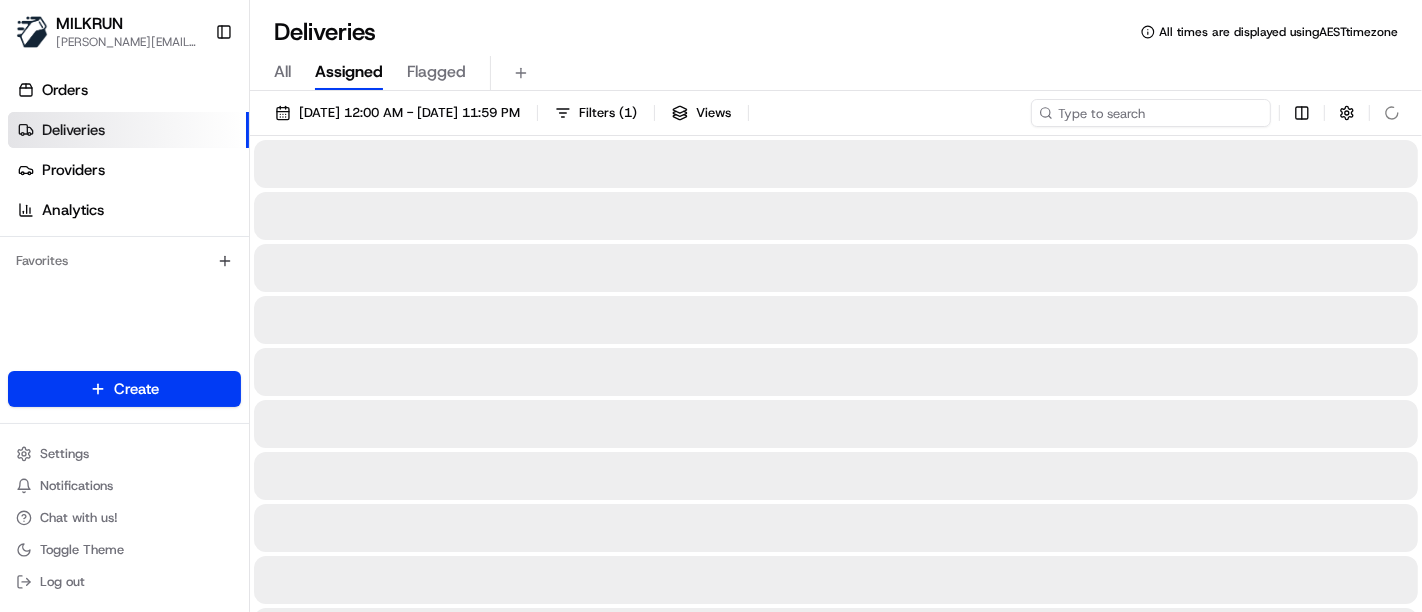 click at bounding box center (1151, 113) 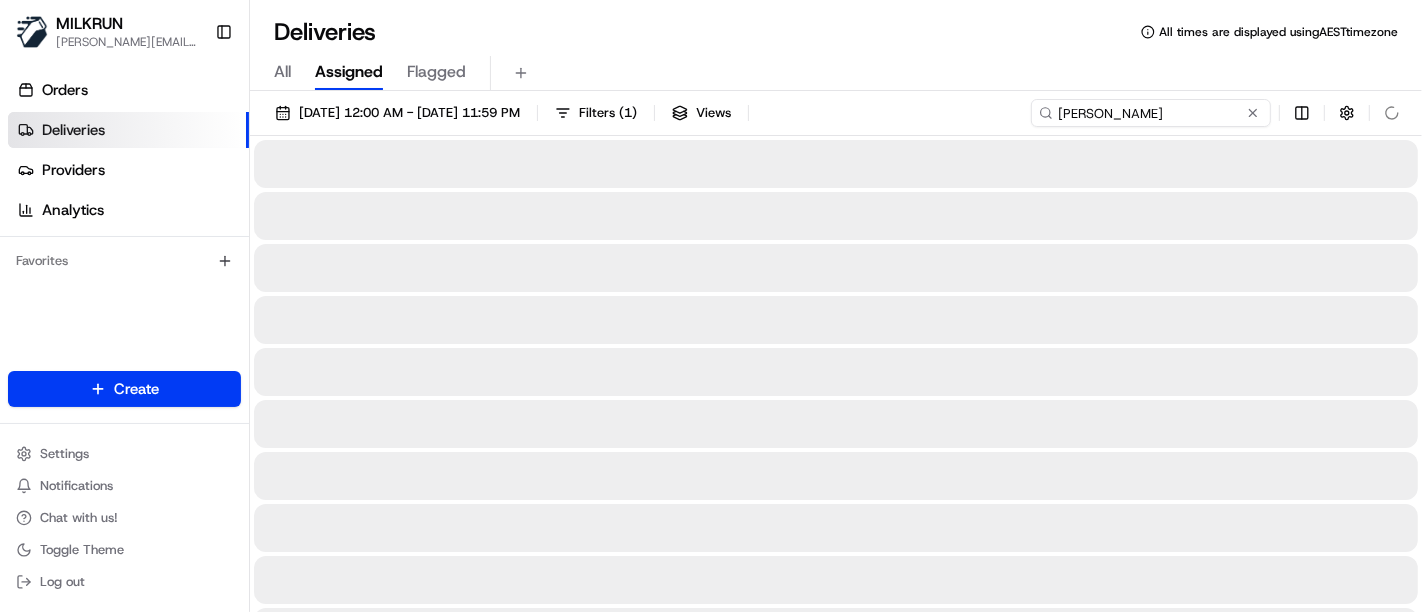 type on "MATHYS J." 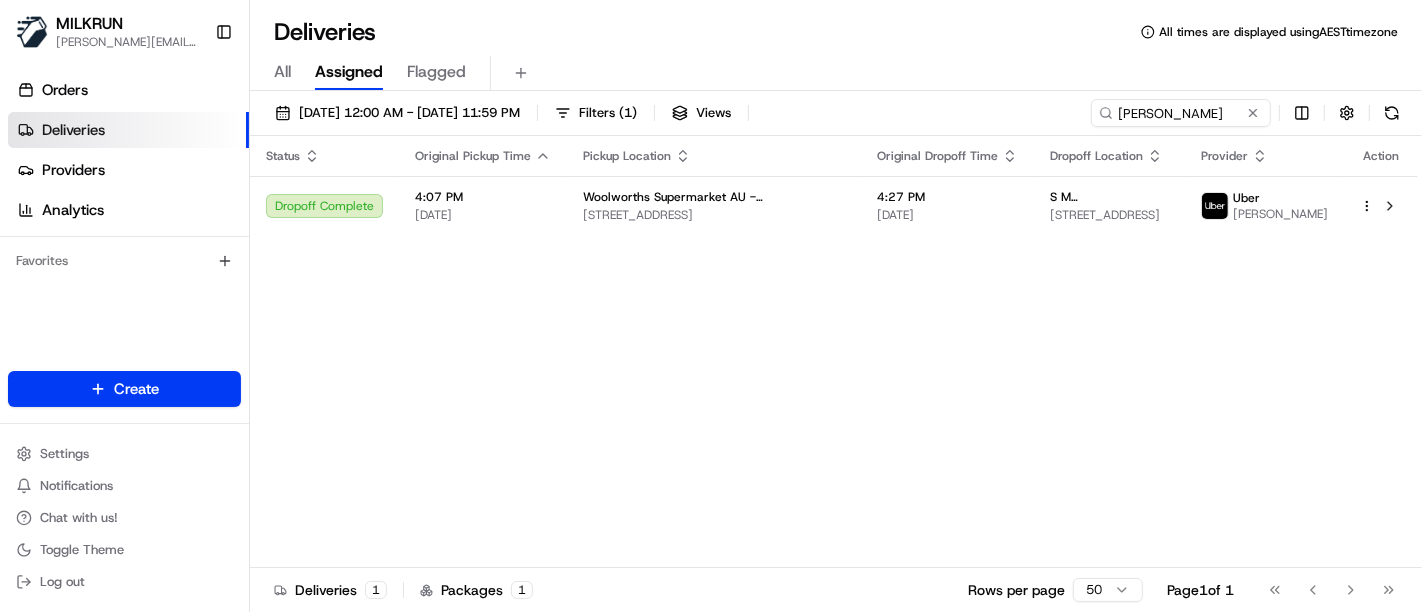 click on "Status Original Pickup Time Pickup Location Original Dropoff Time Dropoff Location Provider Action Dropoff Complete 4:07 PM 13/07/2025 Woolworths Supermarket AU - Cannington 1382 Albany Hwy, Cannington, WA 6107, AU 4:27 PM 13/07/2025 S M Mahmudul Nirjhar Unit 2/74 Pitt St, Bentley, WA 6102, AU Uber MATHYS J." at bounding box center (834, 352) 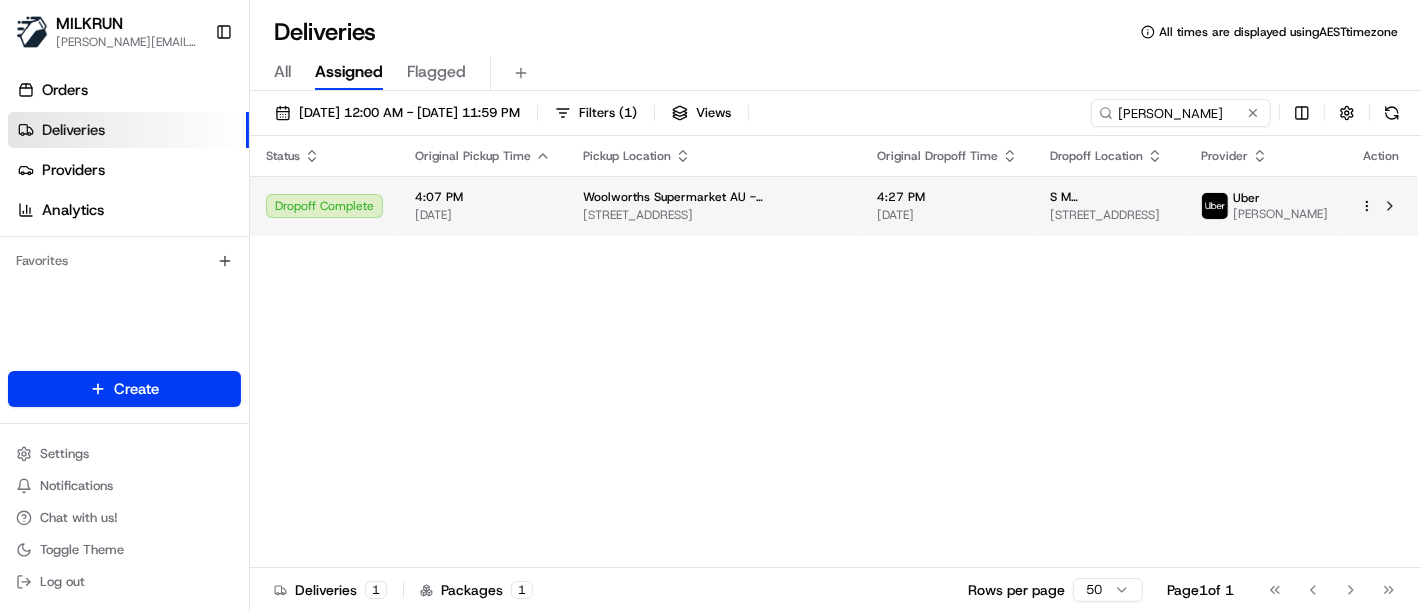 click on "1382 Albany Hwy, Cannington, WA 6107, AU" at bounding box center (714, 215) 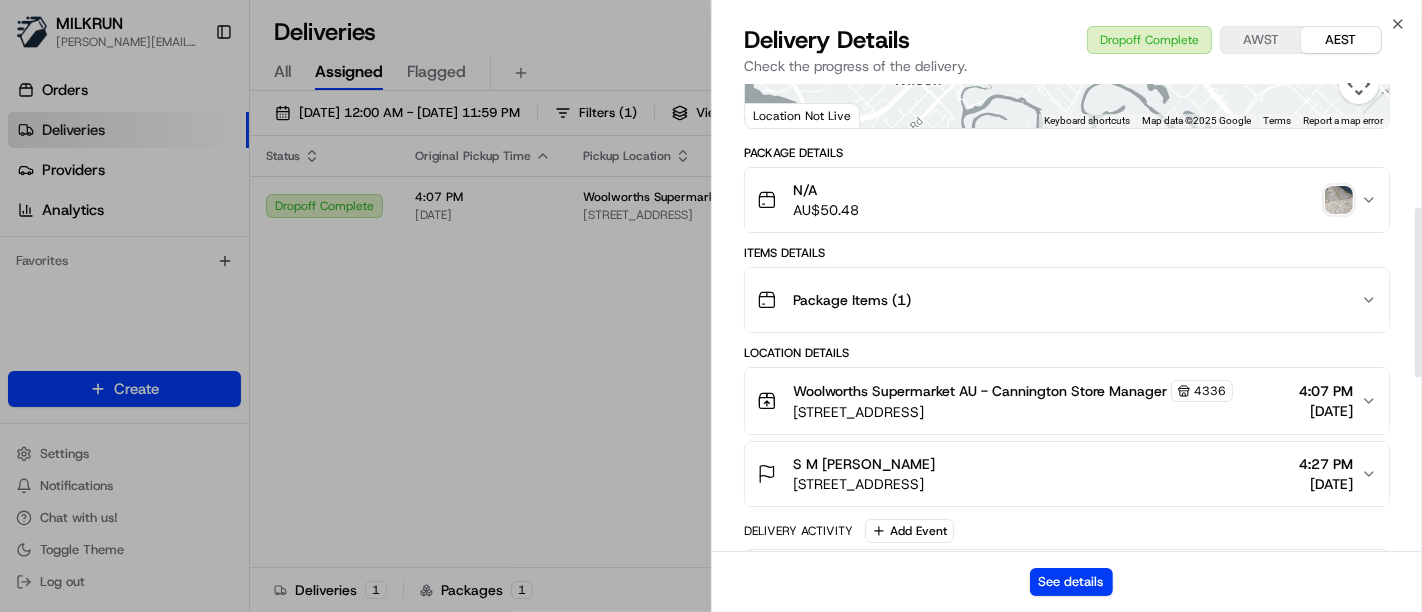 scroll, scrollTop: 555, scrollLeft: 0, axis: vertical 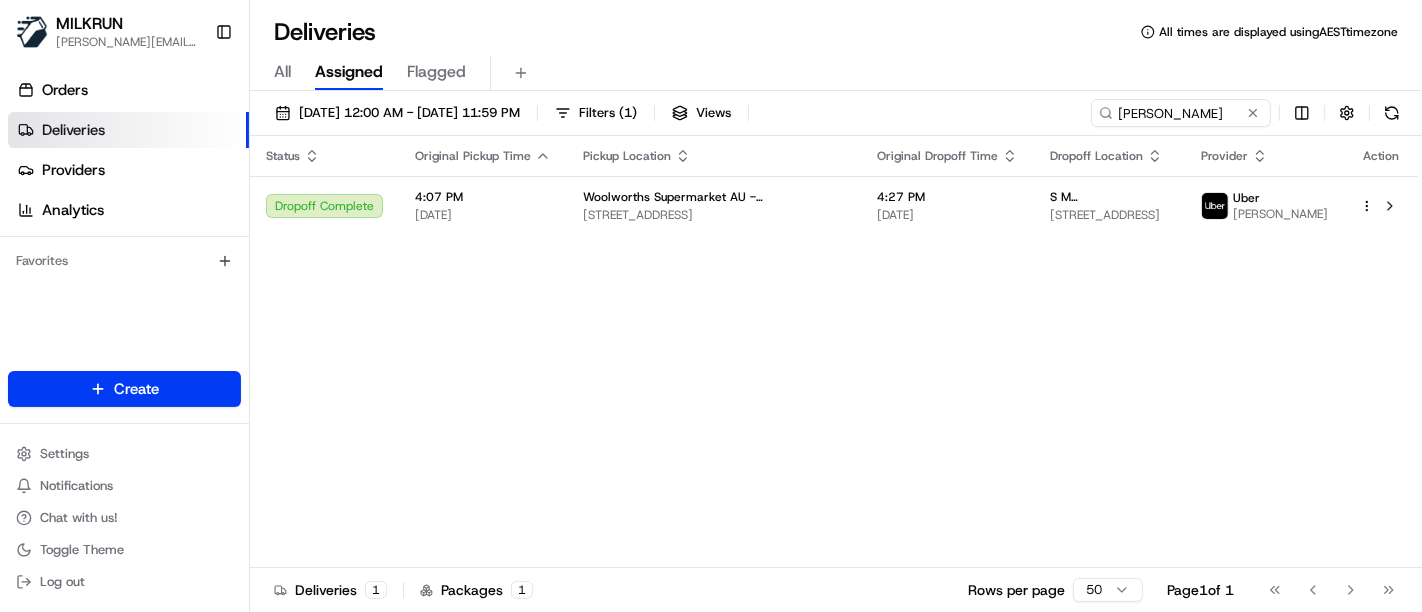 click on "Status Original Pickup Time Pickup Location Original Dropoff Time Dropoff Location Provider Action Dropoff Complete 4:07 PM 13/07/2025 Woolworths Supermarket AU - Cannington 1382 Albany Hwy, Cannington, WA 6107, AU 4:27 PM 13/07/2025 S M Mahmudul Nirjhar Unit 2/74 Pitt St, Bentley, WA 6102, AU Uber MATHYS J." at bounding box center [834, 352] 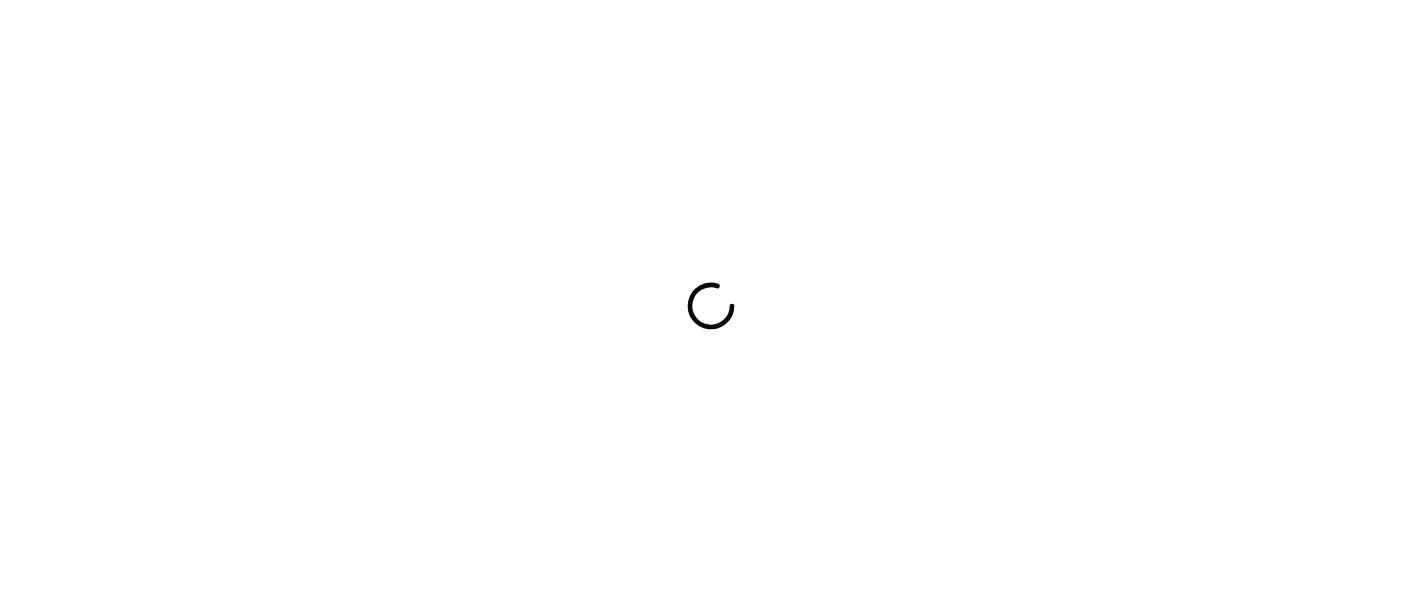 scroll, scrollTop: 0, scrollLeft: 0, axis: both 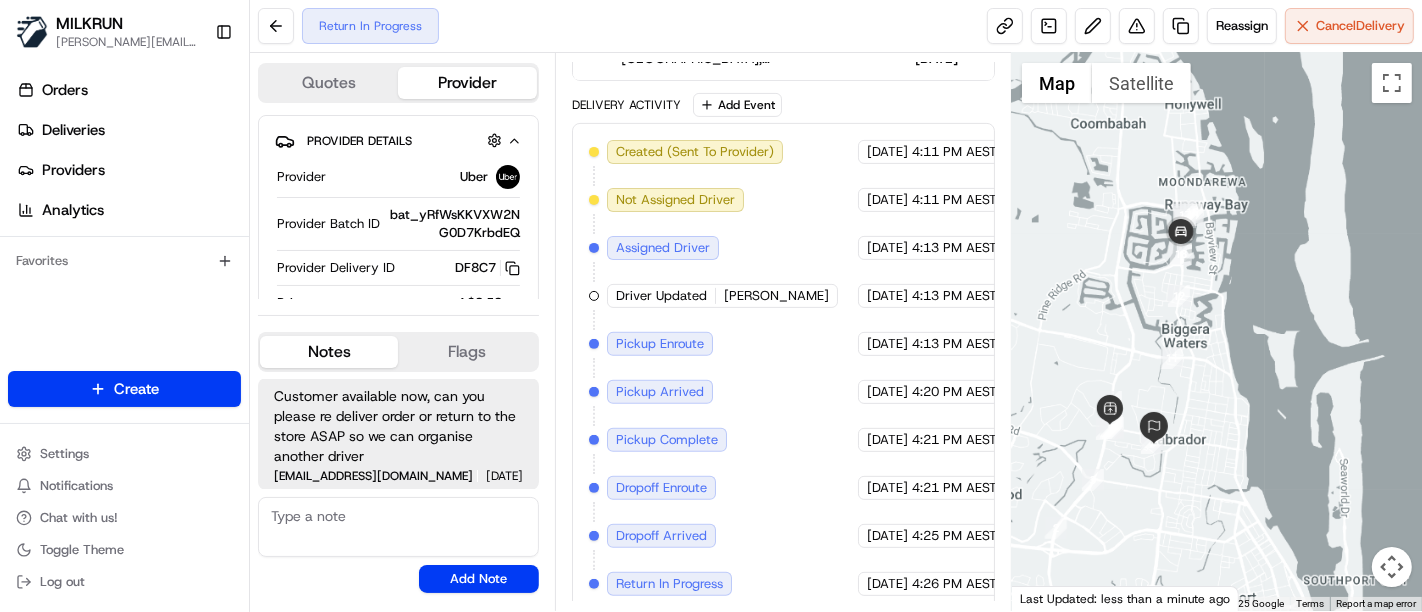 drag, startPoint x: 1183, startPoint y: 472, endPoint x: 1167, endPoint y: 329, distance: 143.89232 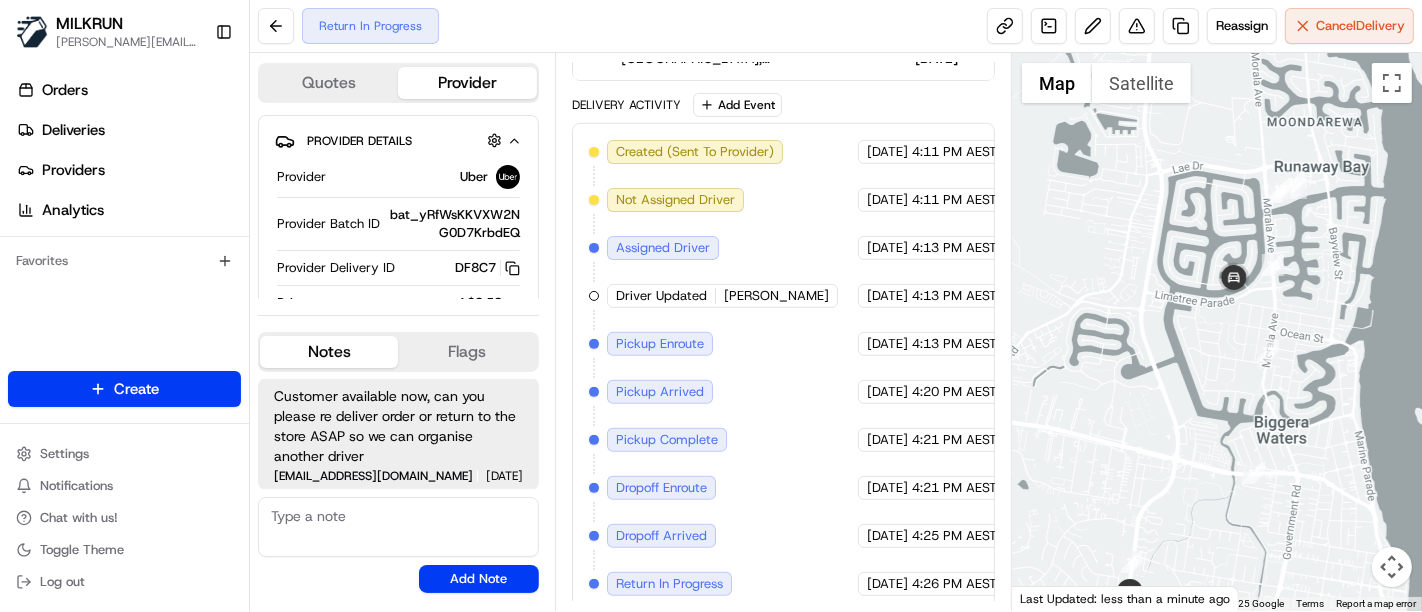 drag, startPoint x: 1275, startPoint y: 248, endPoint x: 1259, endPoint y: 212, distance: 39.39543 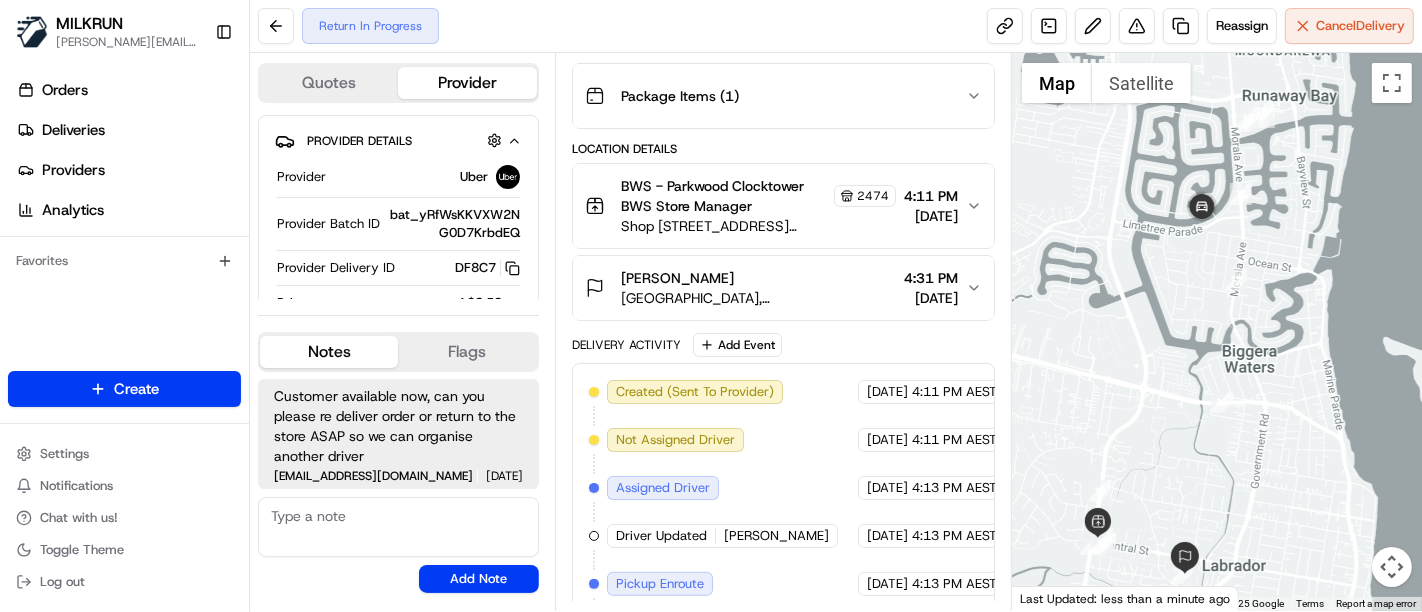 scroll, scrollTop: 0, scrollLeft: 0, axis: both 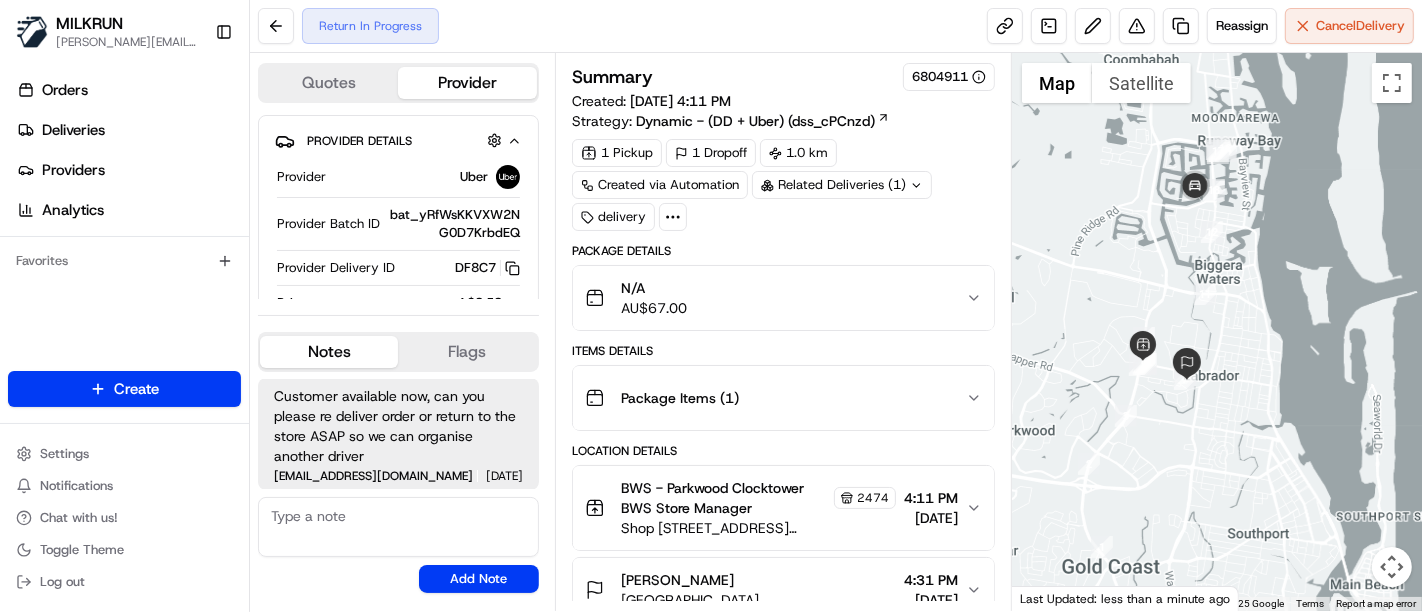drag, startPoint x: 1148, startPoint y: 530, endPoint x: 1149, endPoint y: 395, distance: 135.00371 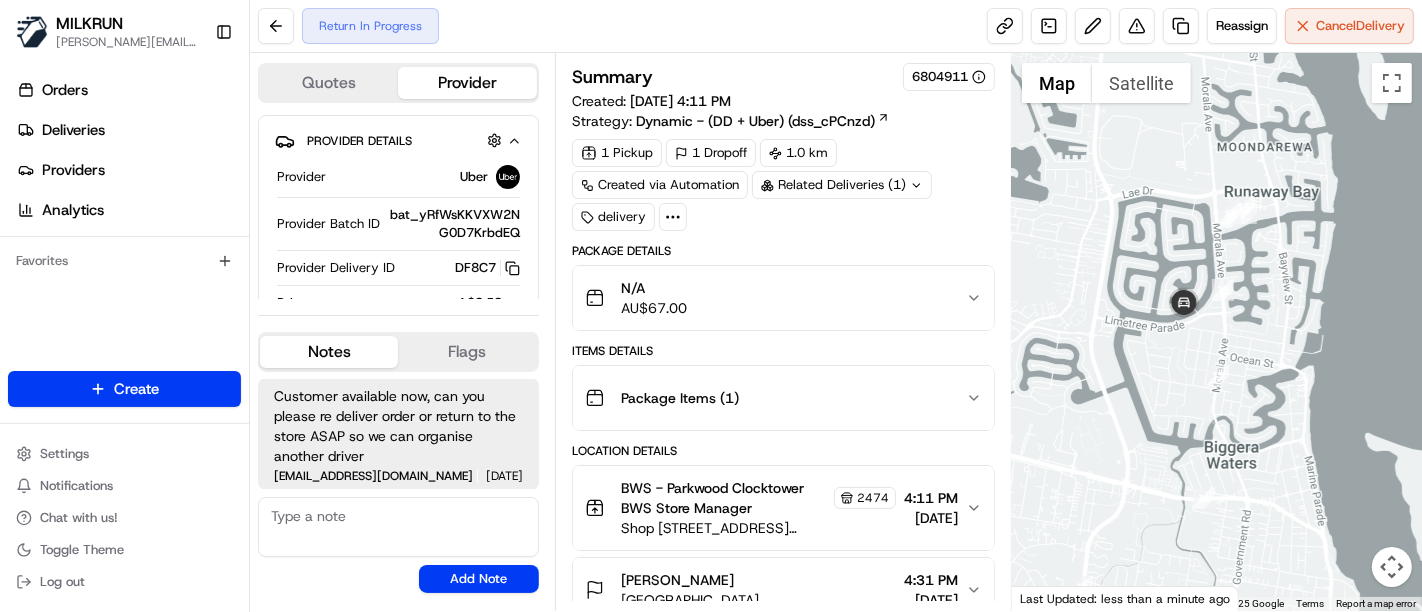 drag, startPoint x: 1235, startPoint y: 196, endPoint x: 1315, endPoint y: 127, distance: 105.64564 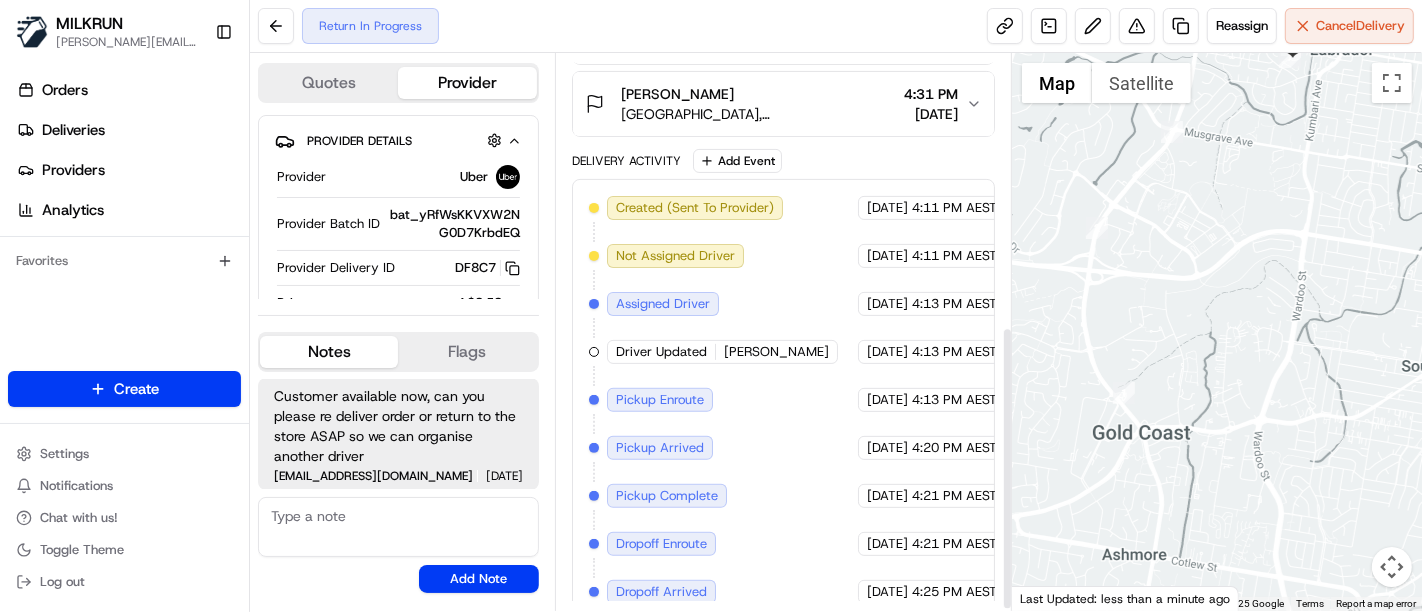 scroll, scrollTop: 542, scrollLeft: 0, axis: vertical 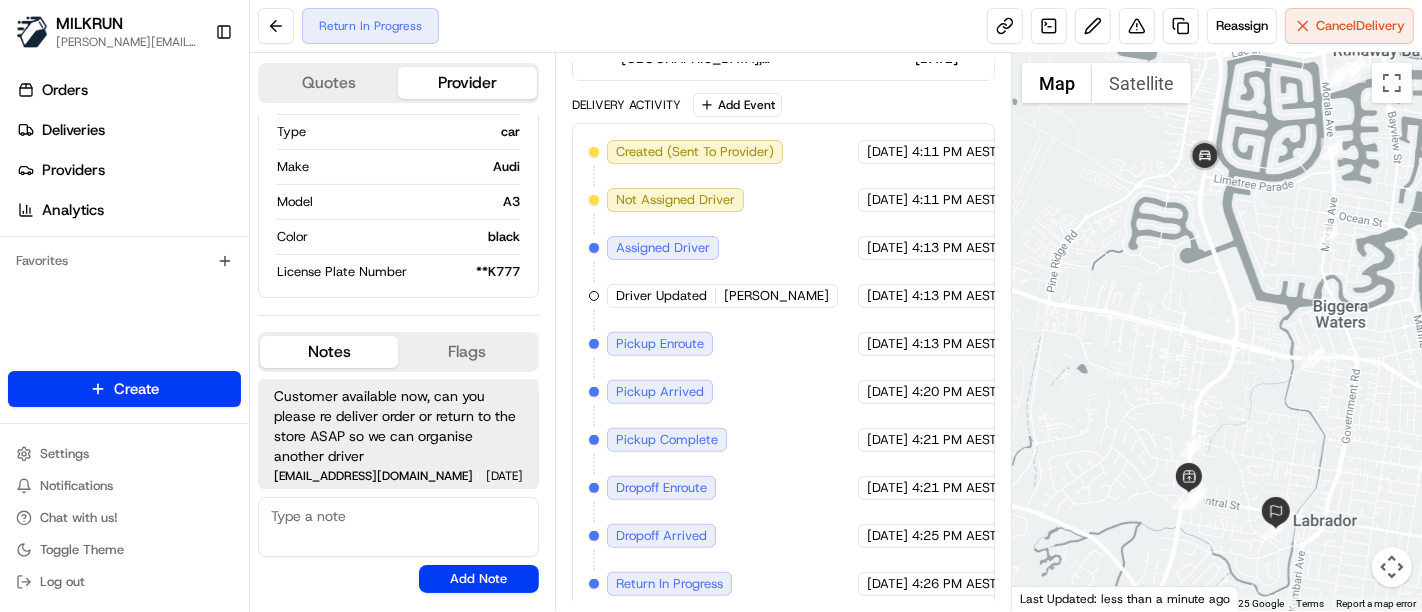 drag, startPoint x: 1211, startPoint y: 478, endPoint x: 1213, endPoint y: 350, distance: 128.01562 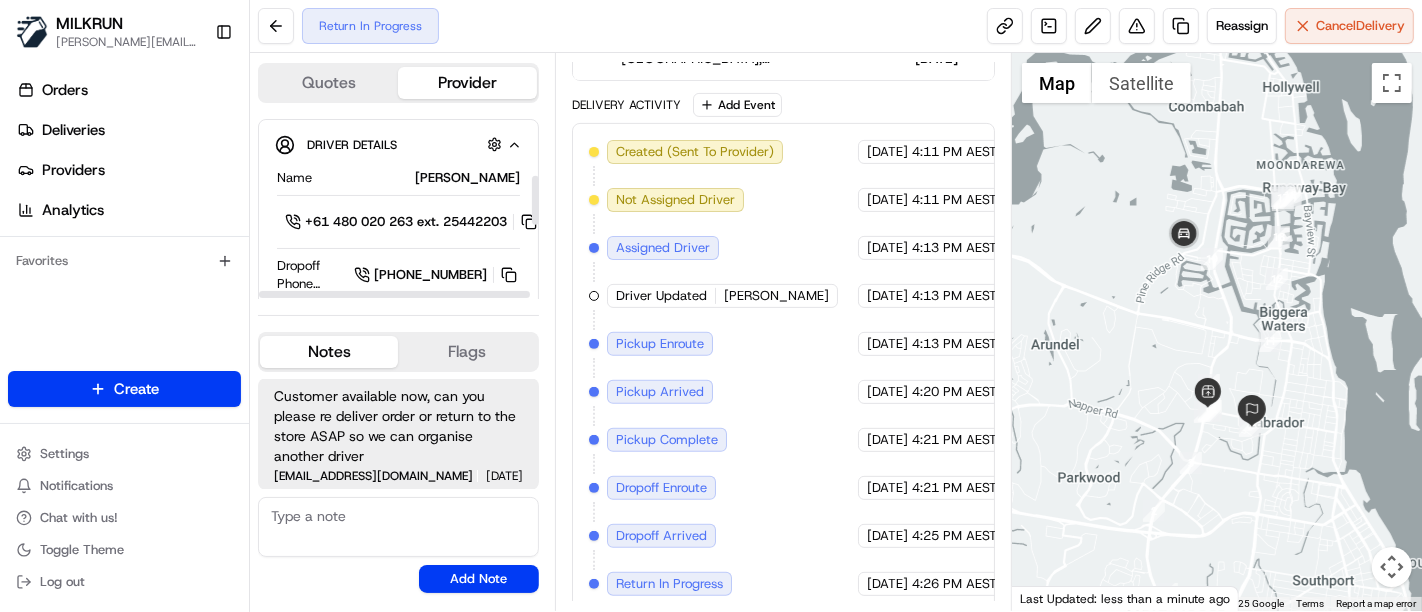 scroll, scrollTop: 179, scrollLeft: 0, axis: vertical 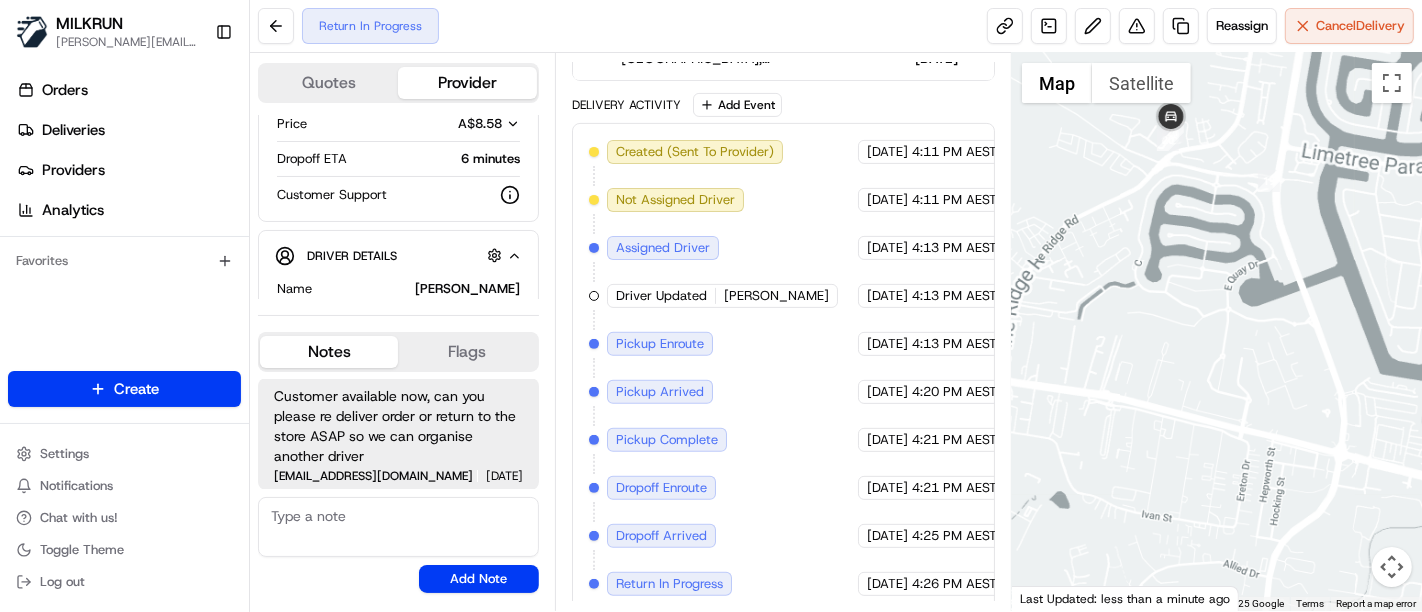 drag, startPoint x: 1280, startPoint y: 416, endPoint x: 1265, endPoint y: 395, distance: 25.806976 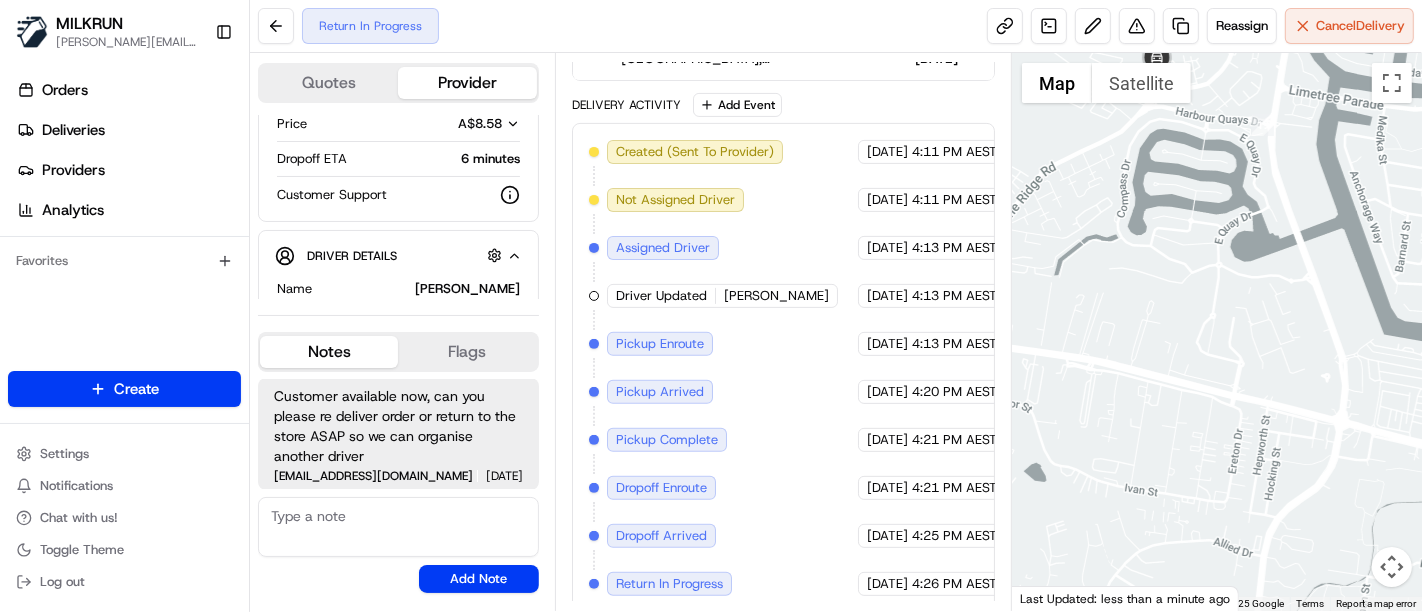 drag, startPoint x: 1258, startPoint y: 421, endPoint x: 1122, endPoint y: 291, distance: 188.13824 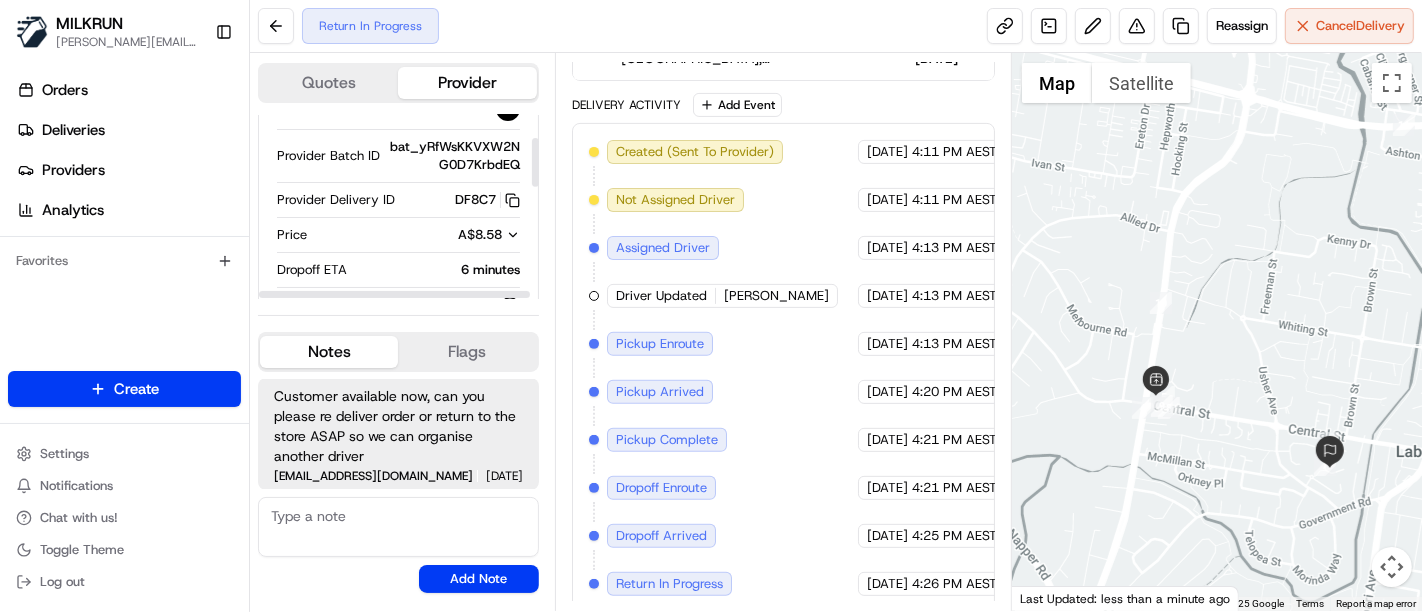 scroll, scrollTop: 290, scrollLeft: 0, axis: vertical 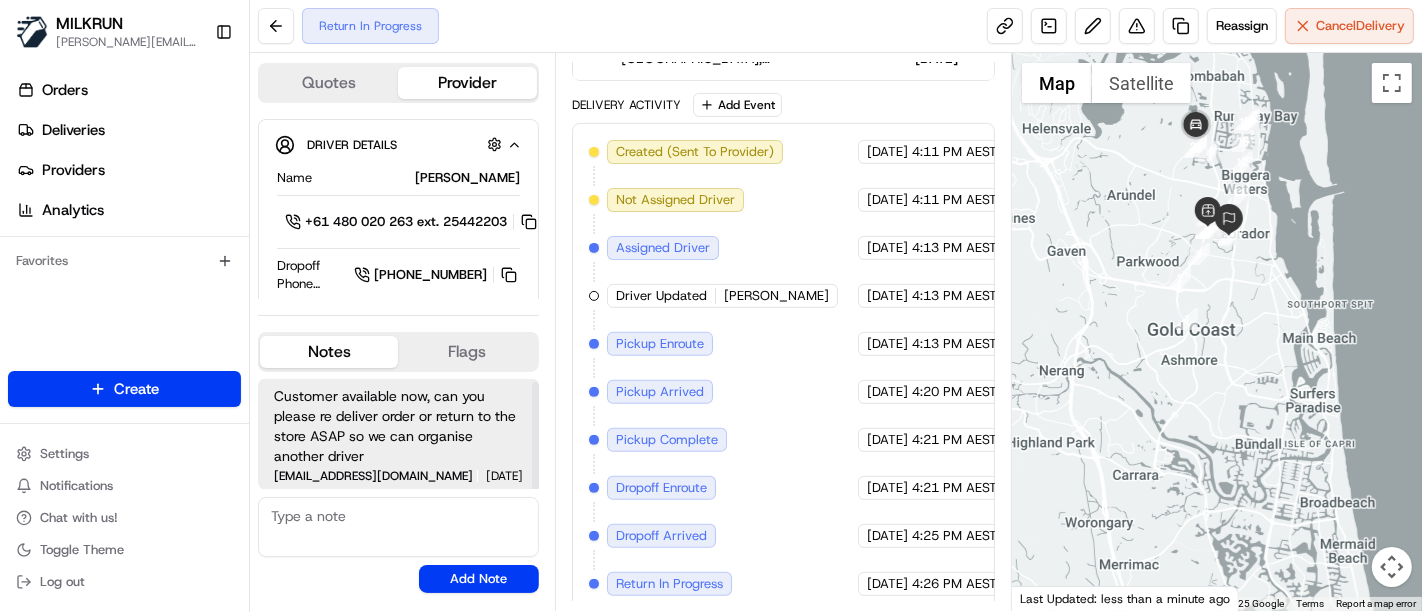 click on "Customer available now, can you please re deliver order or return to the store ASAP so we can organise another driver" at bounding box center (398, 426) 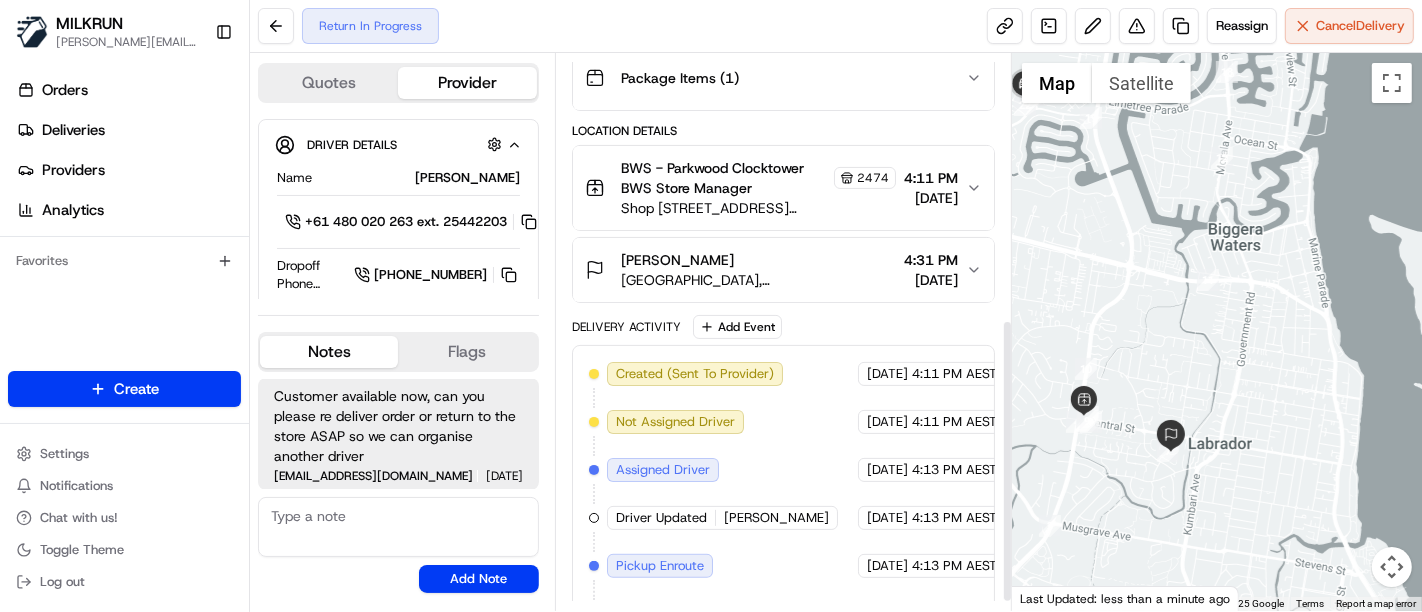 scroll, scrollTop: 98, scrollLeft: 0, axis: vertical 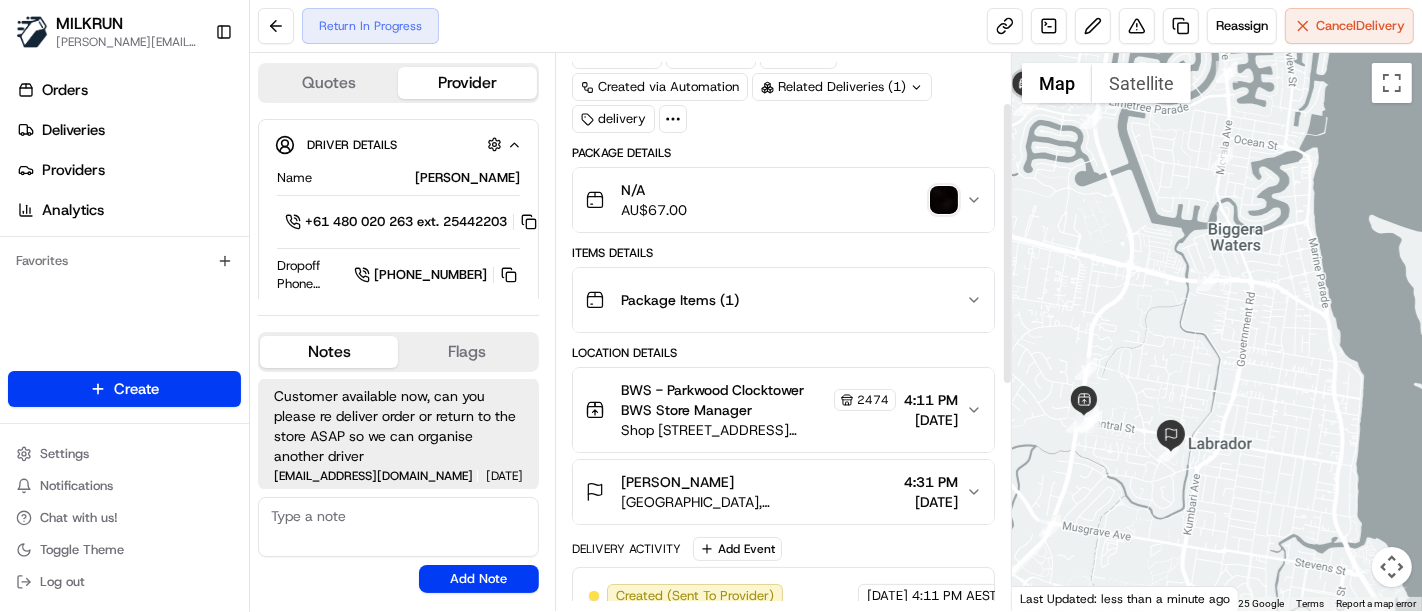 click at bounding box center [944, 200] 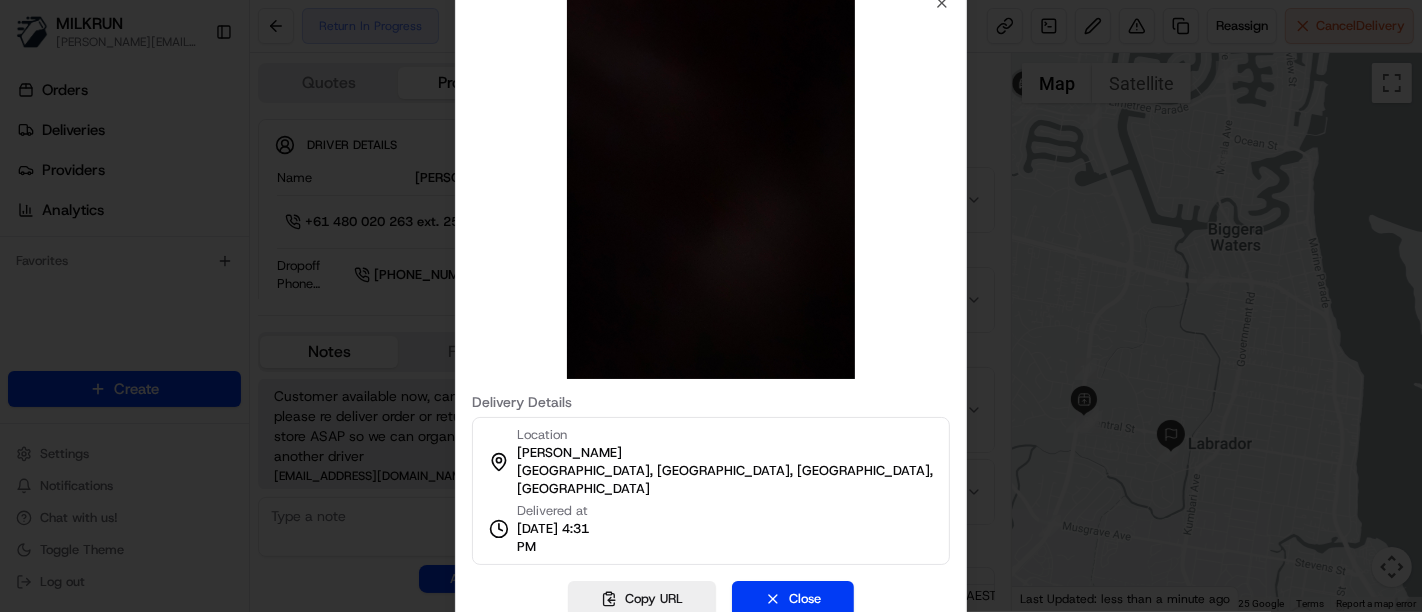 click at bounding box center (711, 306) 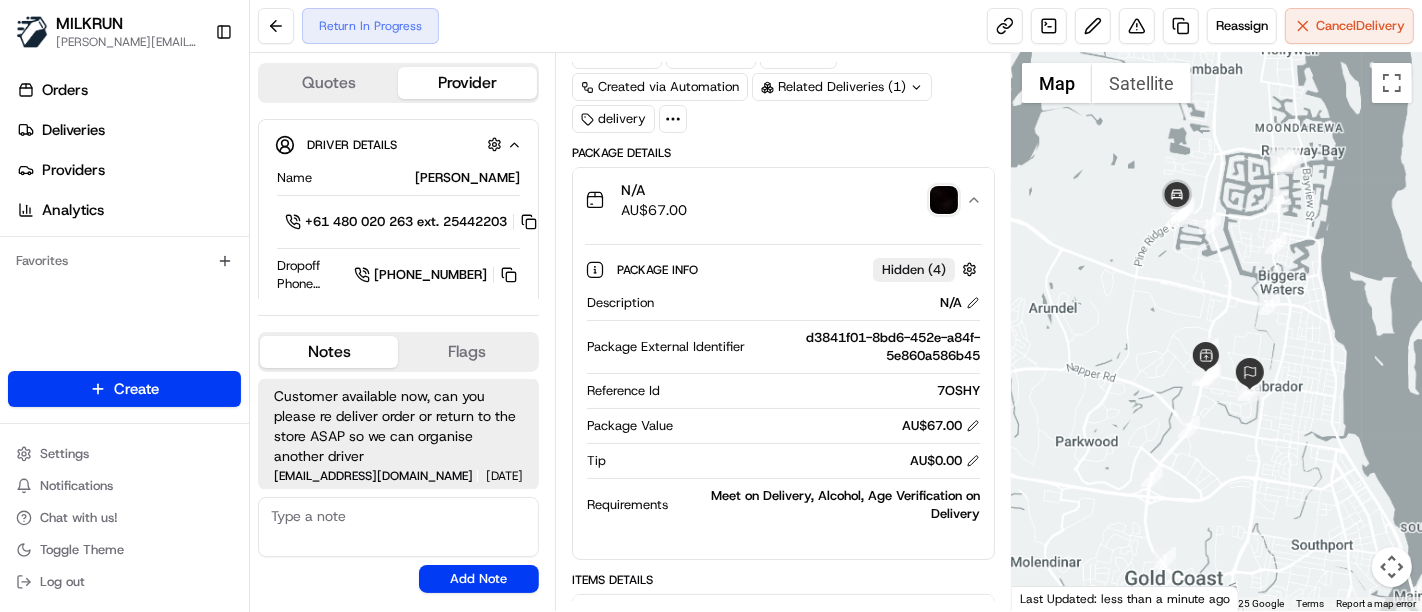 drag, startPoint x: 1197, startPoint y: 407, endPoint x: 1171, endPoint y: 282, distance: 127.67537 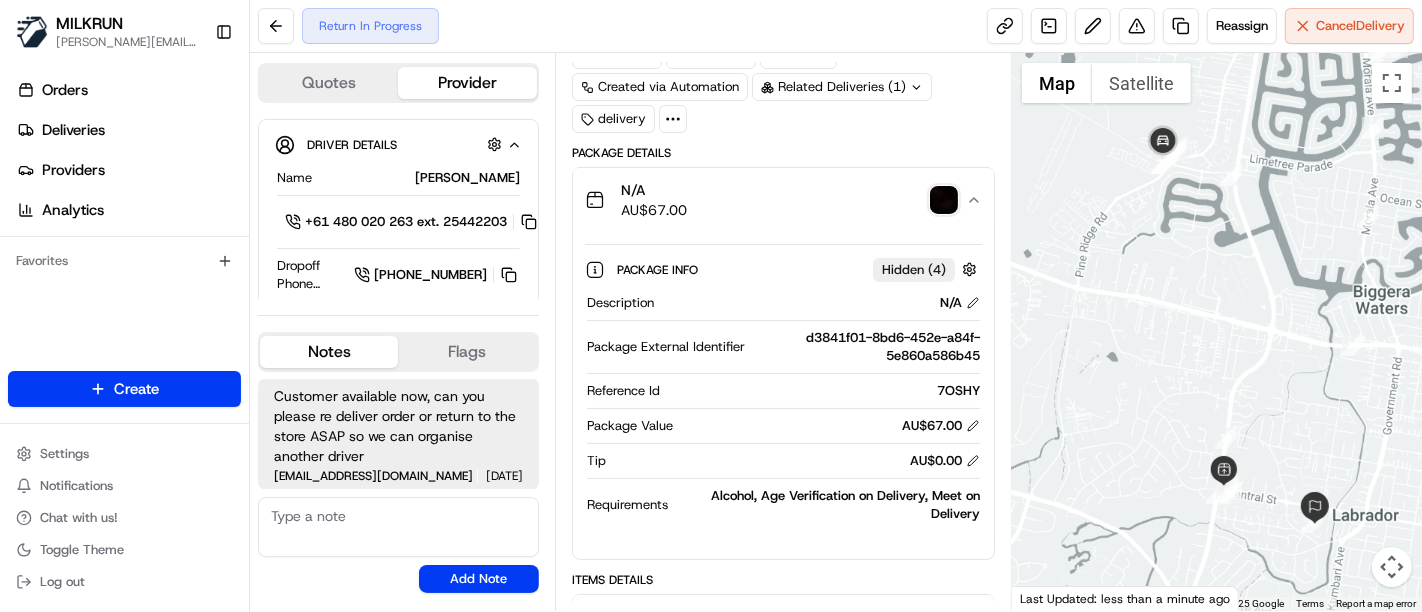 drag, startPoint x: 1265, startPoint y: 393, endPoint x: 1158, endPoint y: 252, distance: 177.00282 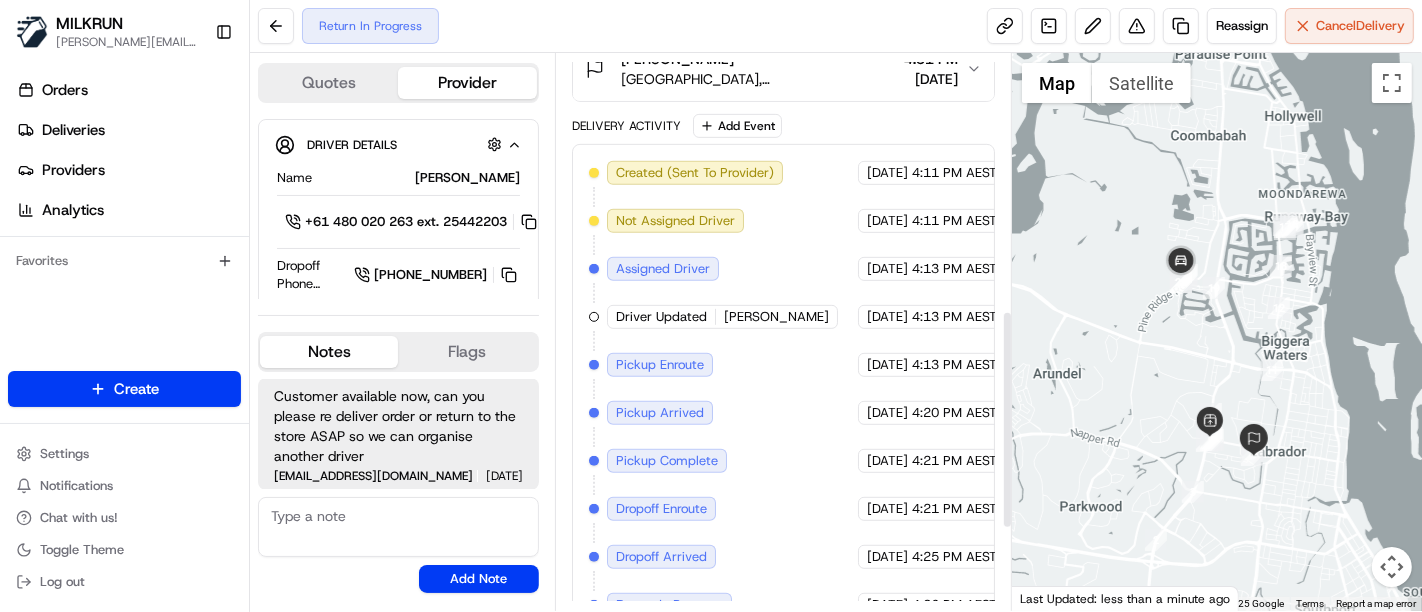 scroll, scrollTop: 868, scrollLeft: 0, axis: vertical 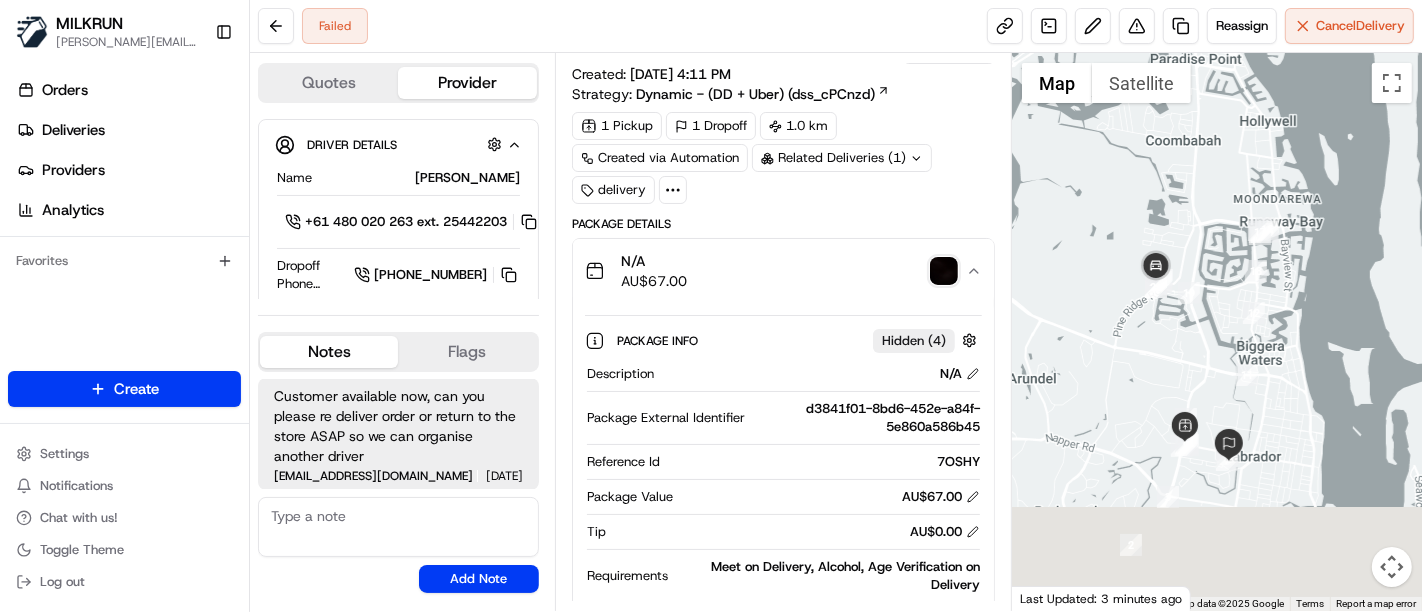 drag, startPoint x: 1164, startPoint y: 510, endPoint x: 901, endPoint y: 452, distance: 269.31952 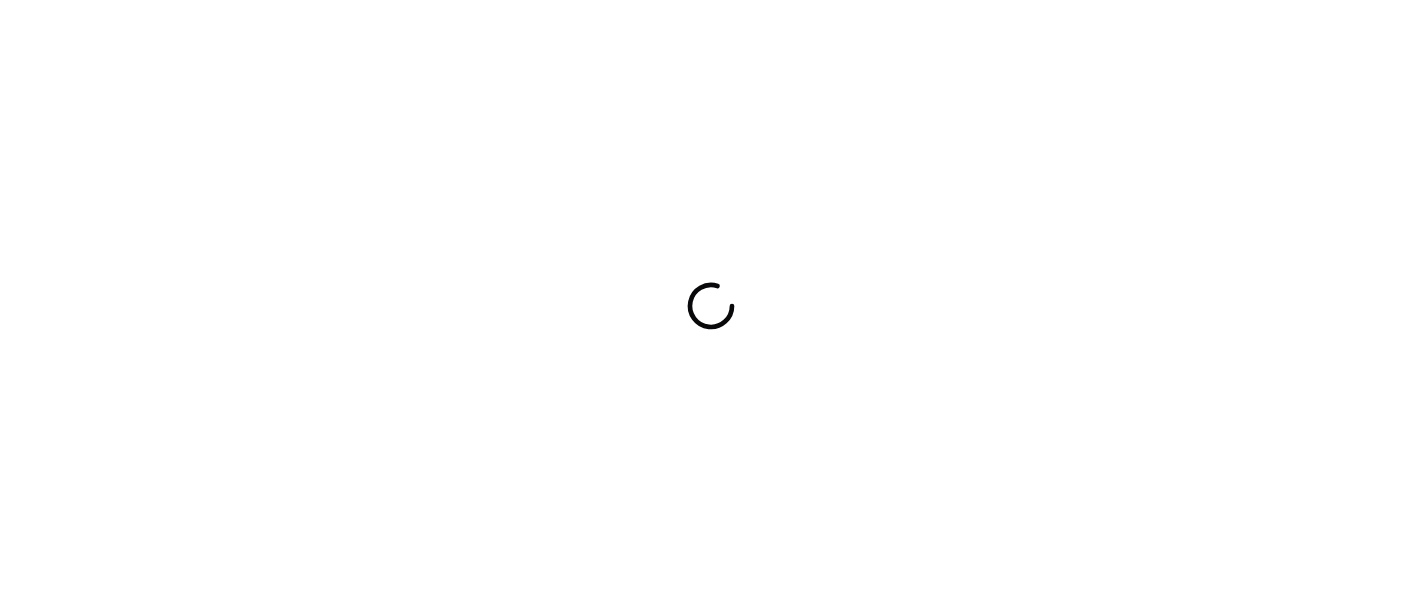 scroll, scrollTop: 0, scrollLeft: 0, axis: both 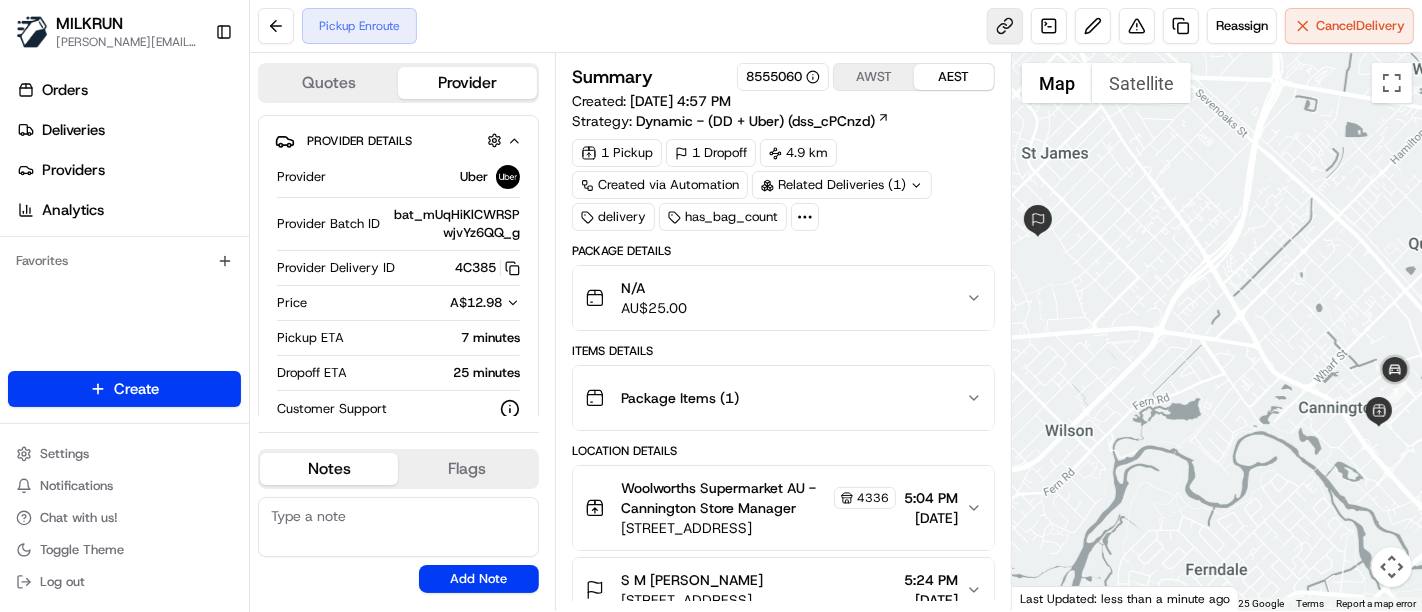 click at bounding box center [1005, 26] 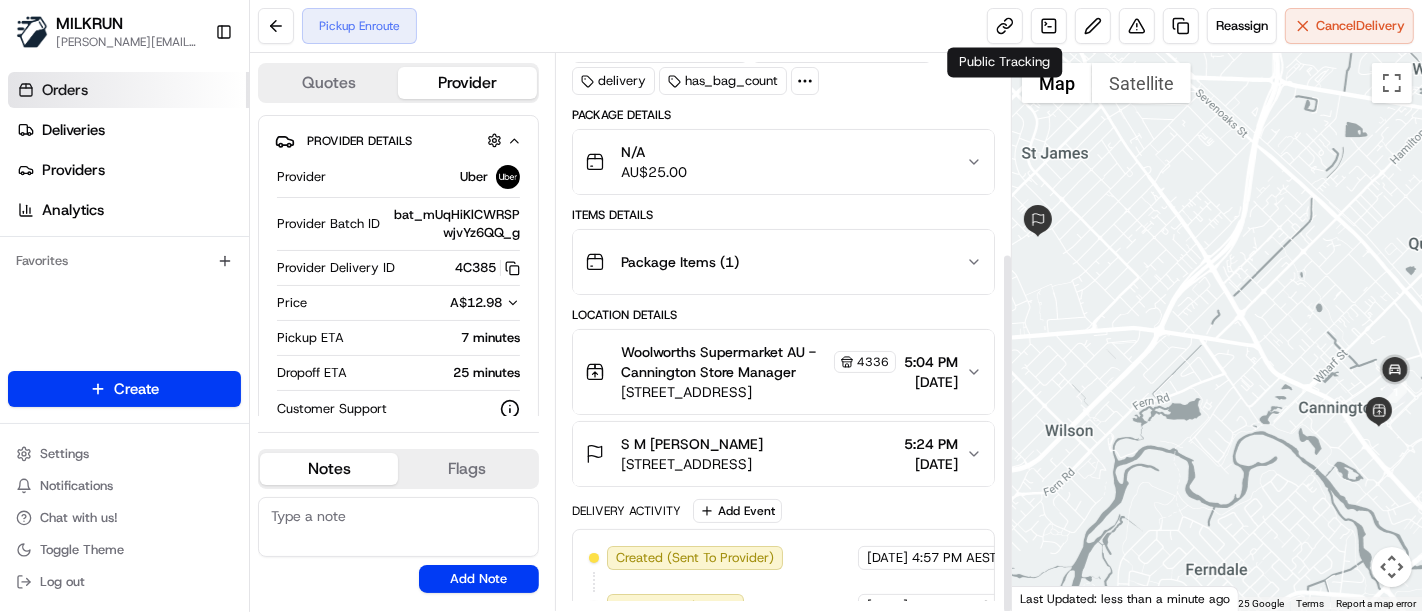 scroll, scrollTop: 0, scrollLeft: 0, axis: both 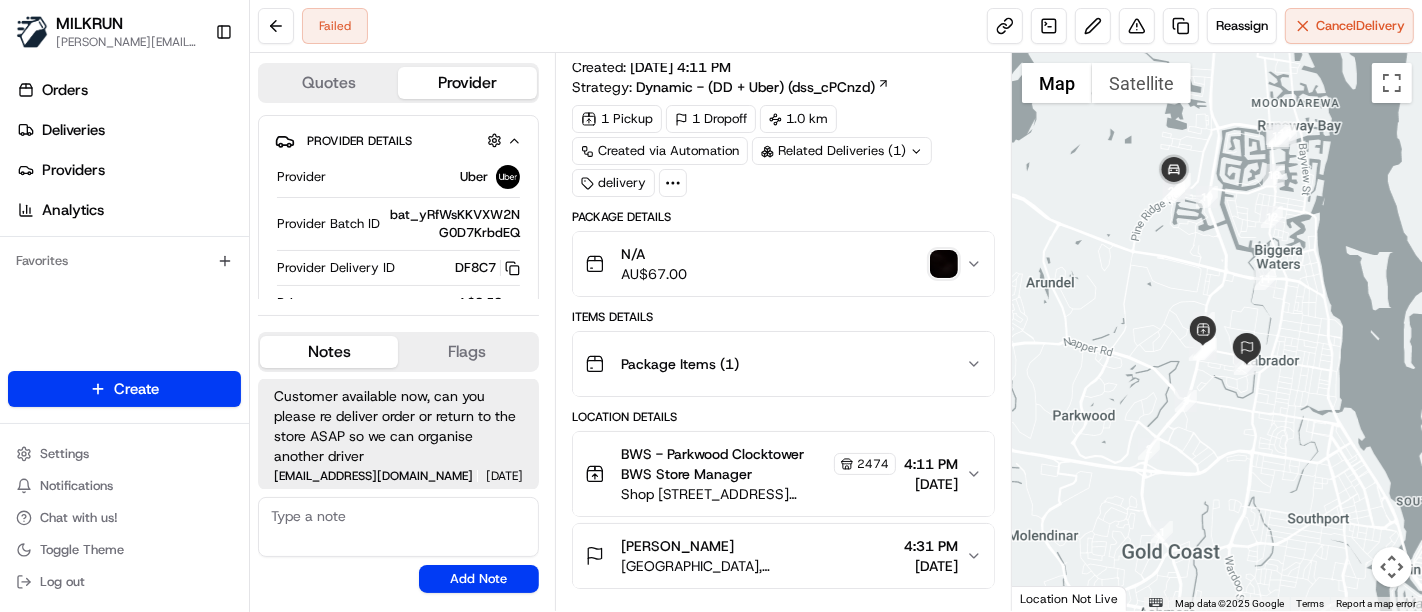 click at bounding box center (944, 264) 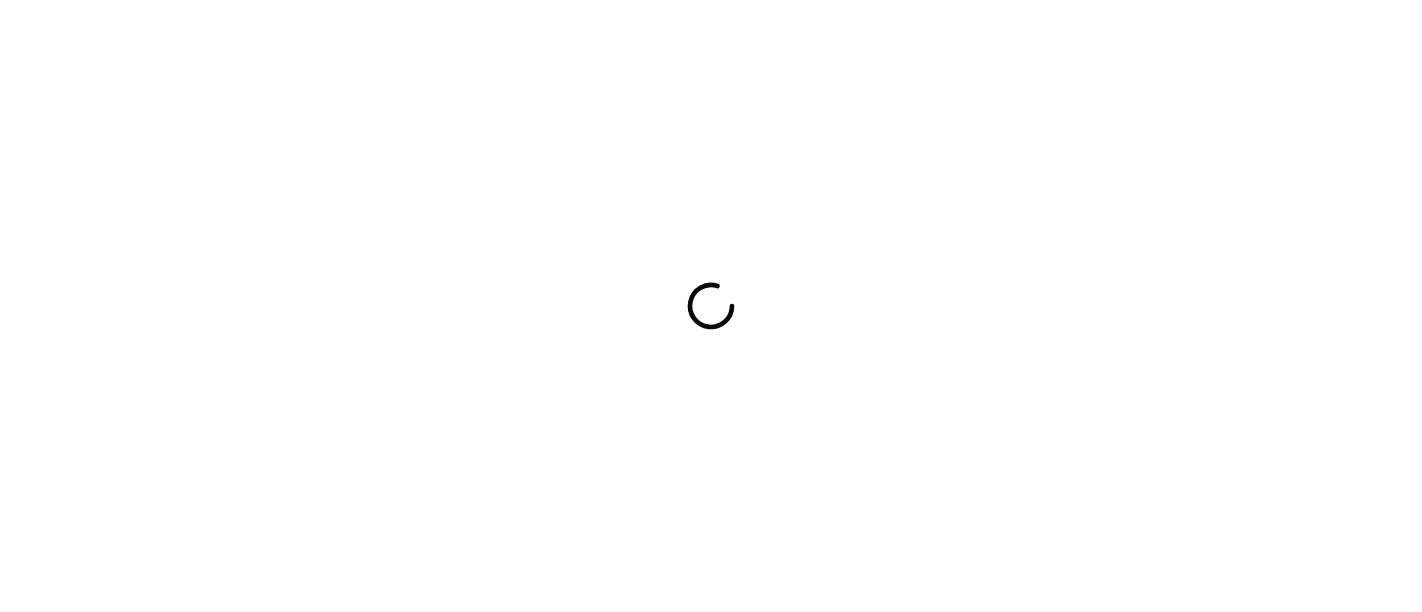 scroll, scrollTop: 0, scrollLeft: 0, axis: both 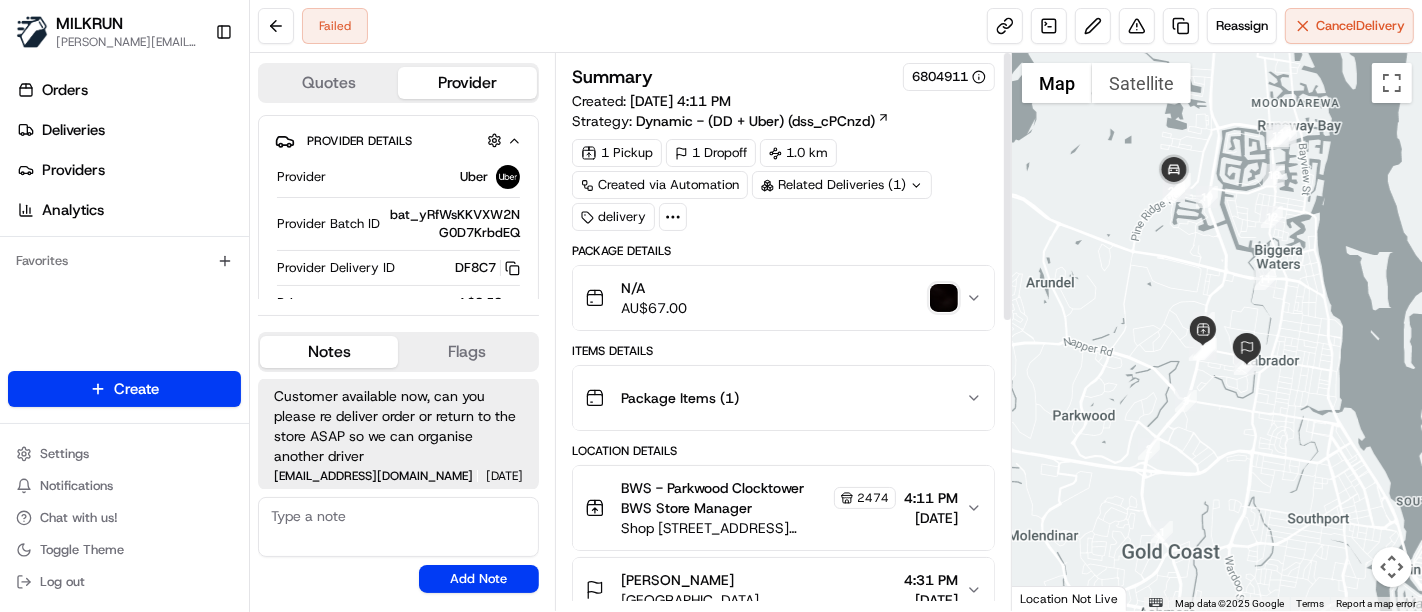 click on "Failed Reassign Cancel  Delivery" at bounding box center (836, 26) 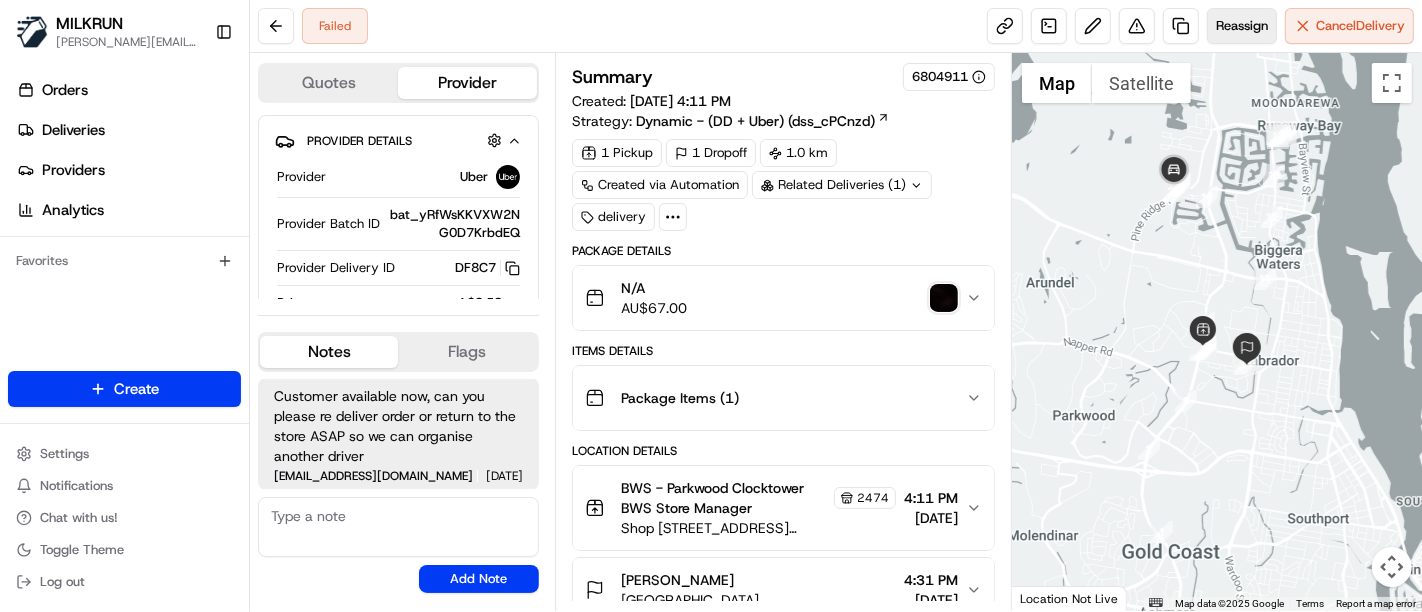 click on "Reassign" at bounding box center [1242, 26] 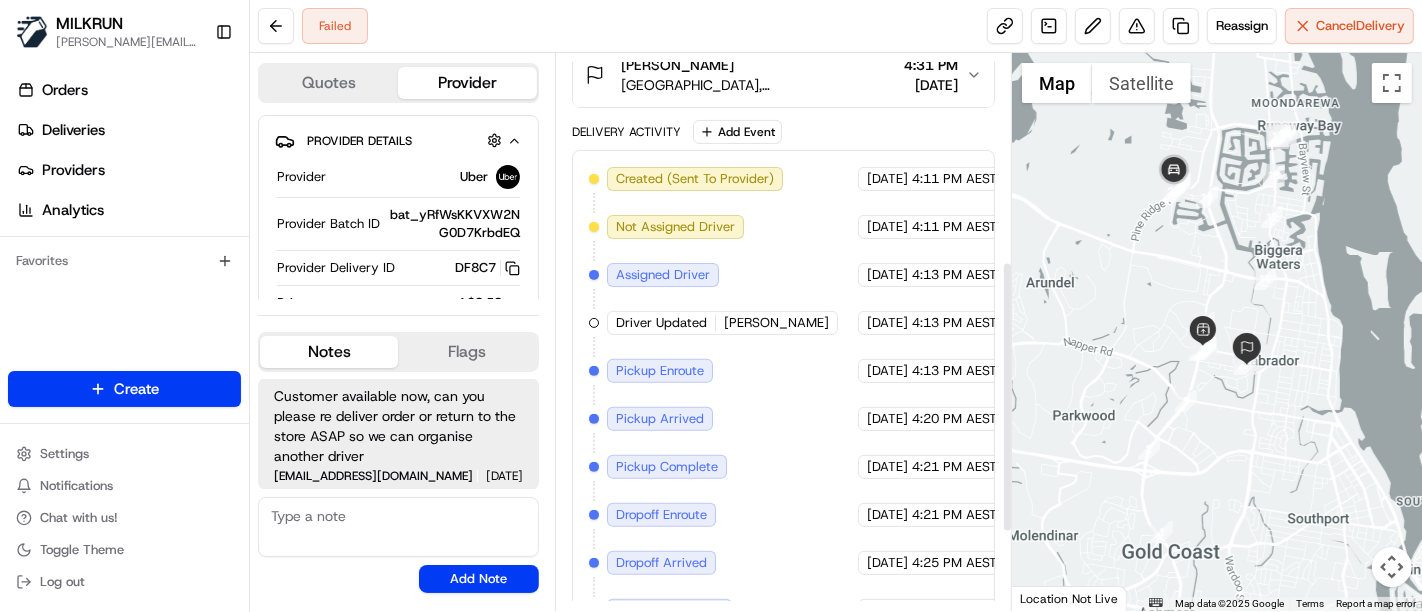 scroll, scrollTop: 590, scrollLeft: 0, axis: vertical 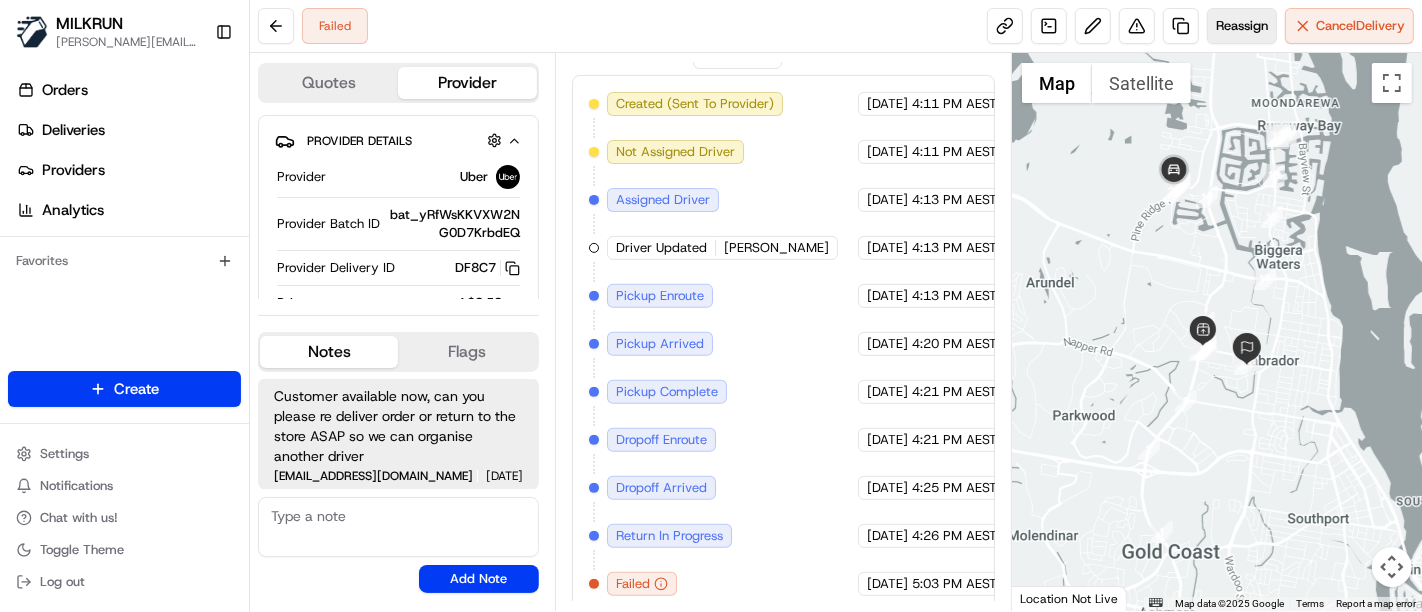 click on "Reassign" at bounding box center (1242, 26) 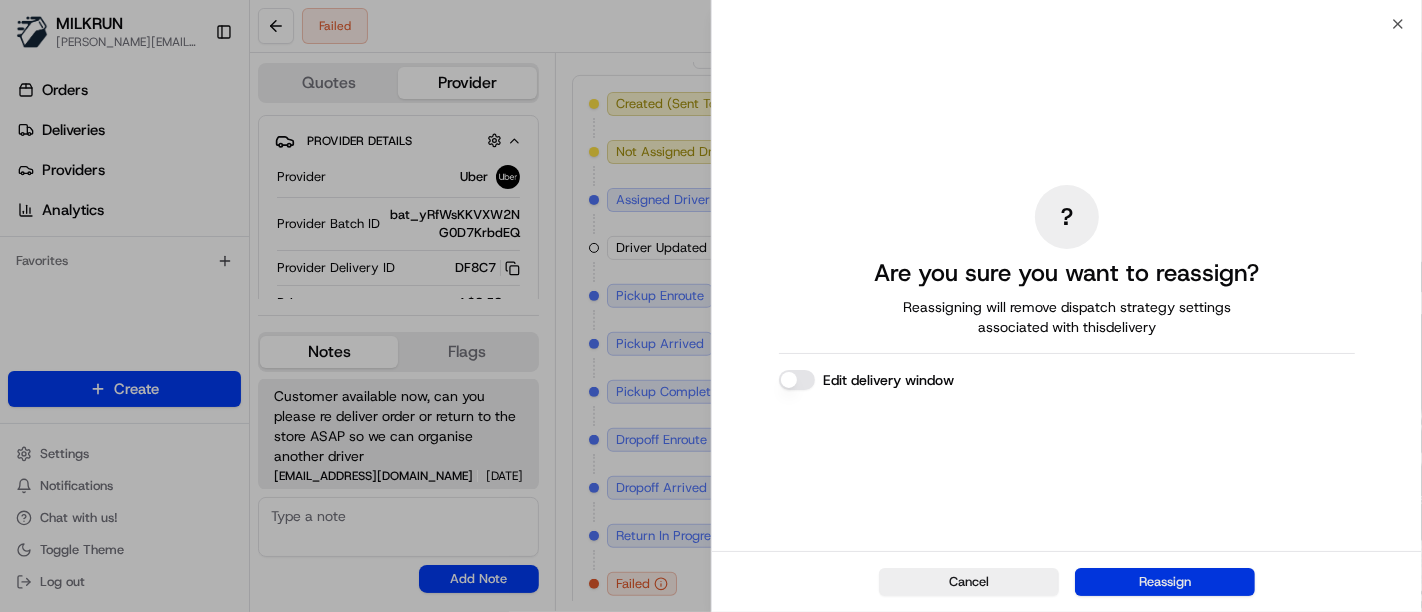 click on "Reassign" at bounding box center [1165, 582] 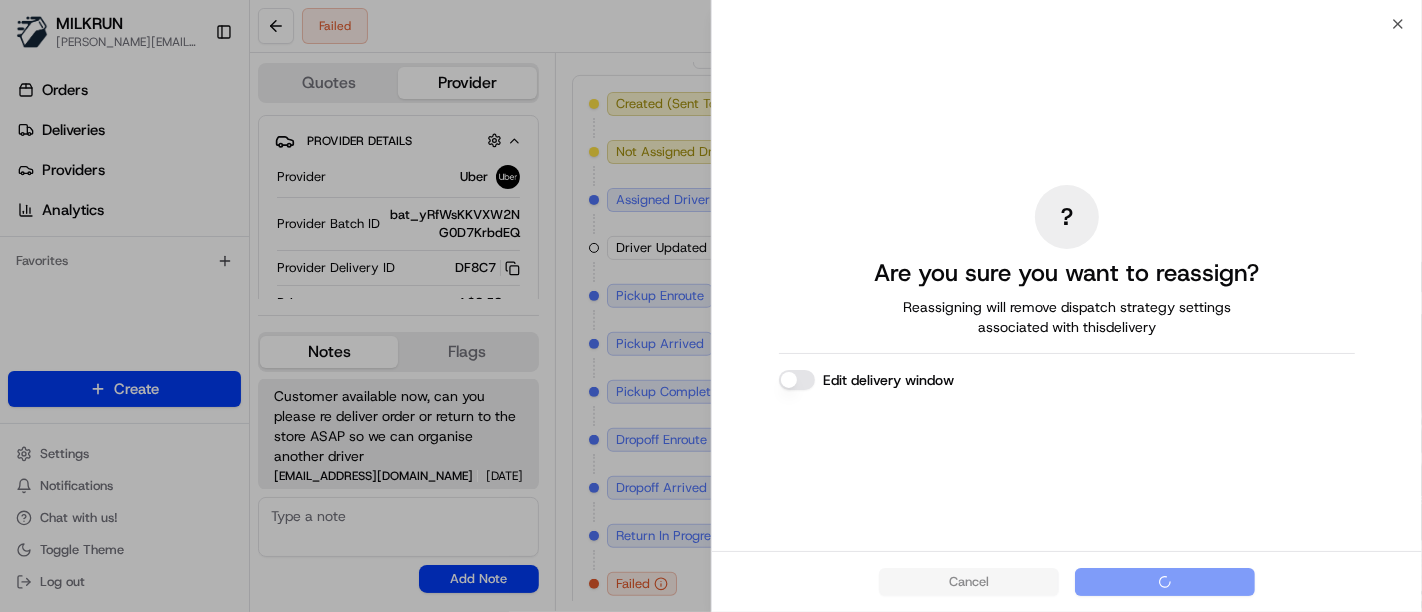 scroll, scrollTop: 57, scrollLeft: 0, axis: vertical 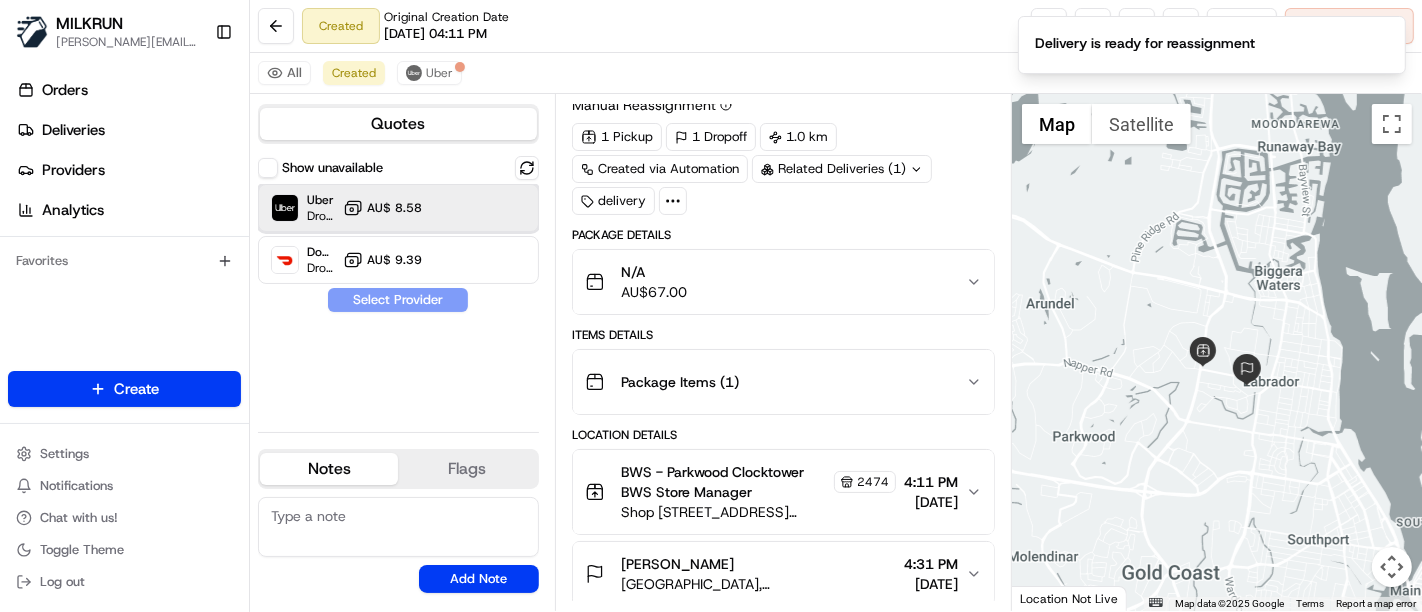 click at bounding box center [478, 208] 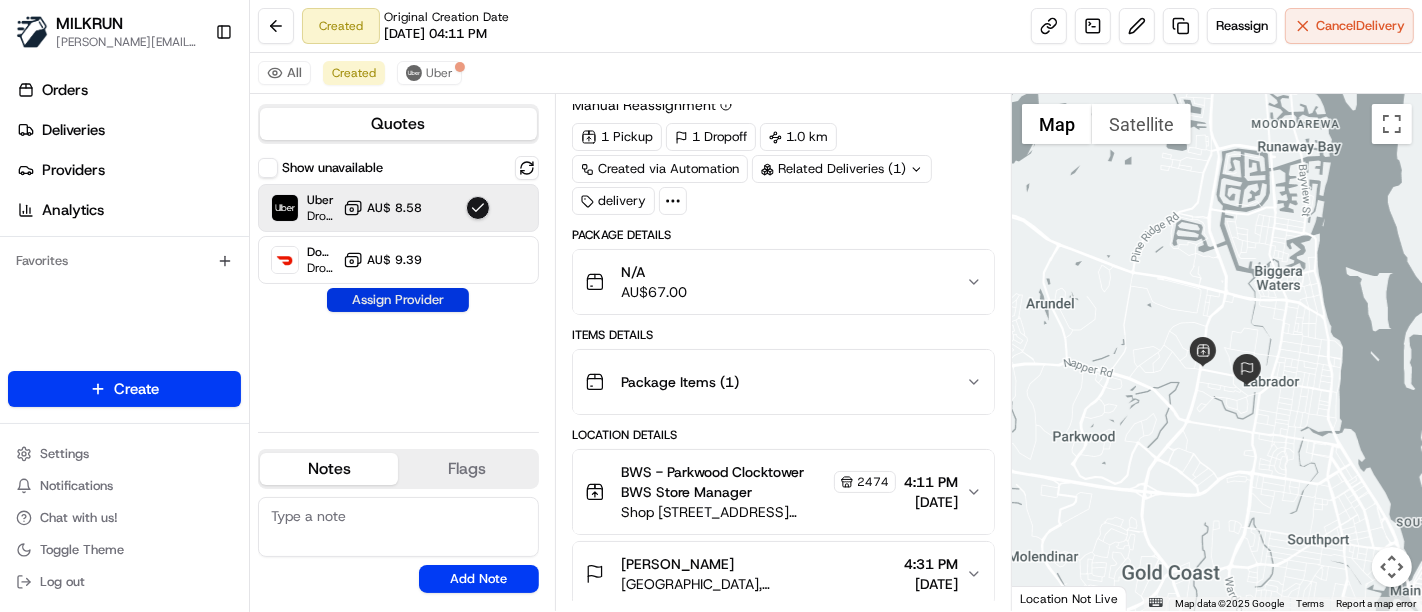 click on "Assign Provider" at bounding box center [398, 300] 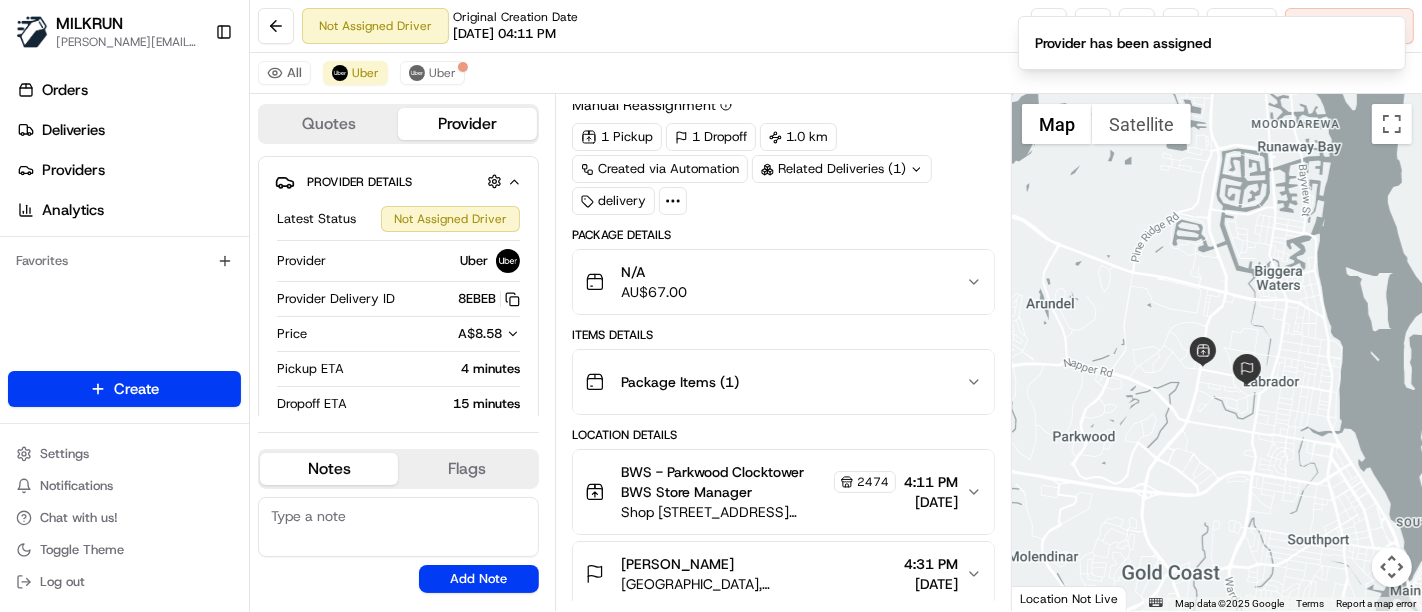 scroll, scrollTop: 204, scrollLeft: 0, axis: vertical 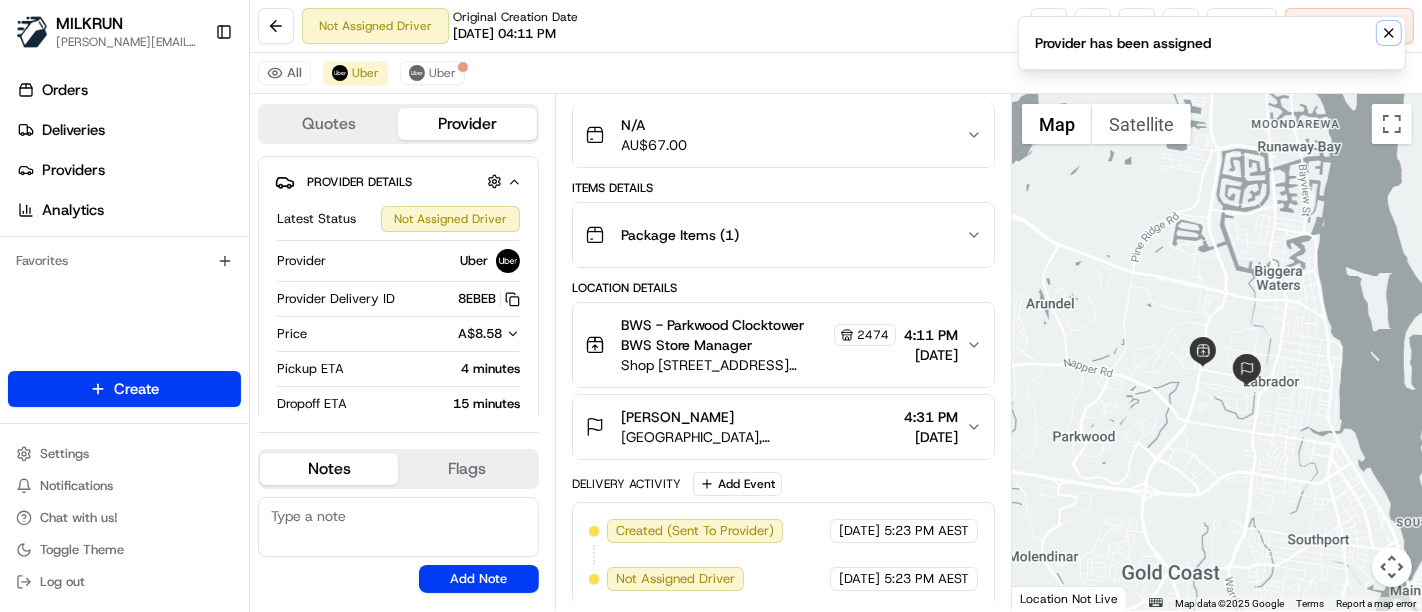 click 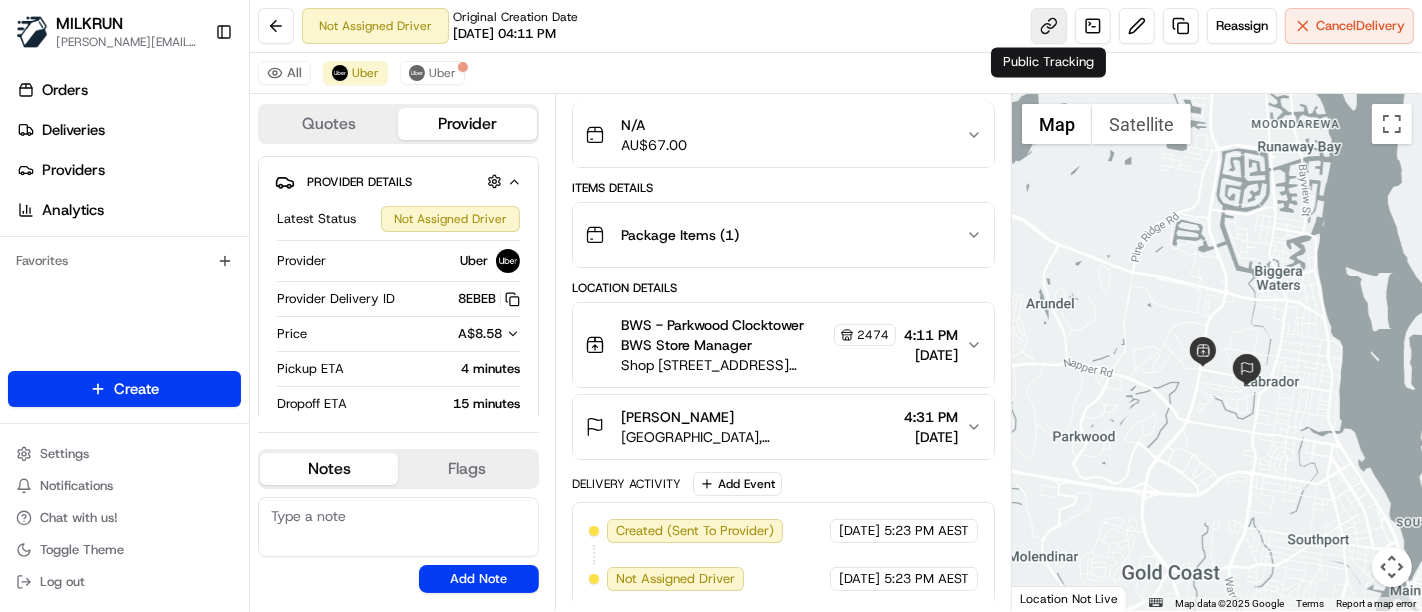 click at bounding box center [1049, 26] 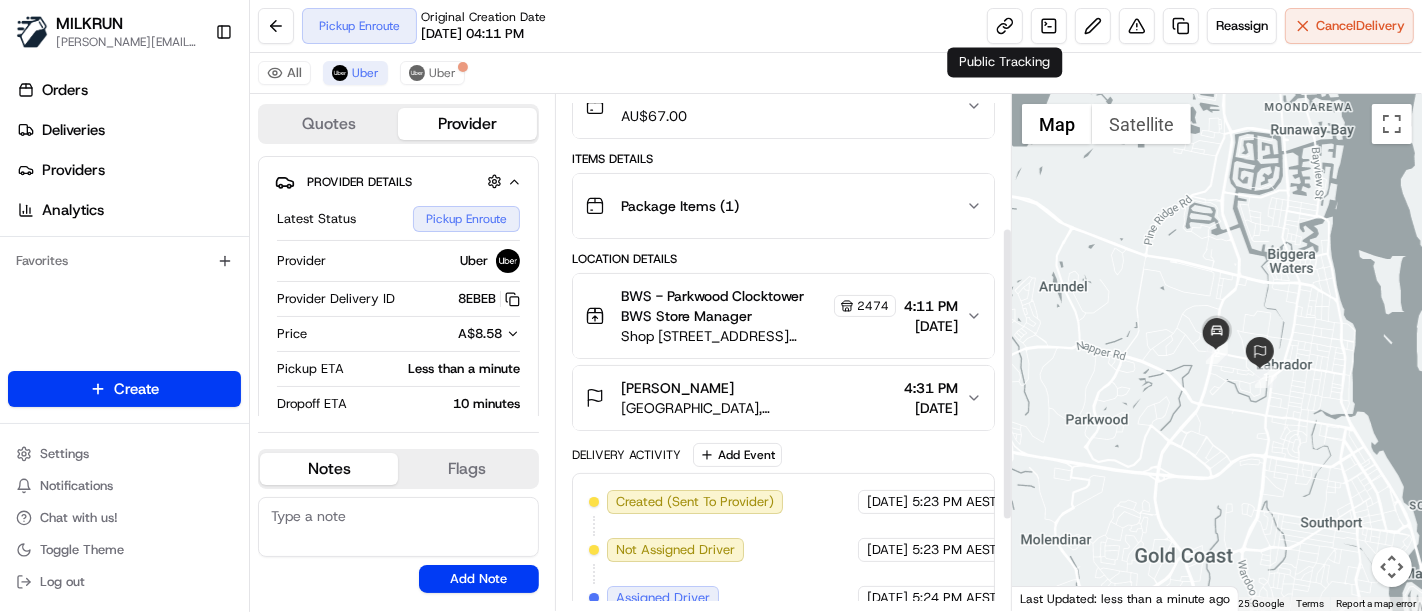 scroll, scrollTop: 60, scrollLeft: 0, axis: vertical 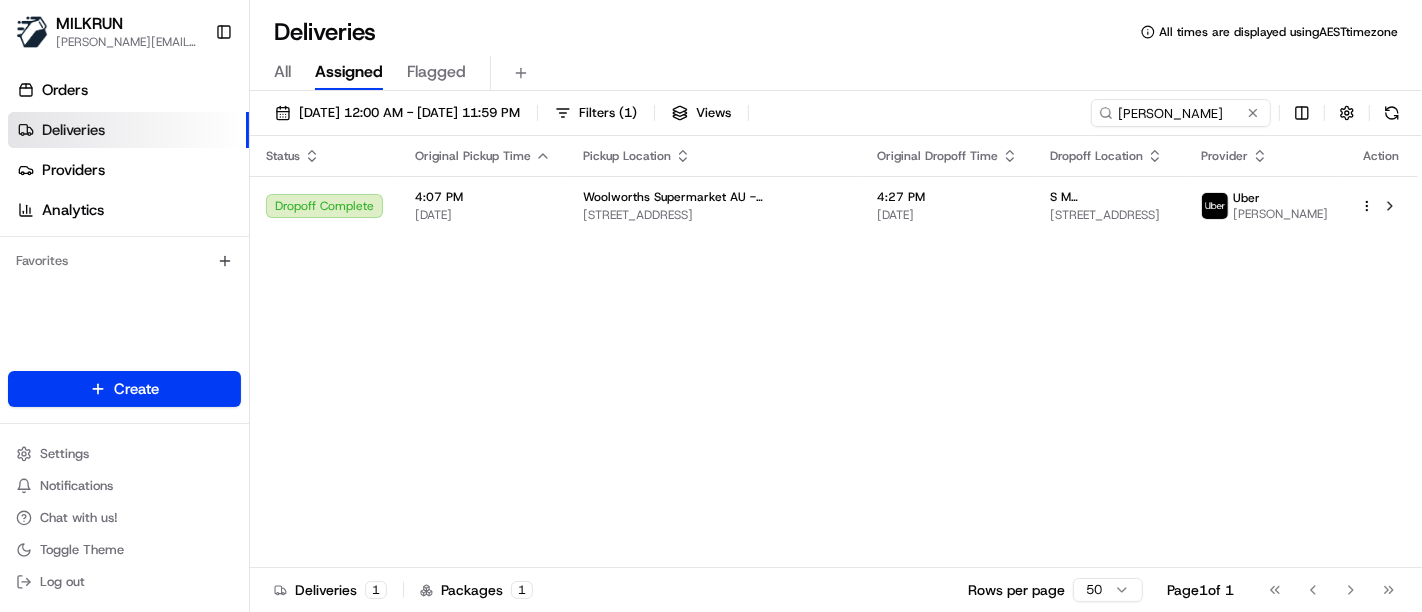 click on "[DATE] 12:00 AM - [DATE] 11:59 PM Filters ( 1 ) Views [PERSON_NAME] Status Original Pickup Time Pickup Location Original Dropoff Time Dropoff Location Provider Action Dropoff Complete 4:07 PM [DATE] [GEOGRAPHIC_DATA] Supermarket AU - [GEOGRAPHIC_DATA] [STREET_ADDRESS] 4:27 PM [DATE] S M [PERSON_NAME] [STREET_ADDRESS], AU Uber [PERSON_NAME] J. Deliveries 1 Packages 1 Rows per page 50 Page  1  of   1 Go to first page Go to previous page Go to next page Go to last page" at bounding box center (836, 353) 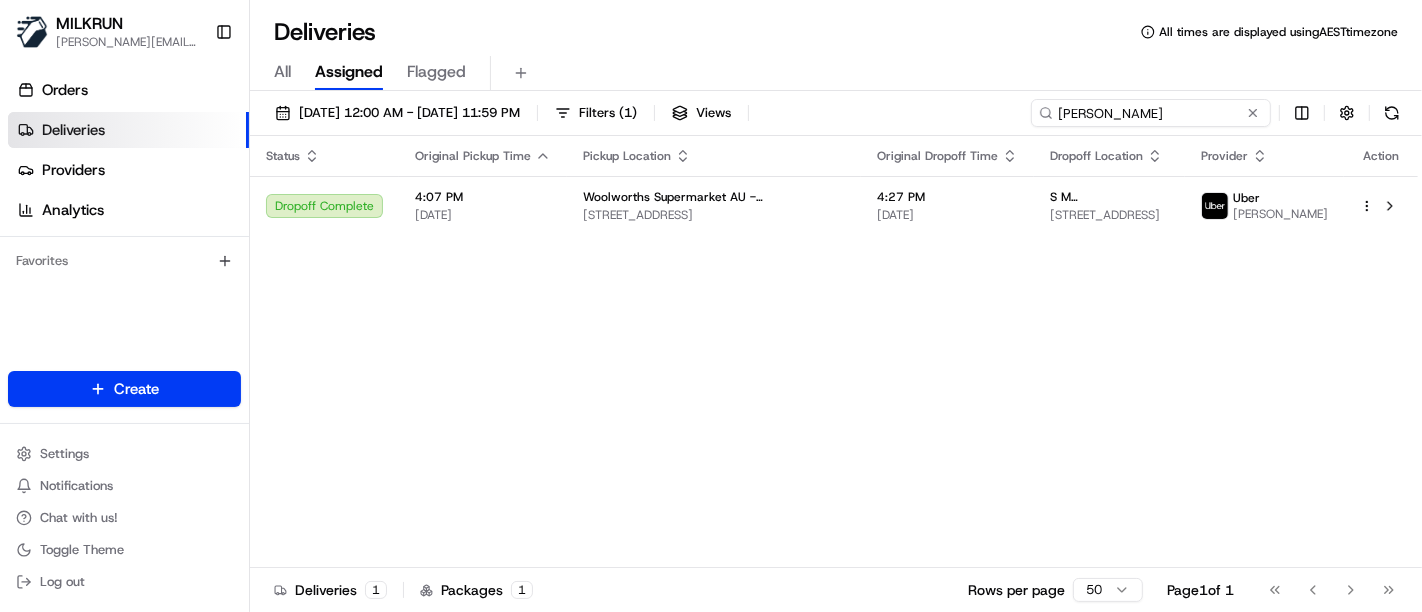 click on "[PERSON_NAME]" at bounding box center (1151, 113) 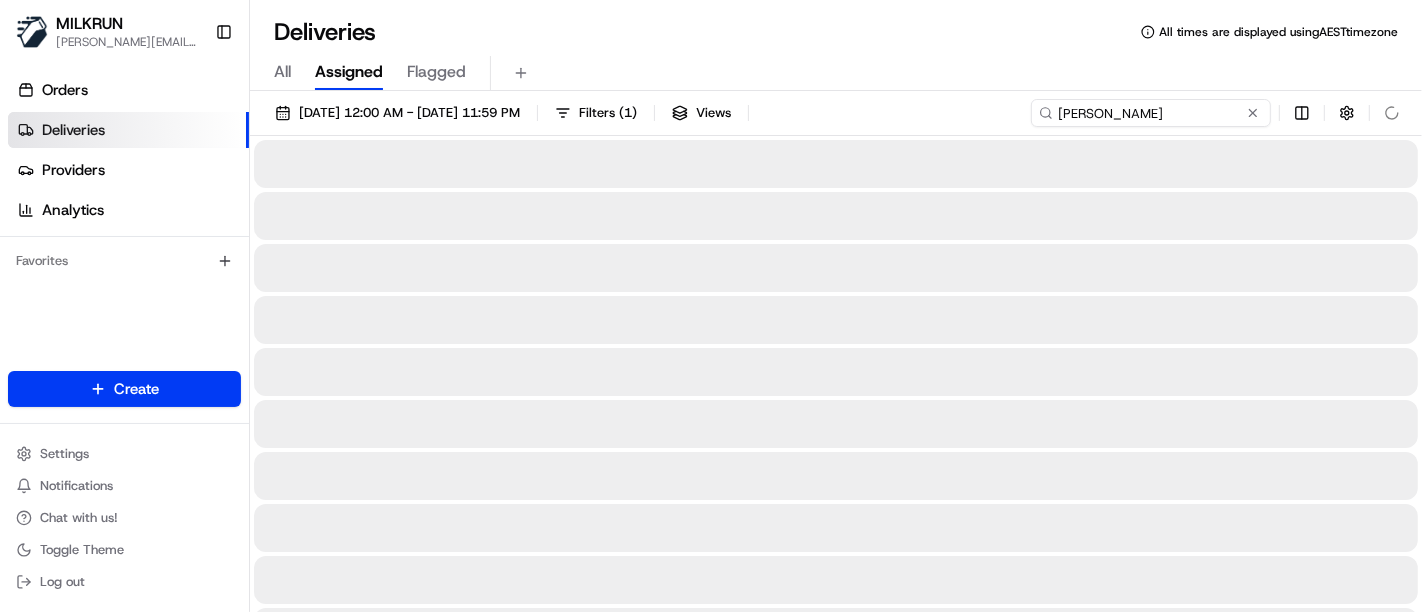 type on "[PERSON_NAME]" 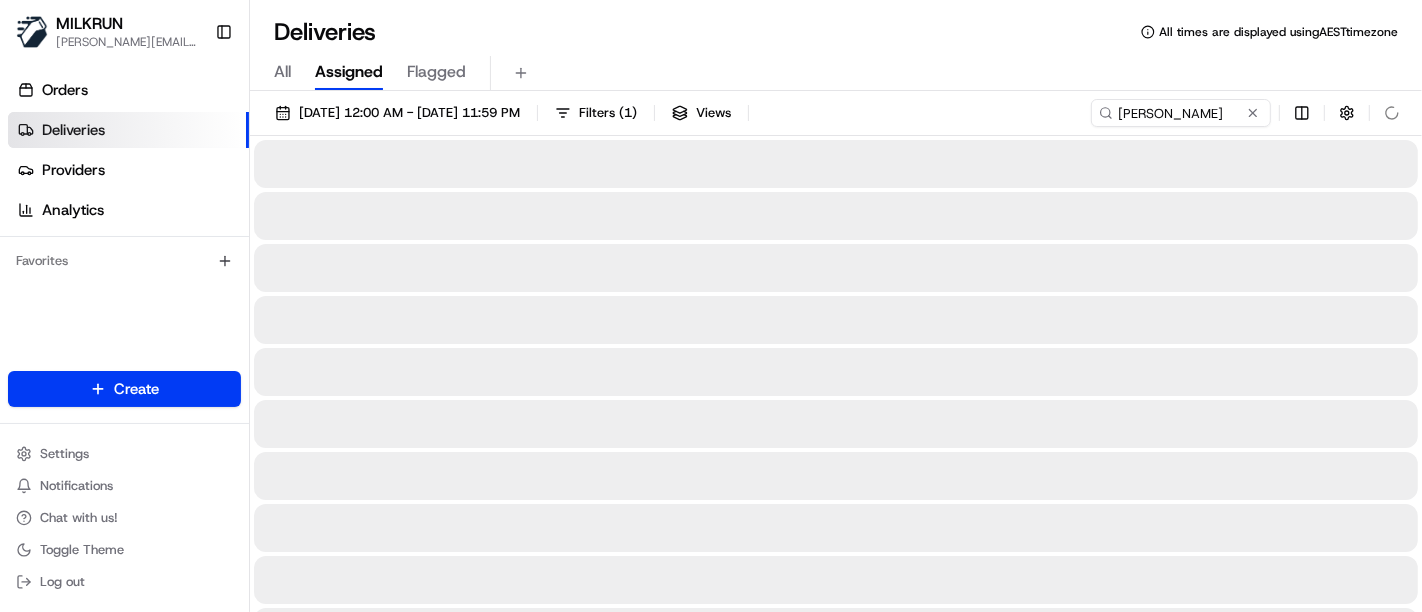 click on "[DATE] 12:00 AM - [DATE] 11:59 PM Filters ( 1 ) Views [PERSON_NAME]" at bounding box center [836, 117] 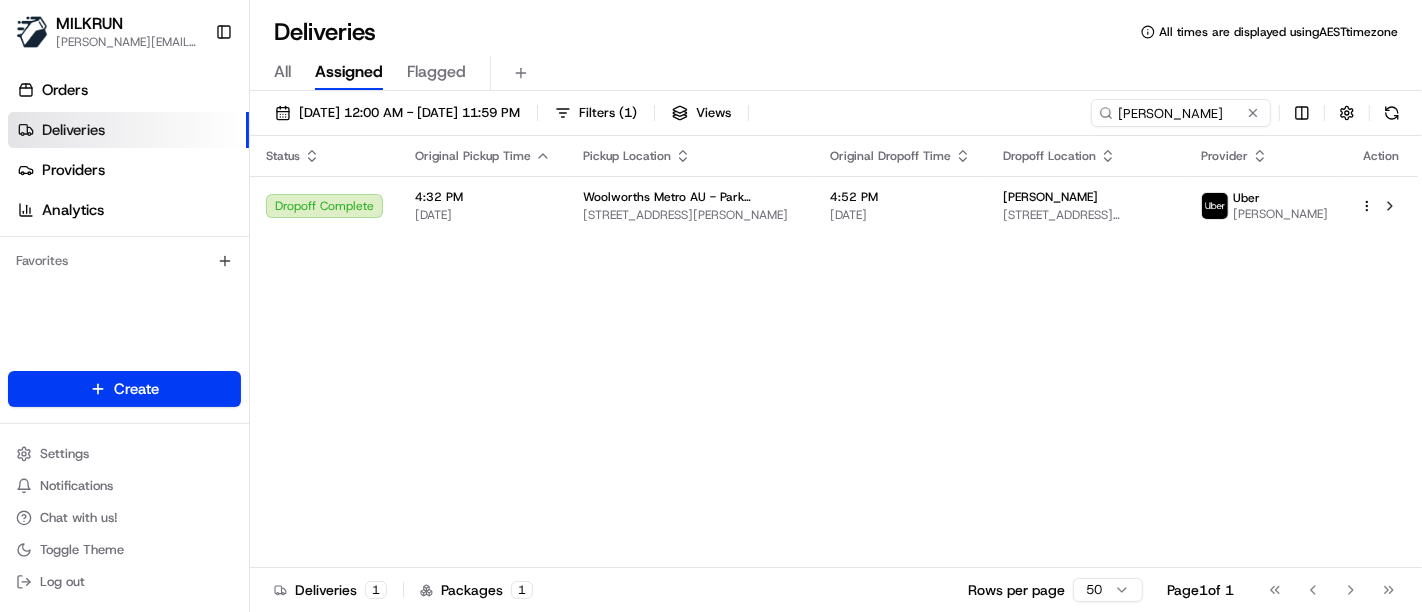 click on "Status Original Pickup Time Pickup Location Original Dropoff Time Dropoff Location Provider Action Dropoff Complete 4:32 PM [DATE] Woolworths [GEOGRAPHIC_DATA] [GEOGRAPHIC_DATA][STREET_ADDRESS][PERSON_NAME] 4:52 PM [DATE] [PERSON_NAME] [STREET_ADDRESS][PERSON_NAME], AU [GEOGRAPHIC_DATA][PERSON_NAME]" at bounding box center [834, 352] 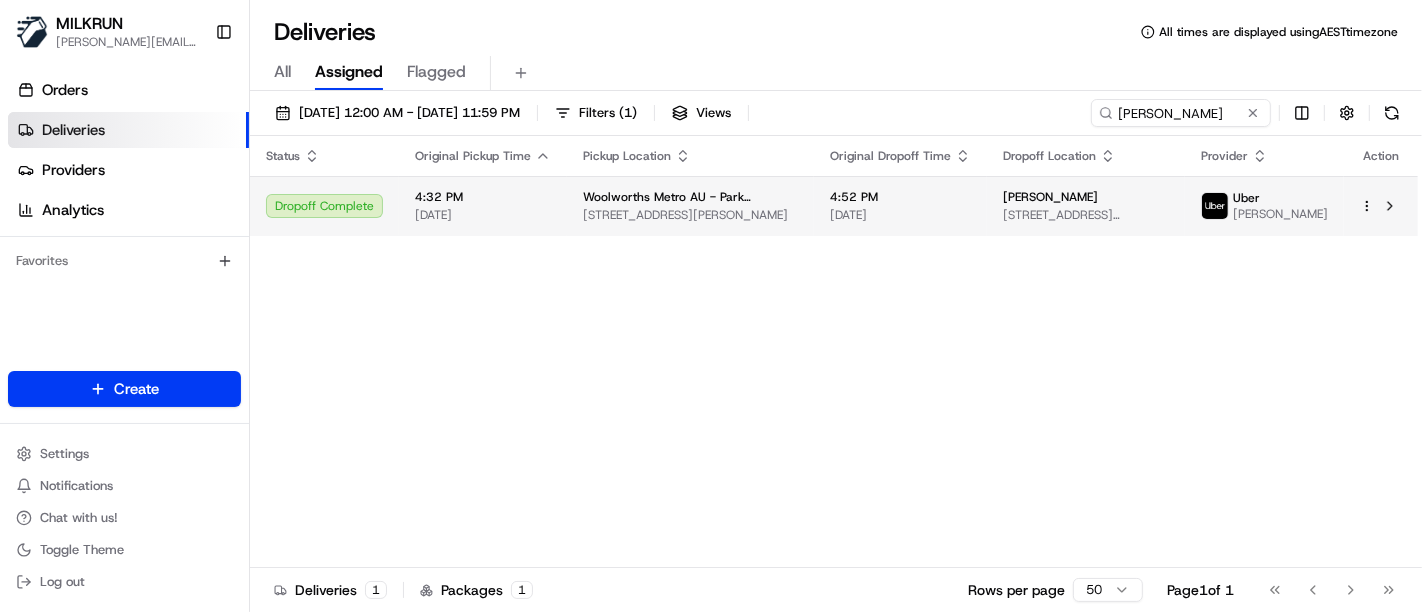click on "MILKRUN [PERSON_NAME][EMAIL_ADDRESS][DOMAIN_NAME] Toggle Sidebar Orders Deliveries Providers Analytics Favorites Main Menu Members & Organization Organization Users Roles Preferences Customization Tracking Orchestration Automations Locations Pickup Locations Dropoff Locations AI Support Call Agent Billing Billing Refund Requests Integrations Notification Triggers Webhooks API Keys Request Logs Create Settings Notifications Chat with us! Toggle Theme Log out Deliveries All times are displayed using  AEST  timezone All Assigned Flagged [DATE] 12:00 AM - [DATE] 11:59 PM Filters ( 1 ) Views [PERSON_NAME] Status Original Pickup Time Pickup Location Original Dropoff Time Dropoff Location Provider Action Dropoff Complete 4:32 PM [DATE] Woolworths Metro AU - Park [GEOGRAPHIC_DATA][STREET_ADDRESS][PERSON_NAME] 4:52 PM [DATE] [PERSON_NAME] [STREET_ADDRESS][PERSON_NAME] [PERSON_NAME] Deliveries 1 Packages 1 Rows per page 50 Page  1  of   1 Go to first page Go to next page" at bounding box center (711, 306) 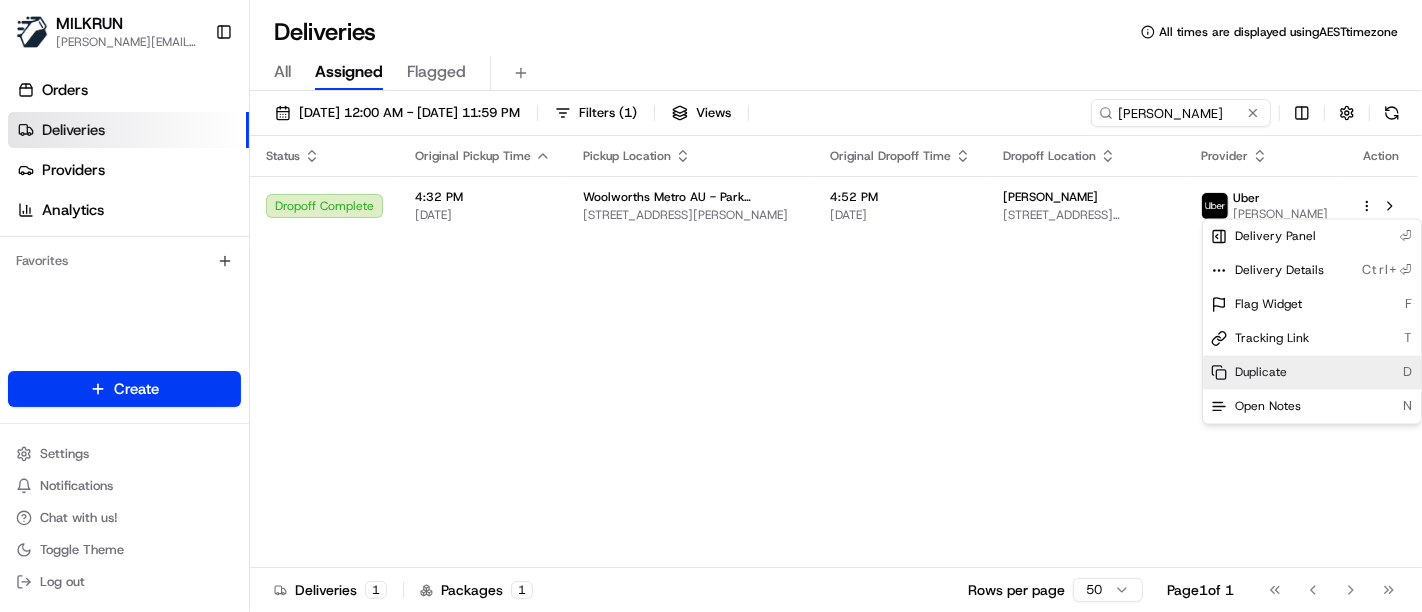 click on "Duplicate D" at bounding box center (1312, 373) 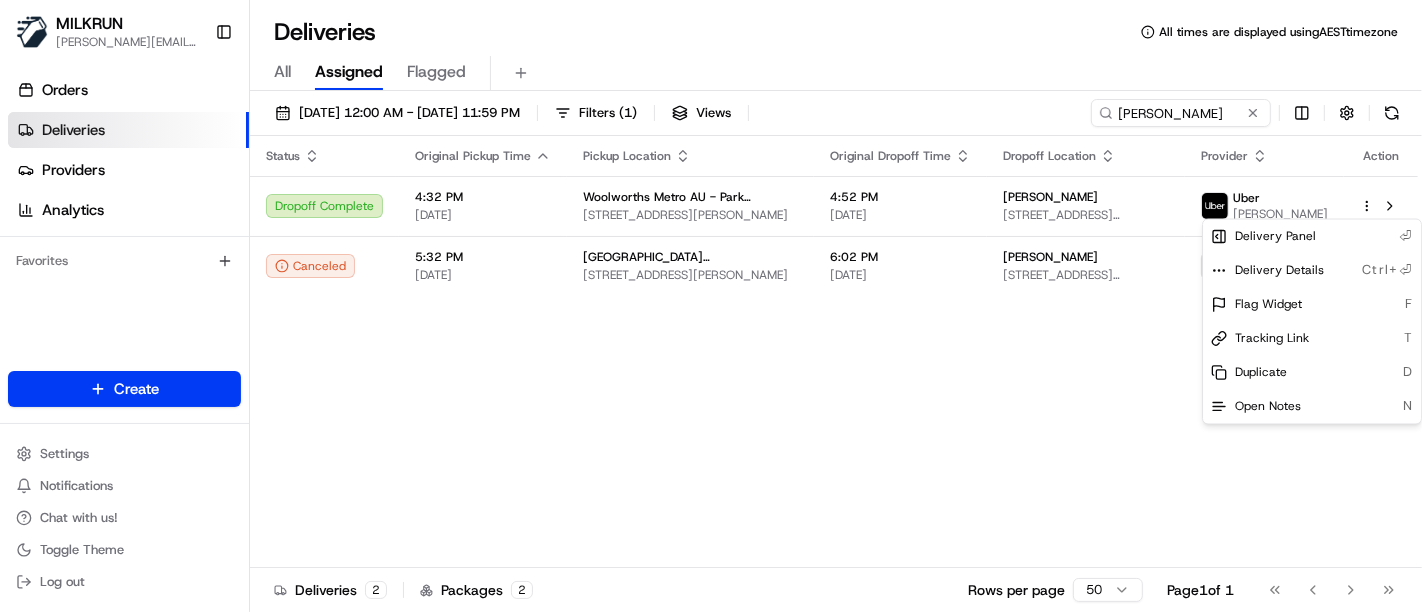 click on "MILKRUN toman@woolworths.com.au Toggle Sidebar Orders Deliveries Providers Analytics Favorites Main Menu Members & Organization Organization Users Roles Preferences Customization Tracking Orchestration Automations Locations Pickup Locations Dropoff Locations AI Support Call Agent Billing Billing Refund Requests Integrations Notification Triggers Webhooks API Keys Request Logs Create Settings Notifications Chat with us! Toggle Theme Log out Deliveries All times are displayed using  AEST  timezone All Assigned Flagged 13/07/2025 12:00 AM - 13/07/2025 11:59 PM Filters ( 1 ) Views Morgan Jenkins Status Original Pickup Time Pickup Location Original Dropoff Time Dropoff Location Provider Action Dropoff Complete 4:32 PM 13/07/2025 Woolworths Metro AU - Park Sydney Metro 57 Ashmore St, Erskineville, NSW 2043, AU 4:52 PM 13/07/2025 Morgan Jenkins 202/10 Fitzgerald Street, Newtown, NSW 2042, AU Uber ABDULKADIR T. Canceled 5:32 PM 13/07/2025 Woolworths Park Sydney Metro 6:02 PM 13/07/2025 Morgan Jenkins" at bounding box center (711, 306) 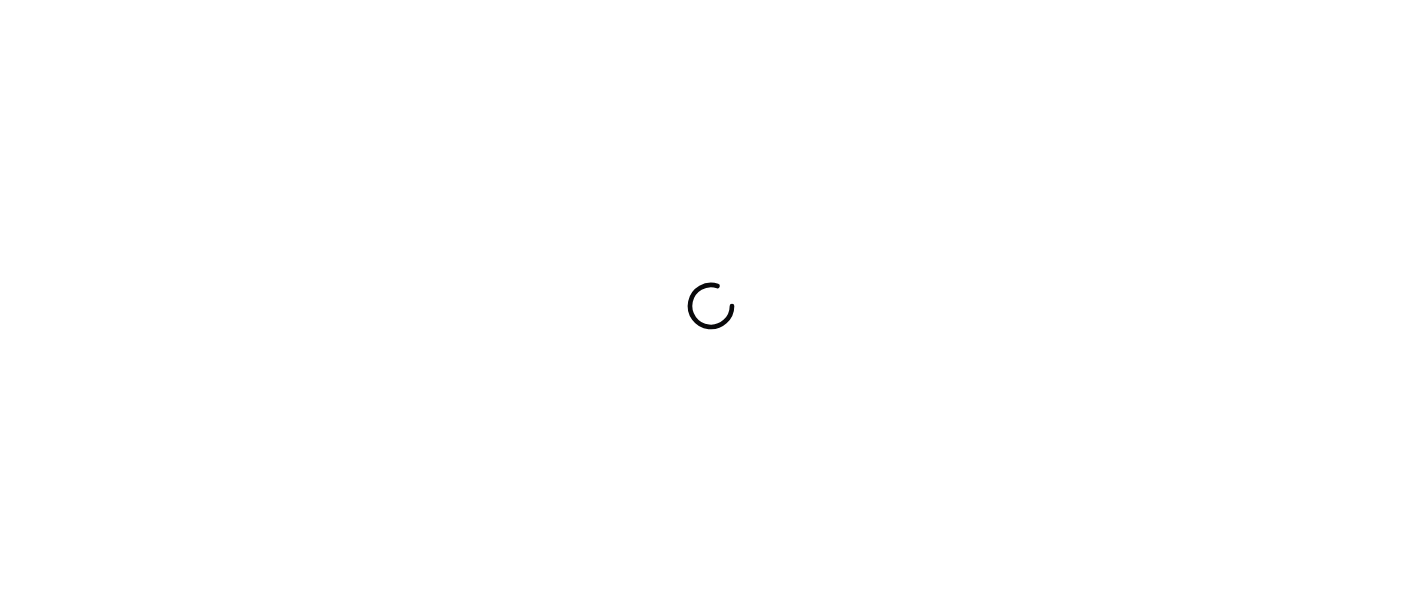 scroll, scrollTop: 0, scrollLeft: 0, axis: both 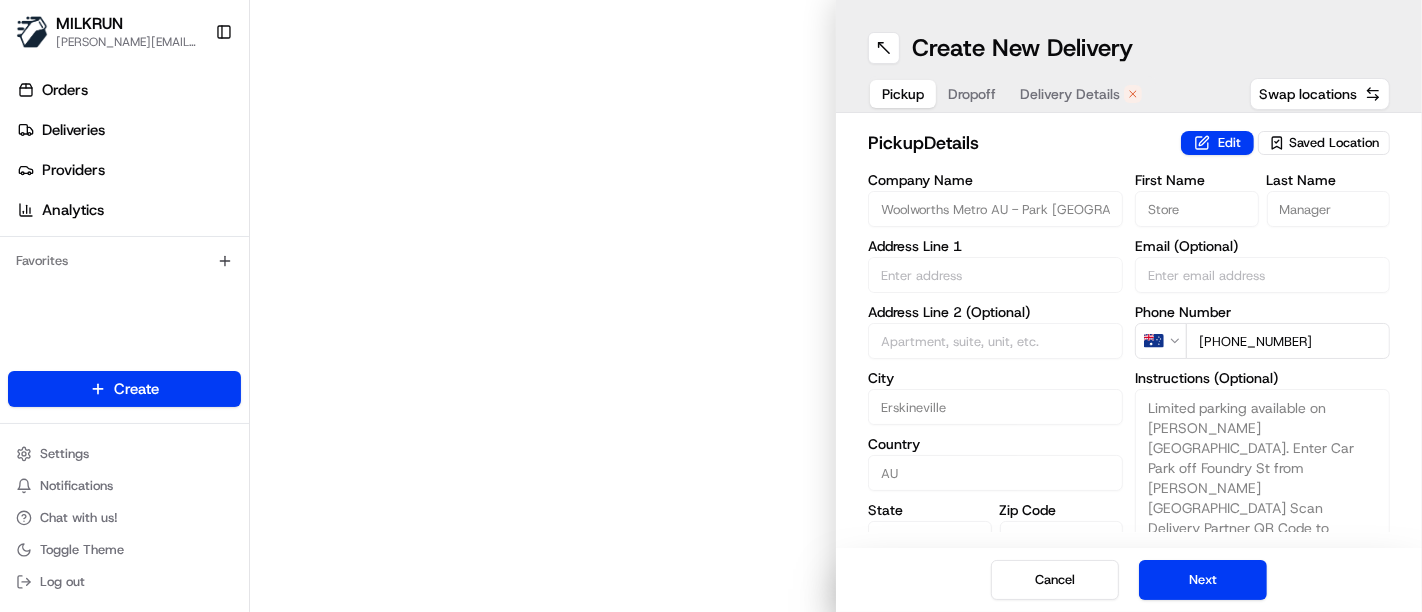 type on "[STREET_ADDRESS][PERSON_NAME]" 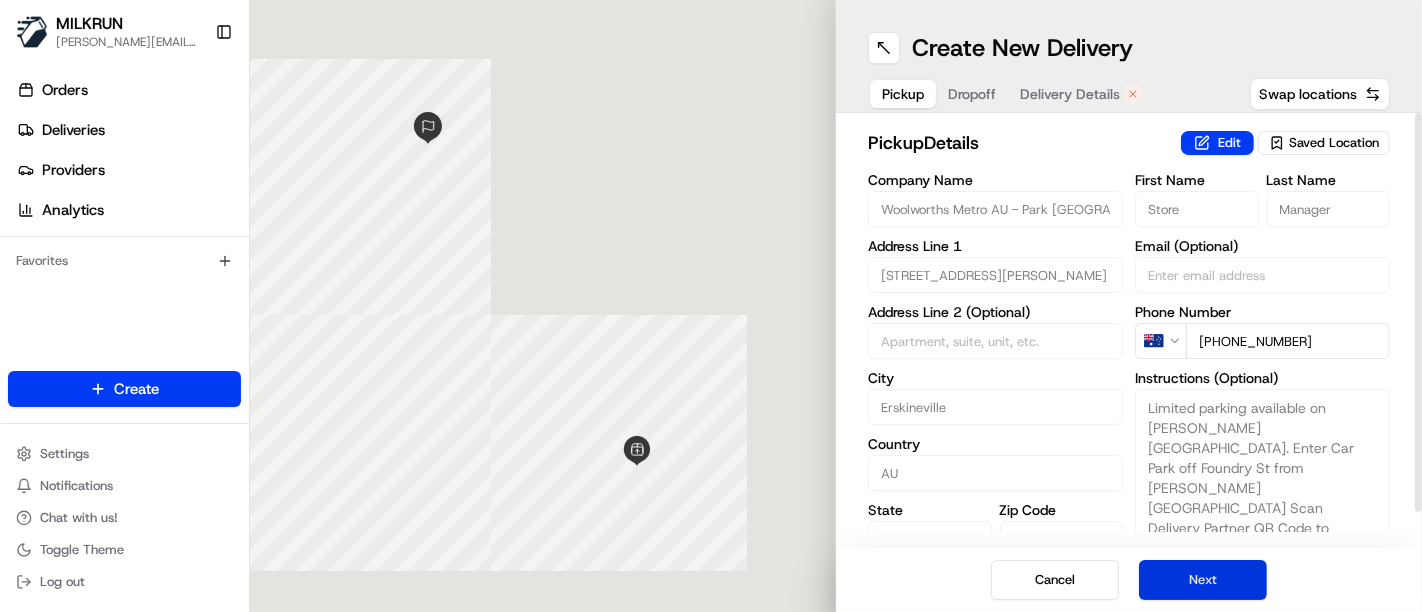 click on "Next" at bounding box center [1203, 580] 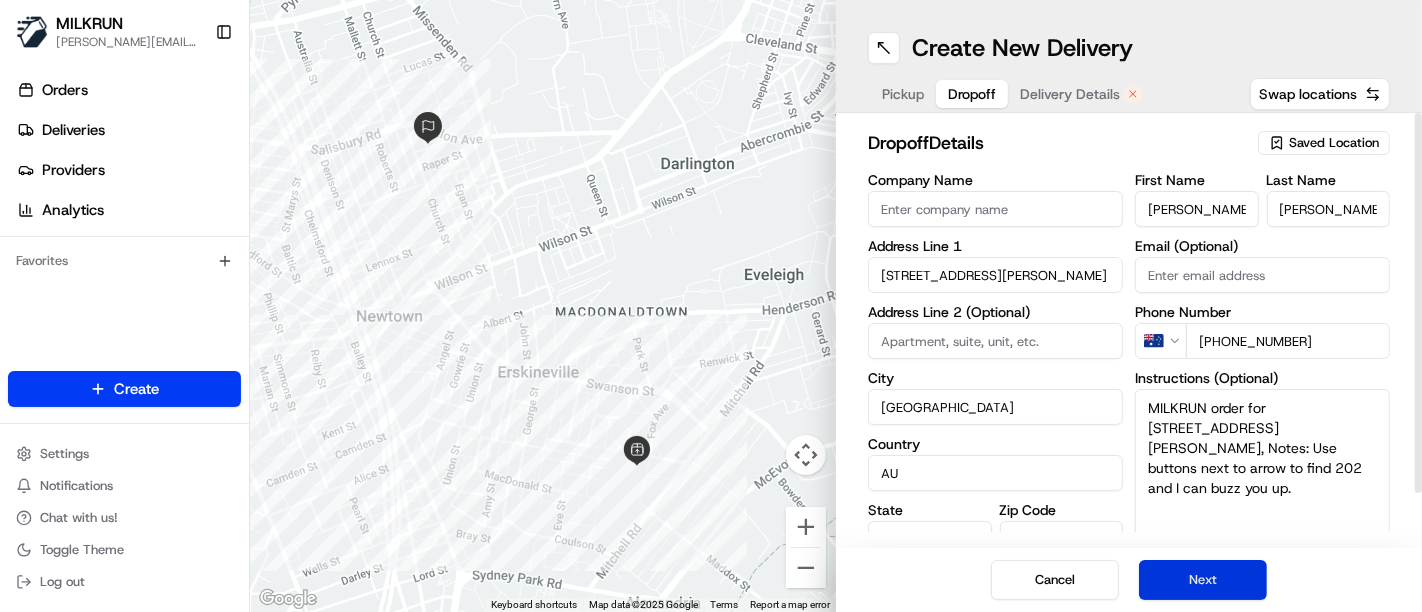 click on "Next" at bounding box center [1203, 580] 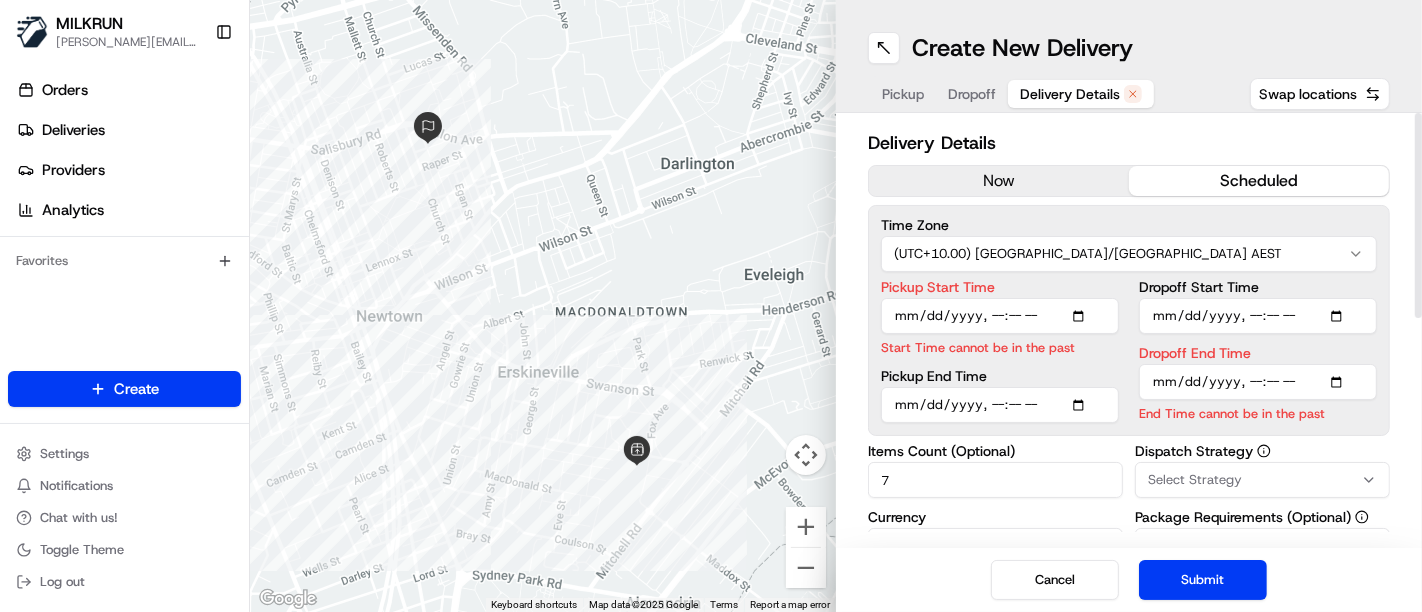 click on "now" at bounding box center [999, 181] 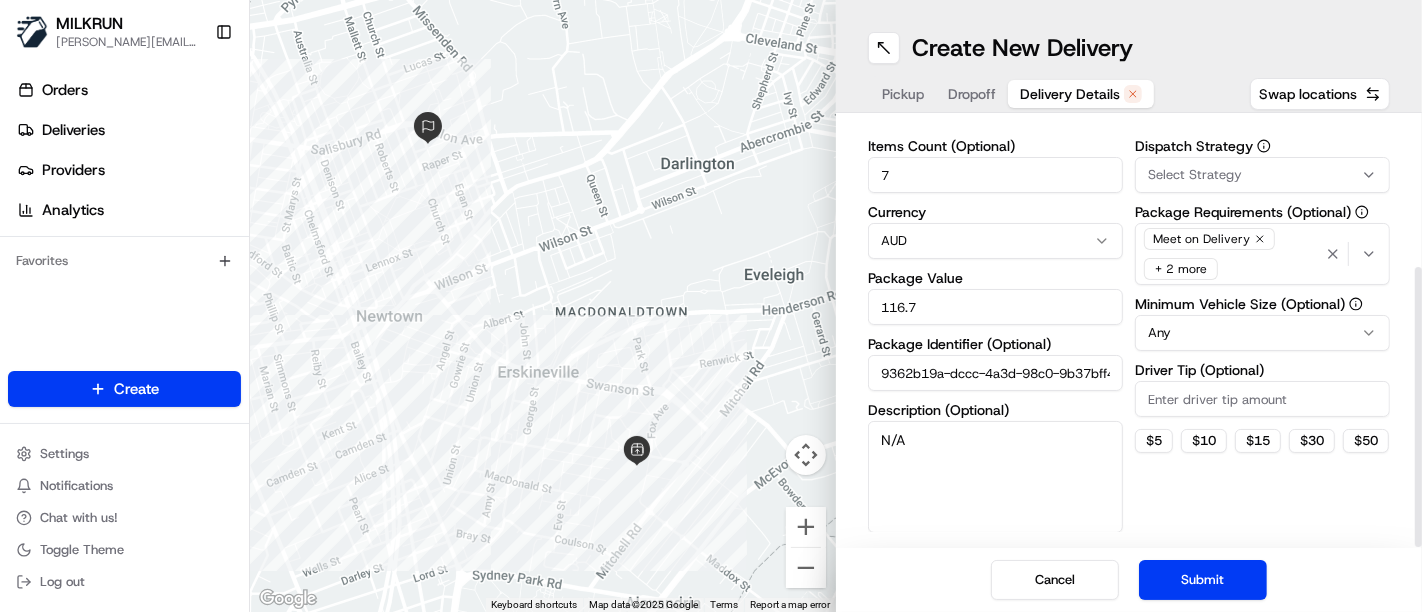 scroll, scrollTop: 0, scrollLeft: 0, axis: both 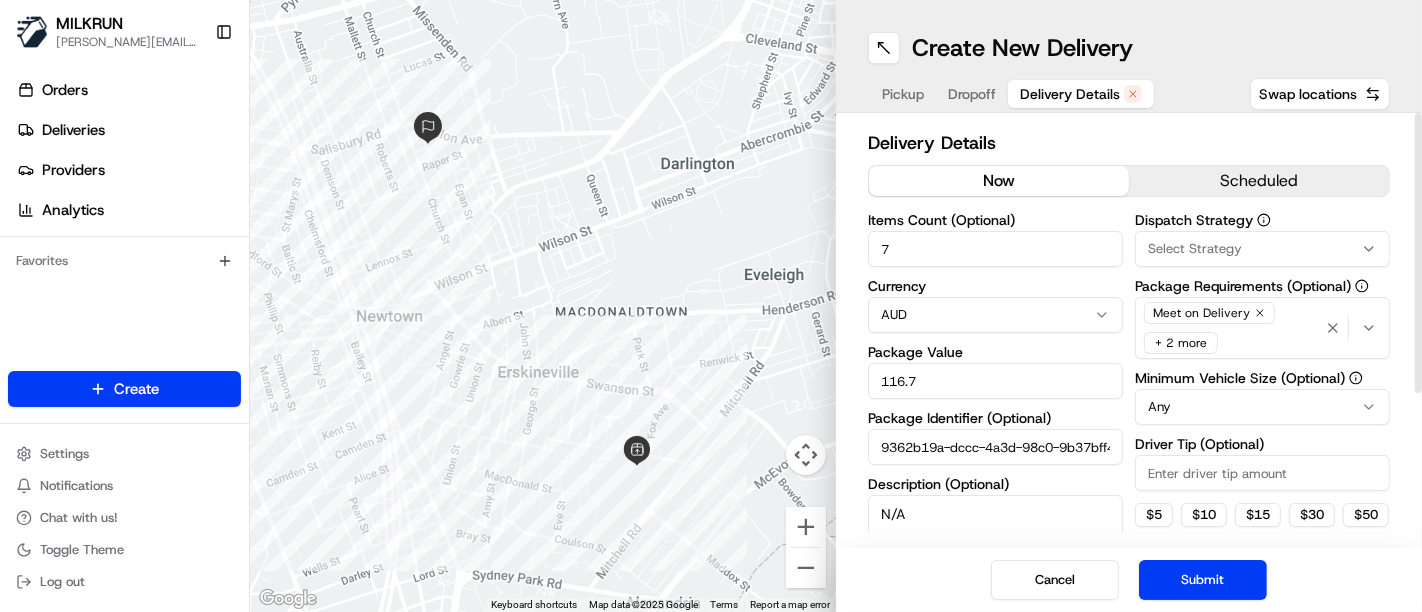 drag, startPoint x: 948, startPoint y: 251, endPoint x: 634, endPoint y: 184, distance: 321.06854 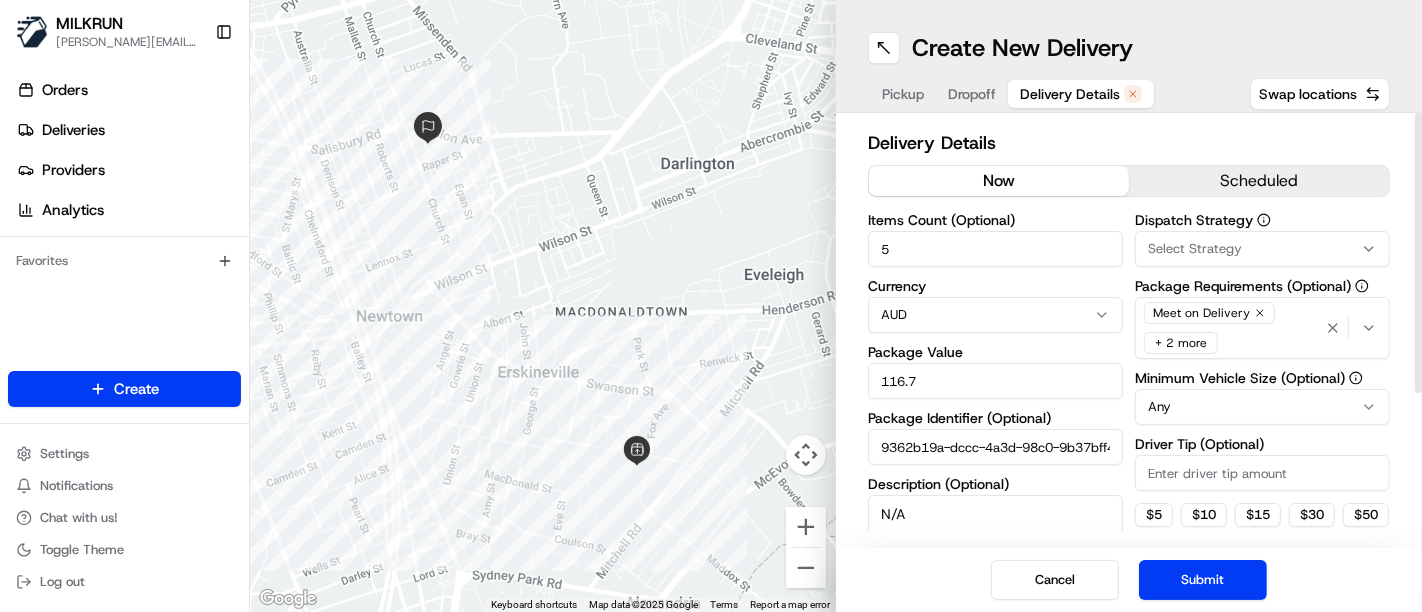 type on "5" 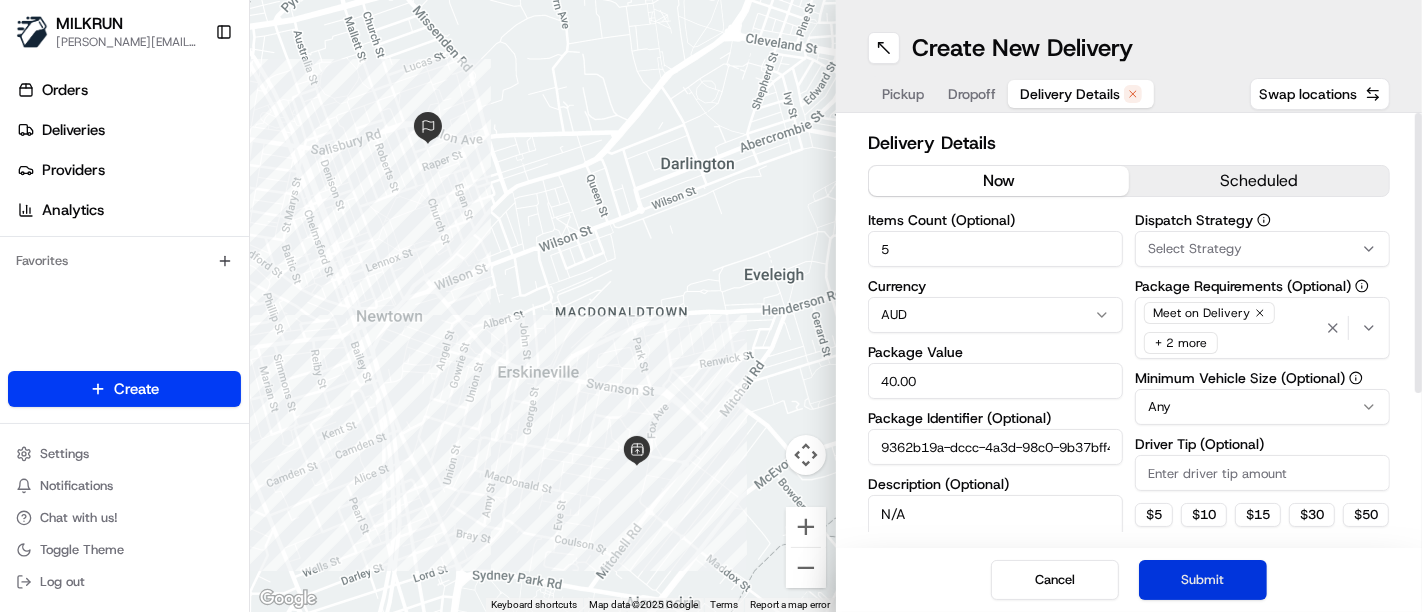 type on "40.00" 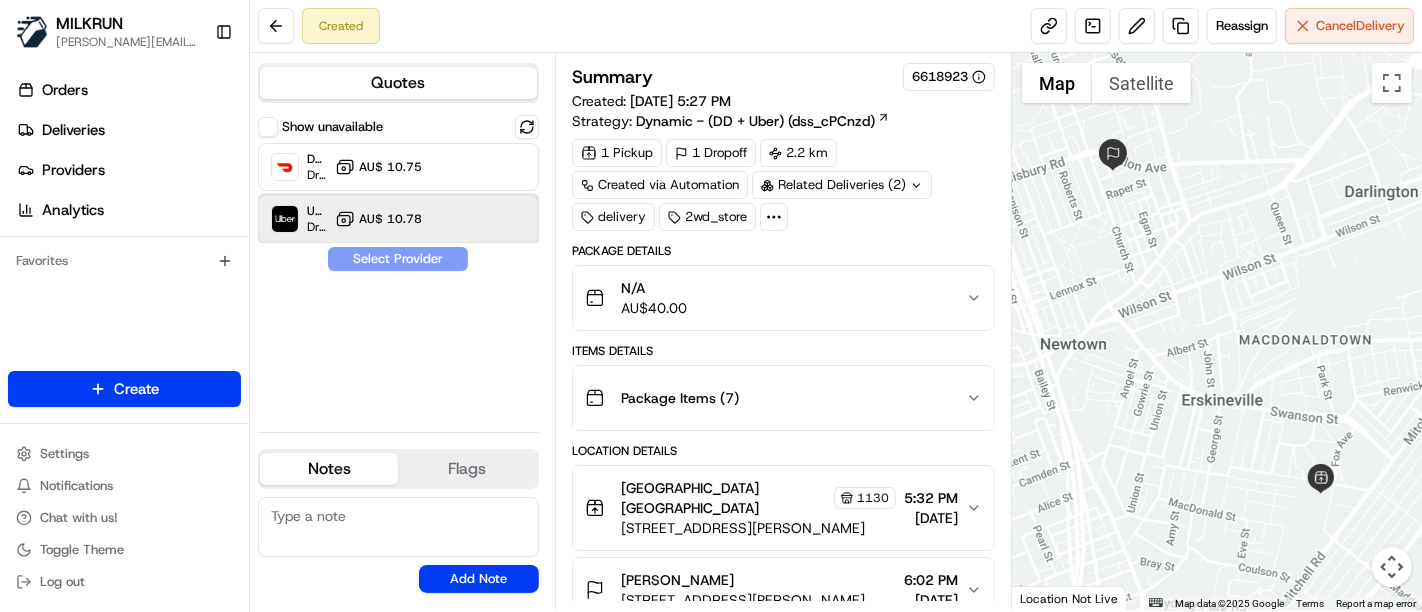 click on "Uber Dropoff ETA   25 minutes AU$   10.78" at bounding box center [398, 219] 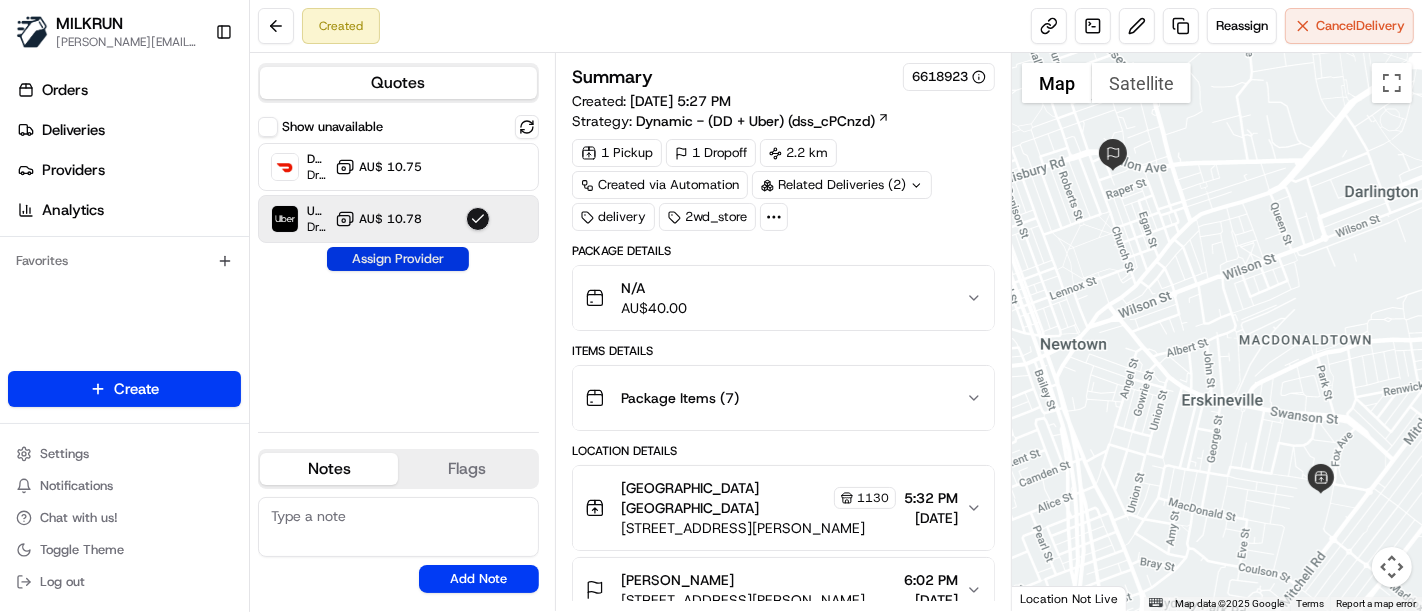 click on "Assign Provider" at bounding box center (398, 259) 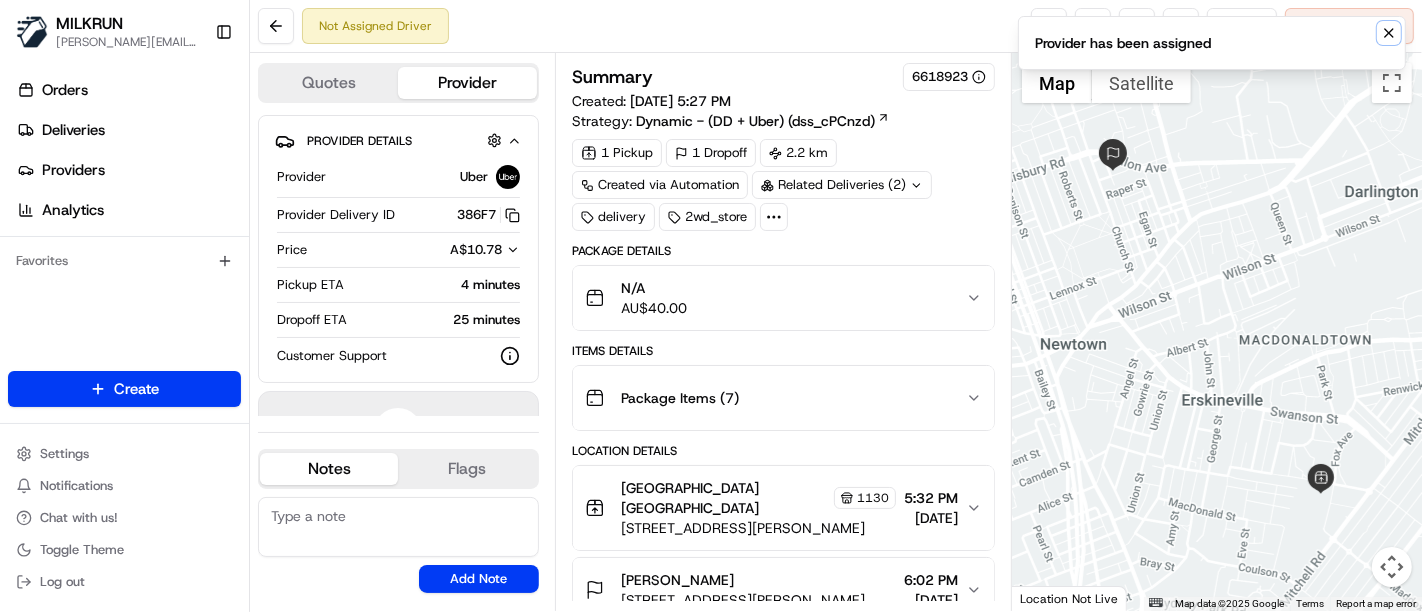 click 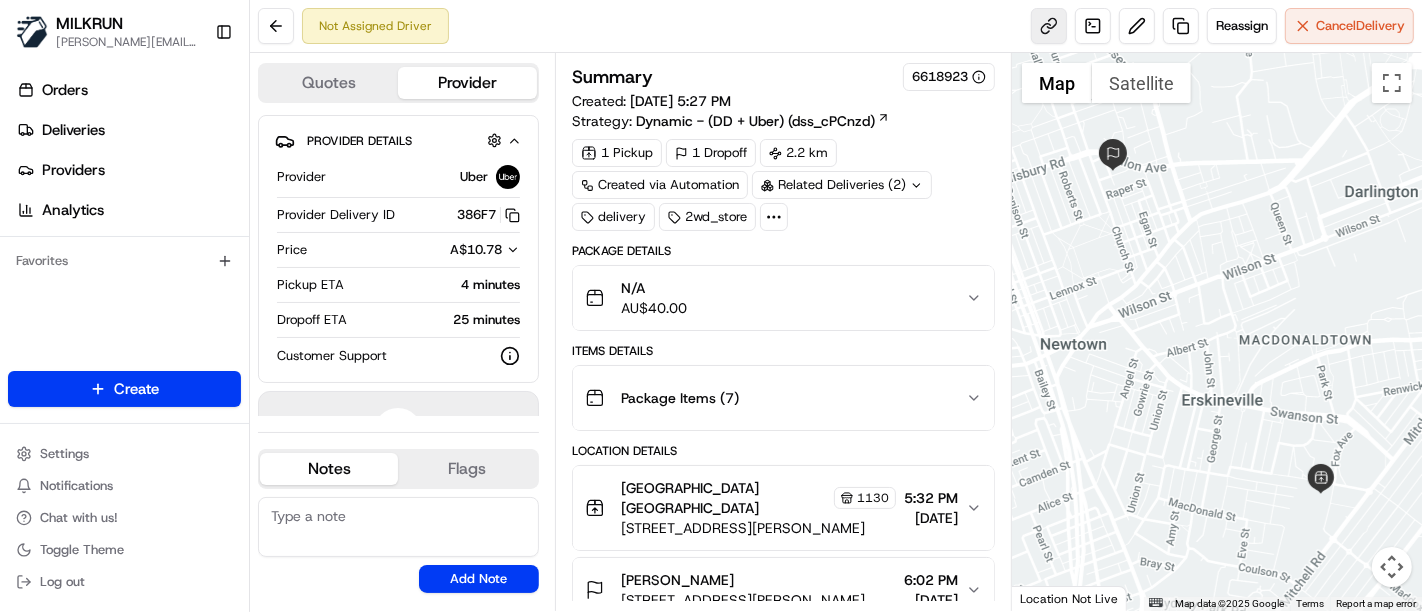click at bounding box center [1049, 26] 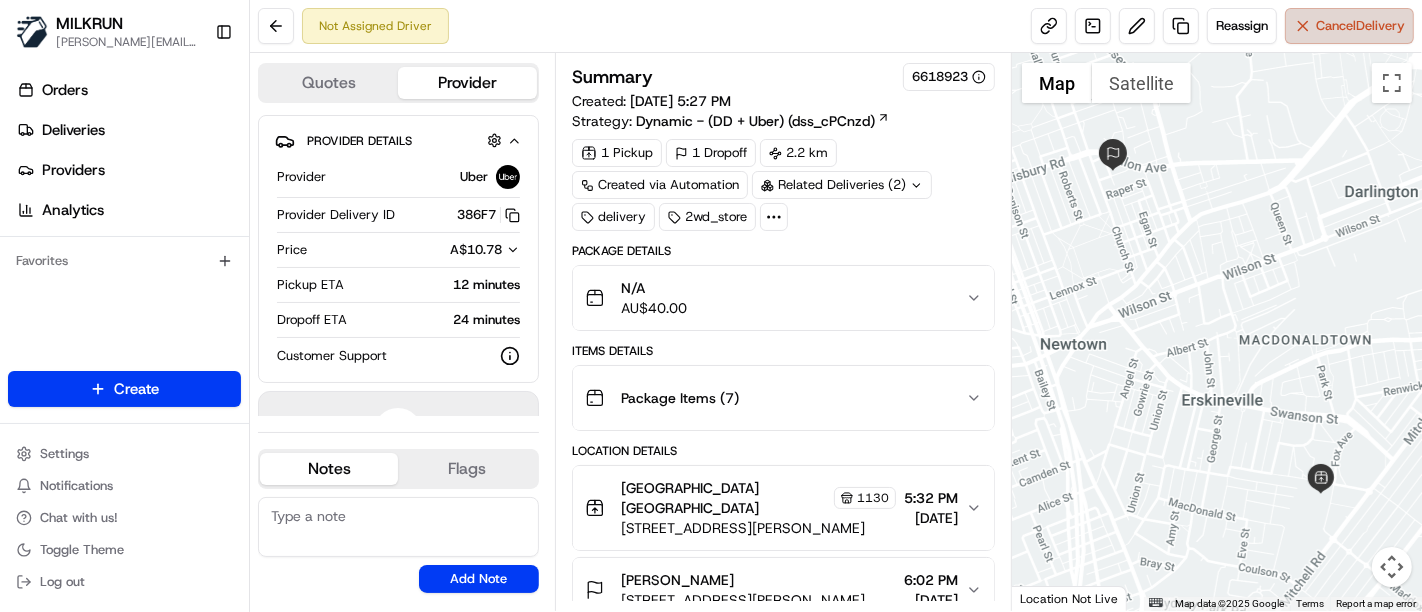 click on "Cancel  Delivery" at bounding box center [1360, 26] 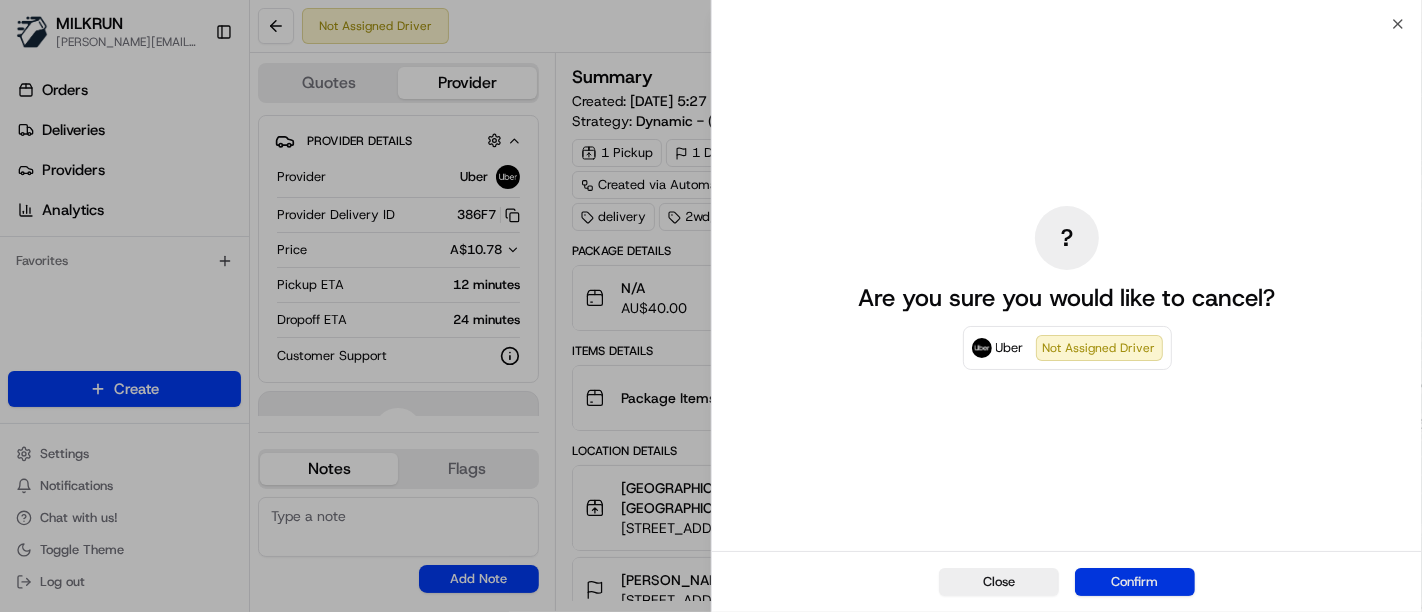 click on "Confirm" at bounding box center (1135, 582) 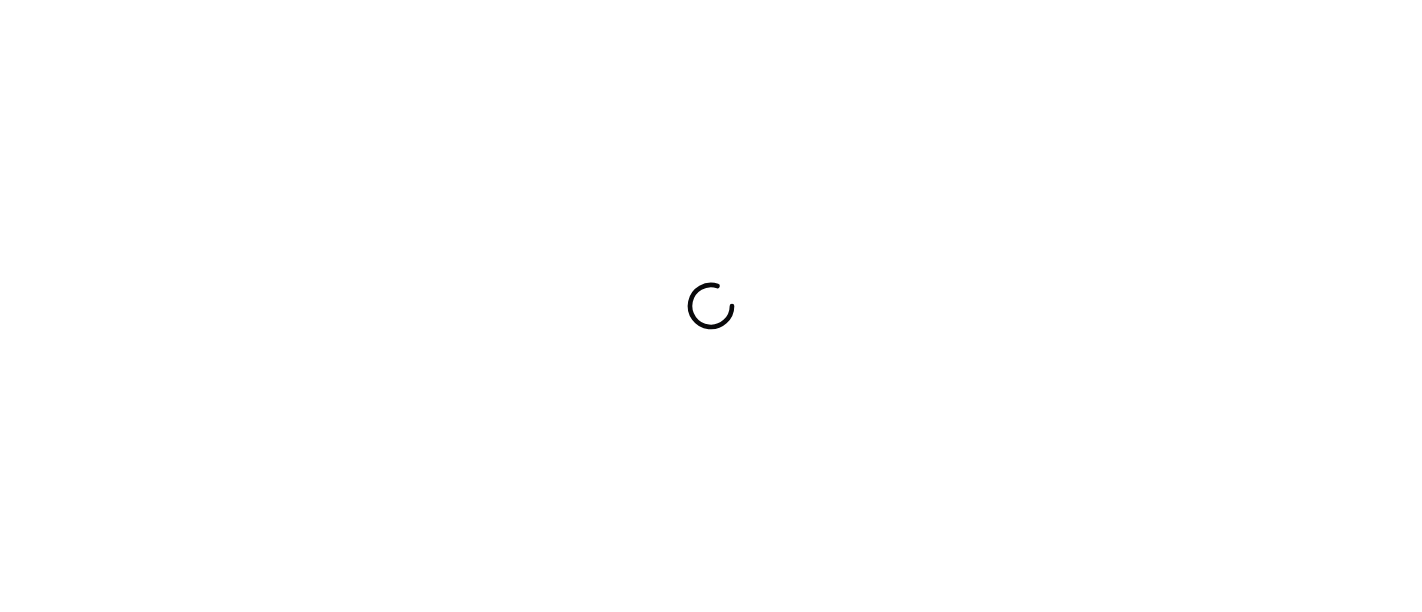 scroll, scrollTop: 0, scrollLeft: 0, axis: both 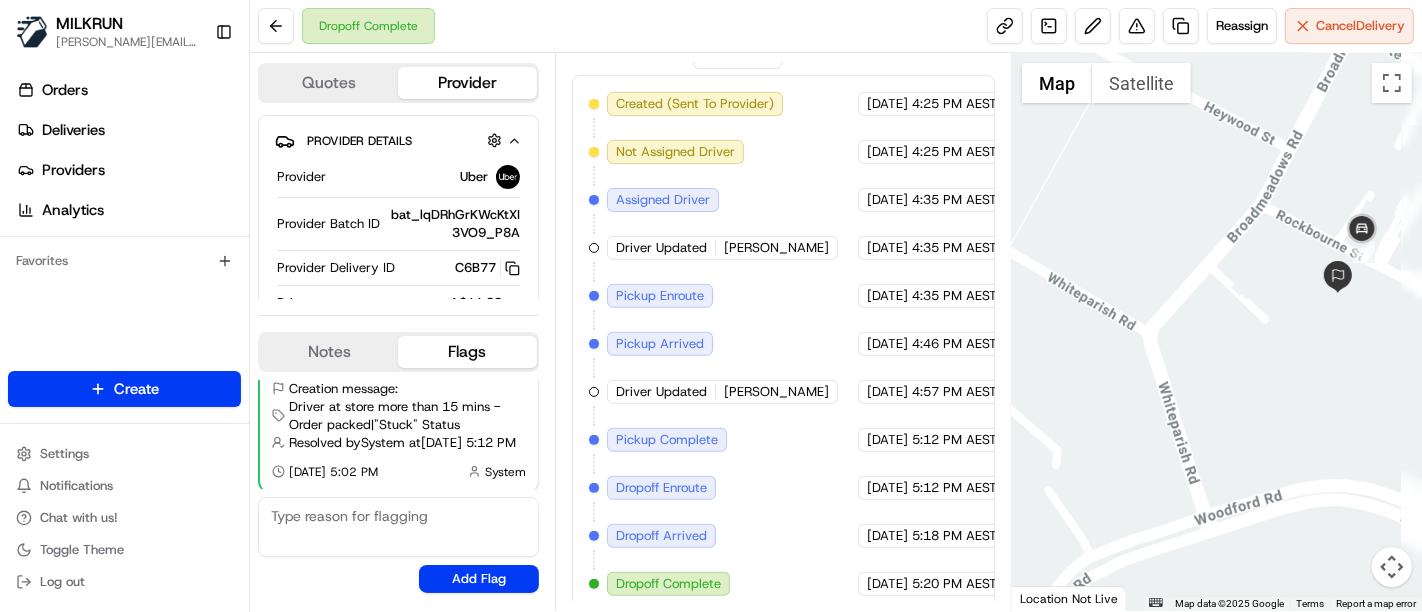drag, startPoint x: 1342, startPoint y: 209, endPoint x: 1120, endPoint y: 266, distance: 229.20079 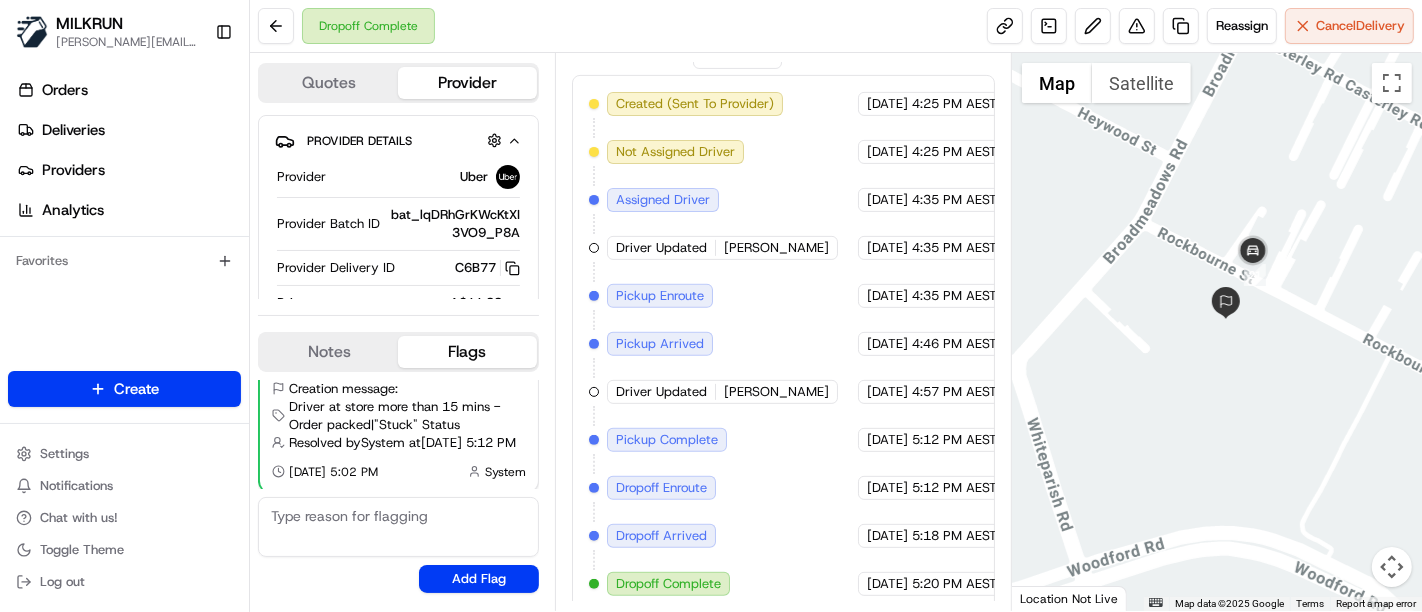 drag, startPoint x: 1368, startPoint y: 375, endPoint x: 1186, endPoint y: 329, distance: 187.7232 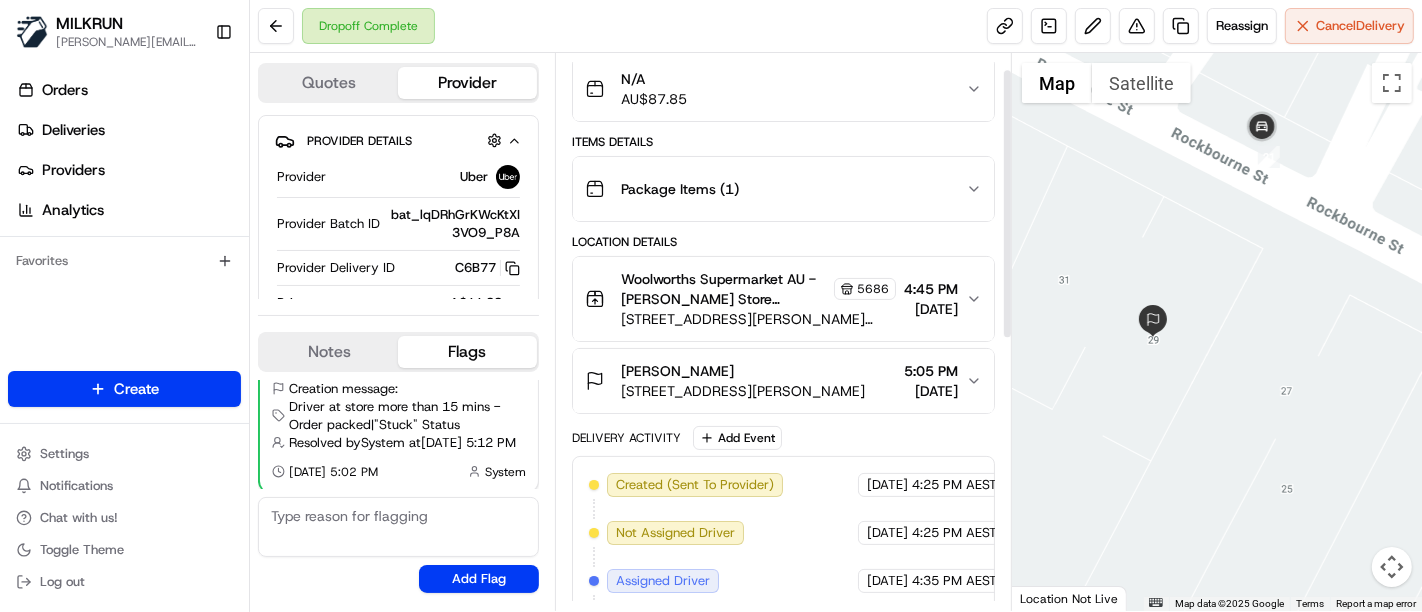 scroll, scrollTop: 34, scrollLeft: 0, axis: vertical 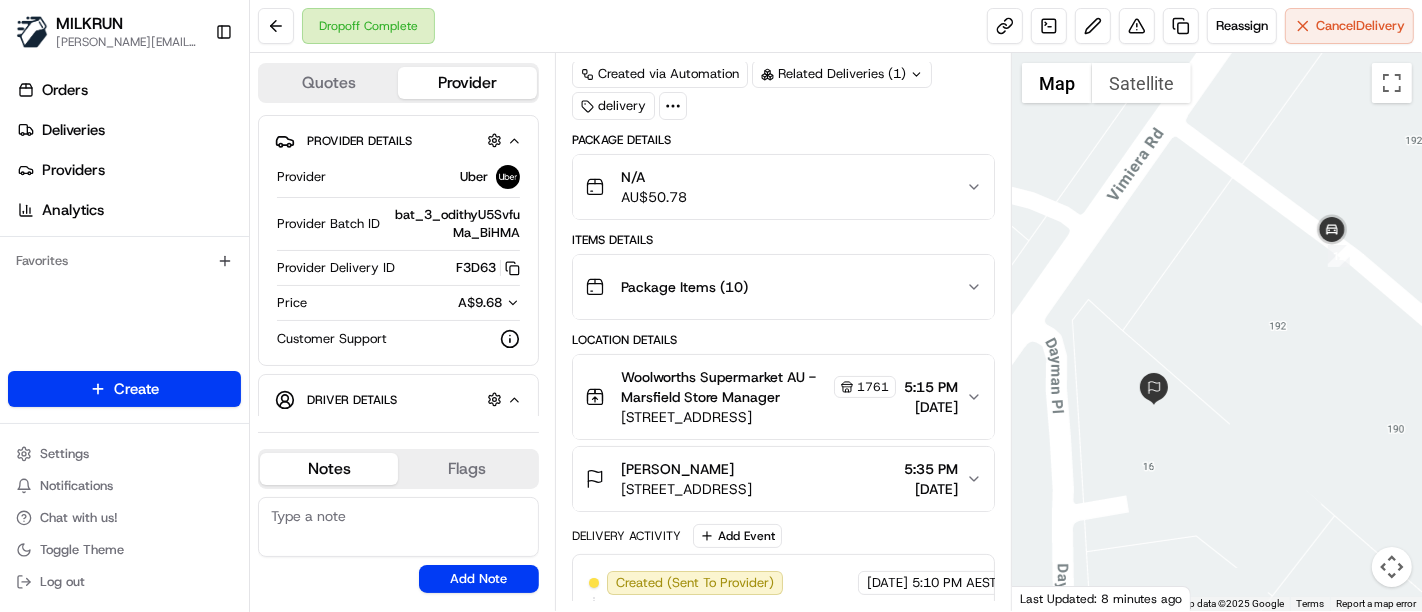 drag, startPoint x: 1288, startPoint y: 152, endPoint x: 1311, endPoint y: 332, distance: 181.4635 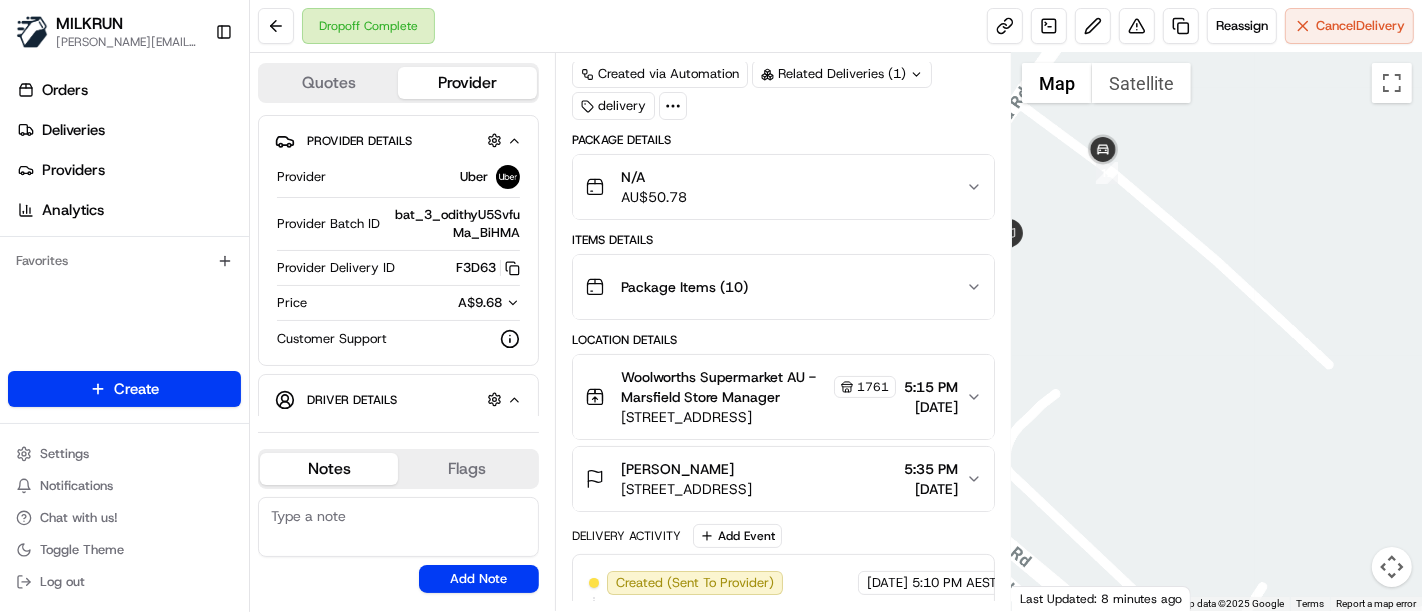drag, startPoint x: 1351, startPoint y: 389, endPoint x: 1159, endPoint y: 272, distance: 224.83995 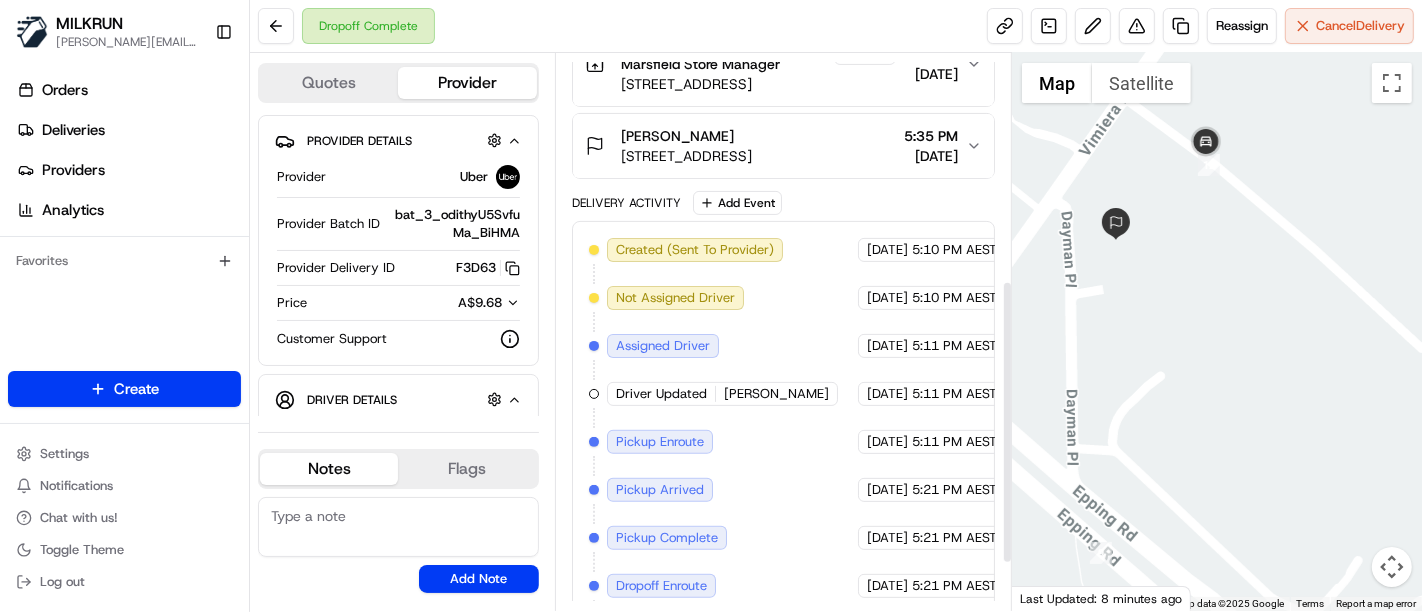 drag, startPoint x: 1145, startPoint y: 292, endPoint x: 899, endPoint y: 326, distance: 248.33849 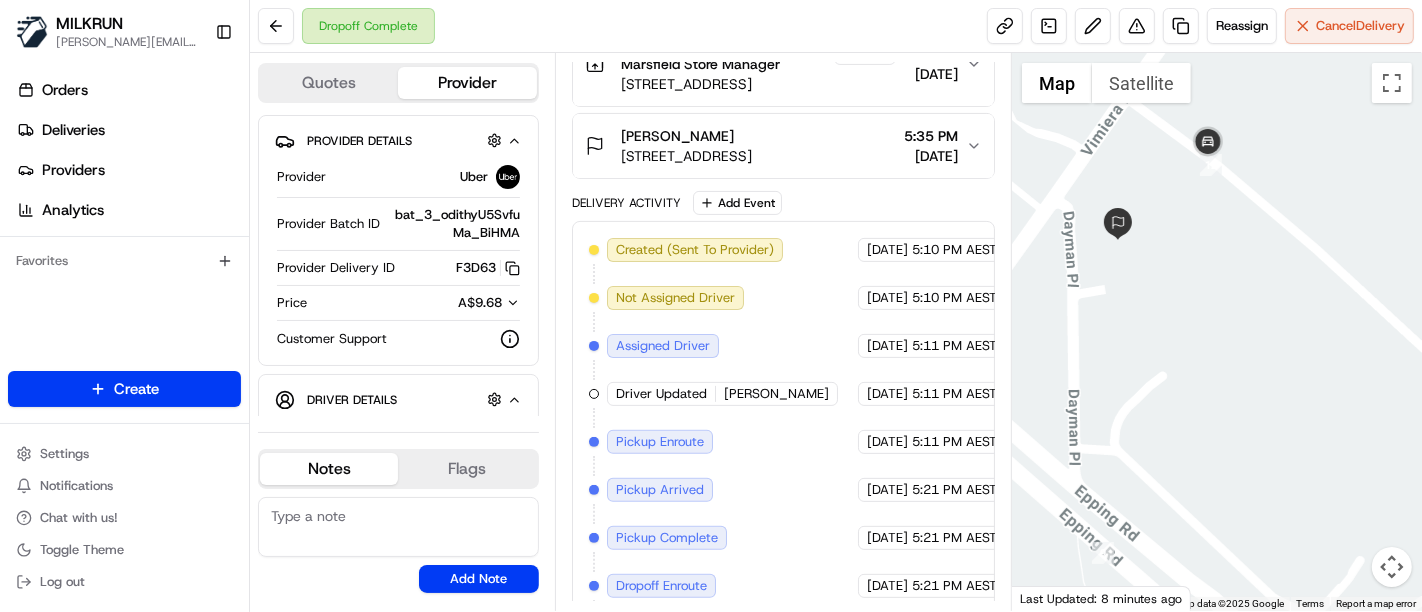 scroll, scrollTop: 542, scrollLeft: 0, axis: vertical 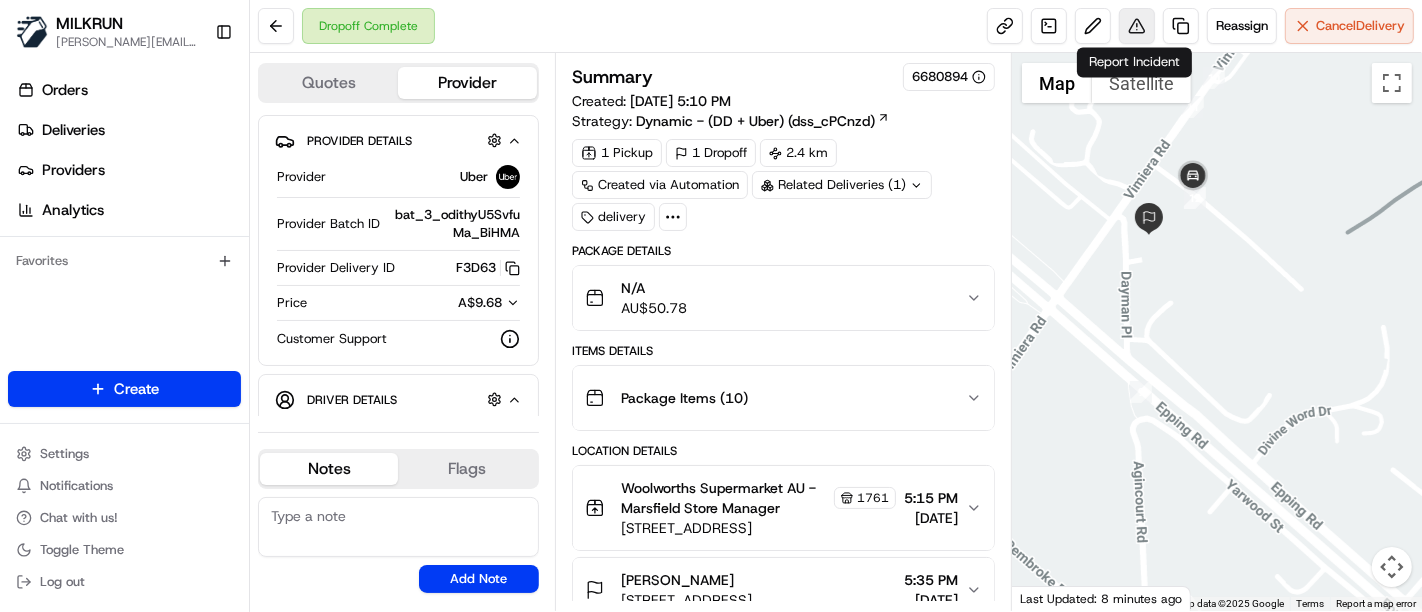 click at bounding box center (1137, 26) 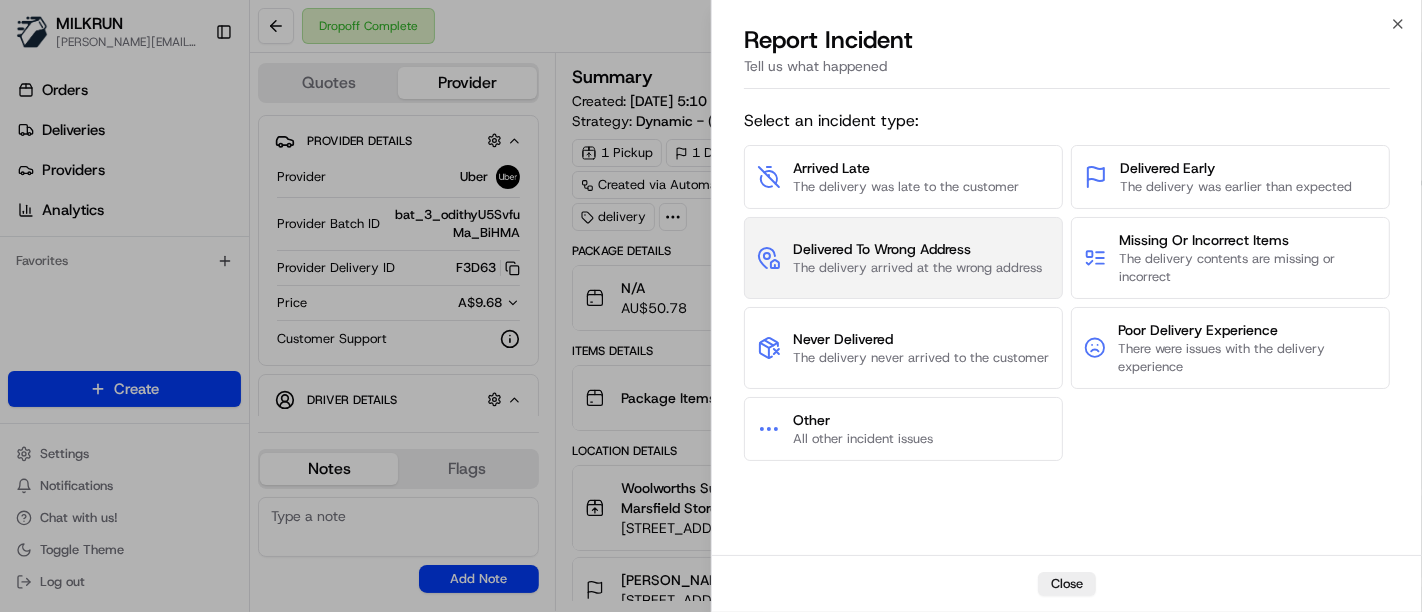 click on "The delivery arrived at the wrong address" at bounding box center [917, 268] 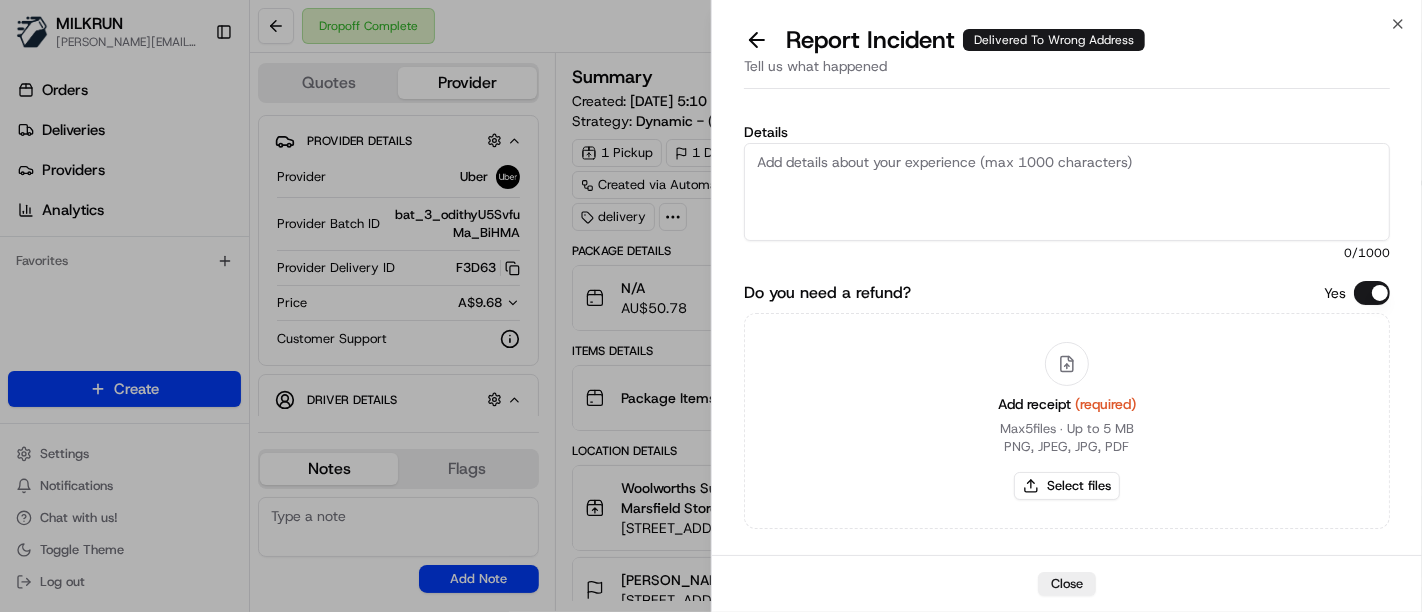click on "Details" at bounding box center (1067, 192) 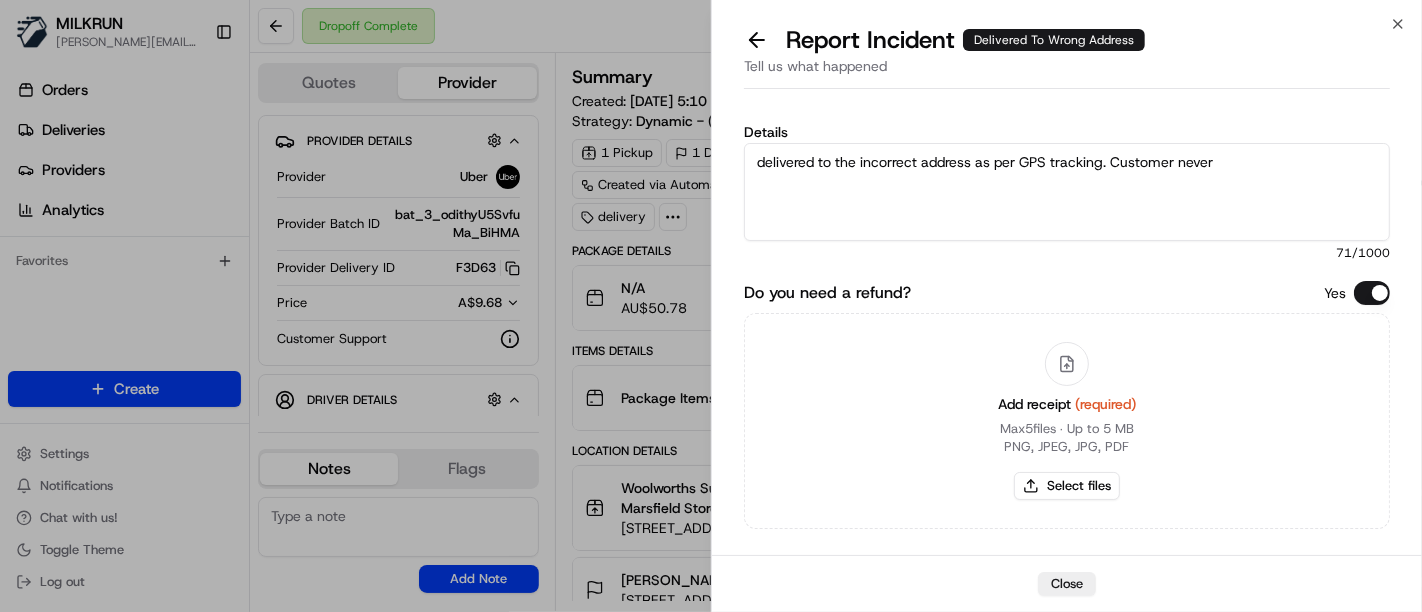 click on "Details" at bounding box center [1067, 132] 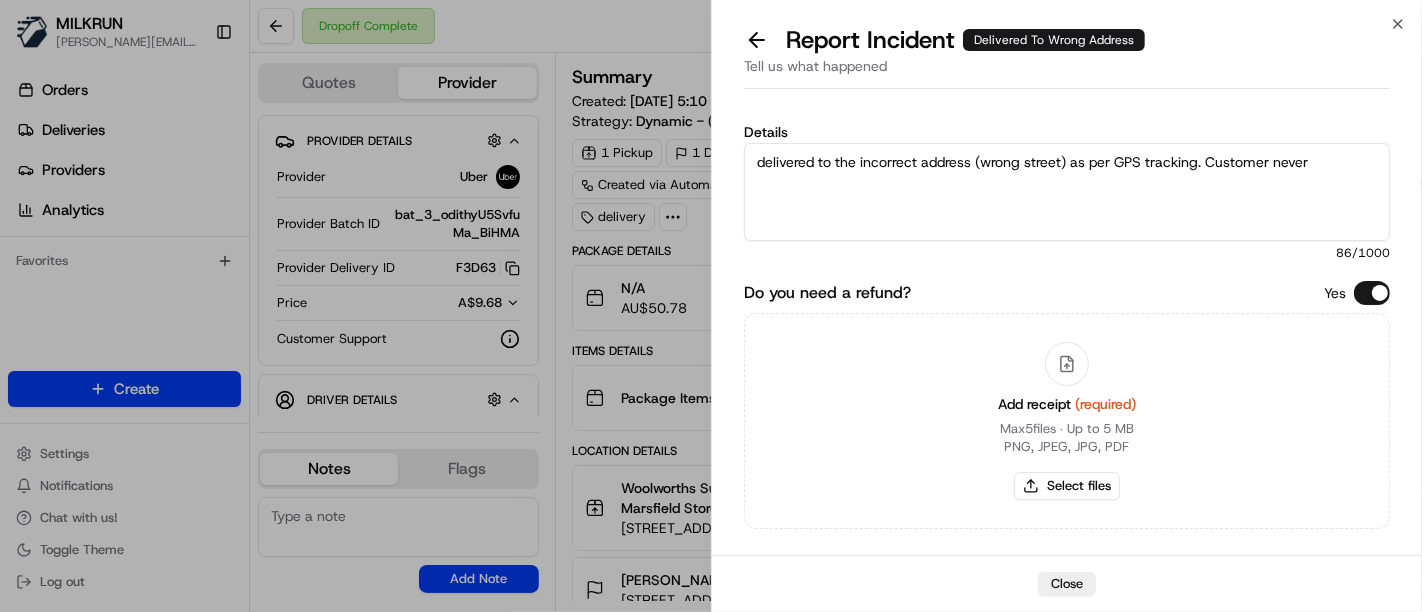 click on "delivered to the incorrect address (wrong street) as per GPS tracking. Customer never" at bounding box center (1067, 192) 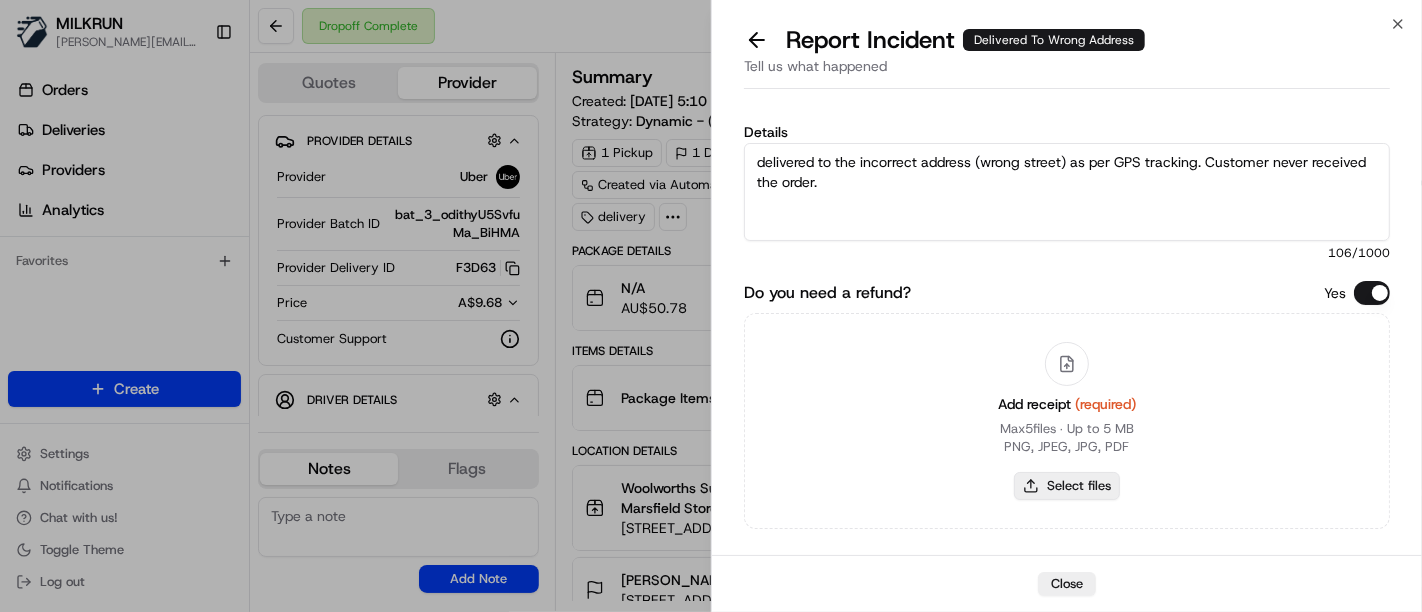 type on "delivered to the incorrect address (wrong street) as per GPS tracking. Customer never received the order." 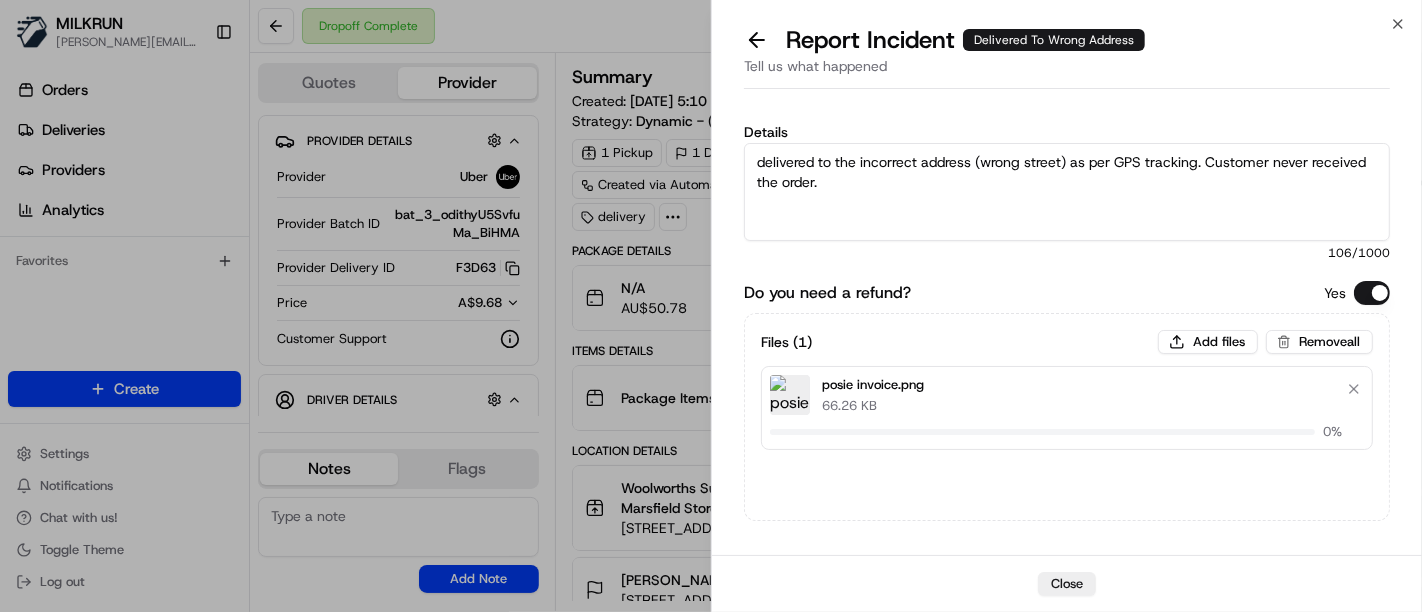 click on "delivered to the incorrect address (wrong street) as per GPS tracking. Customer never received the order." at bounding box center (1067, 192) 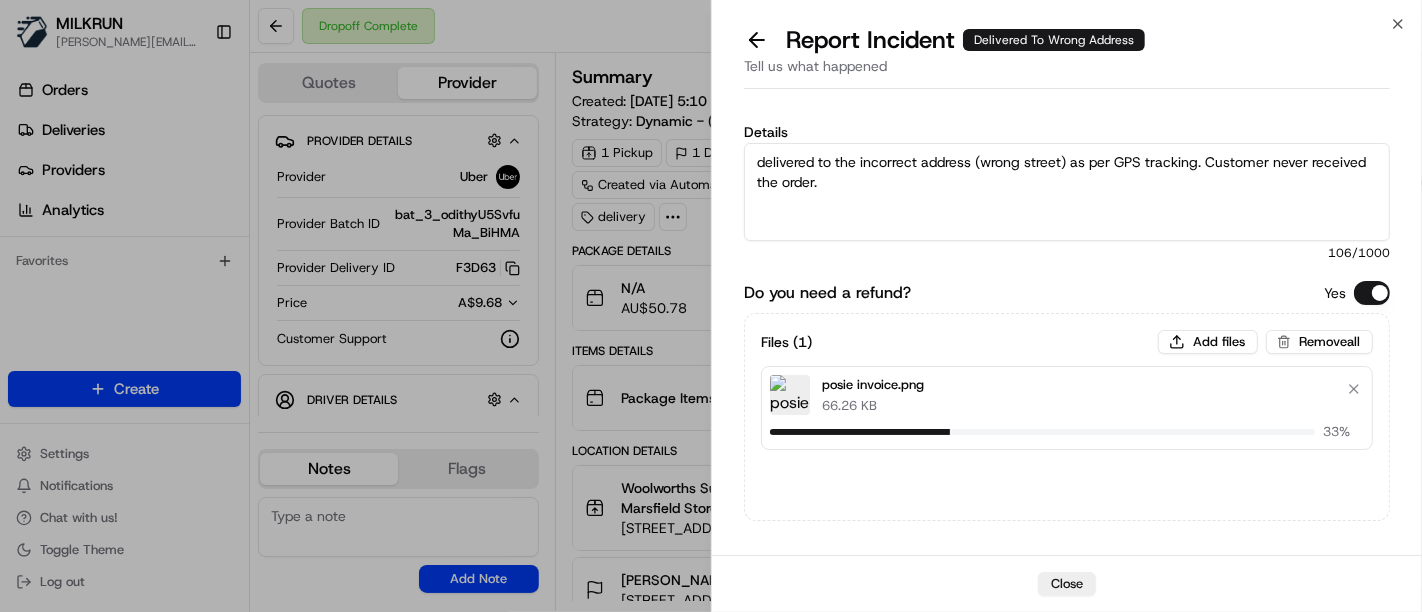type 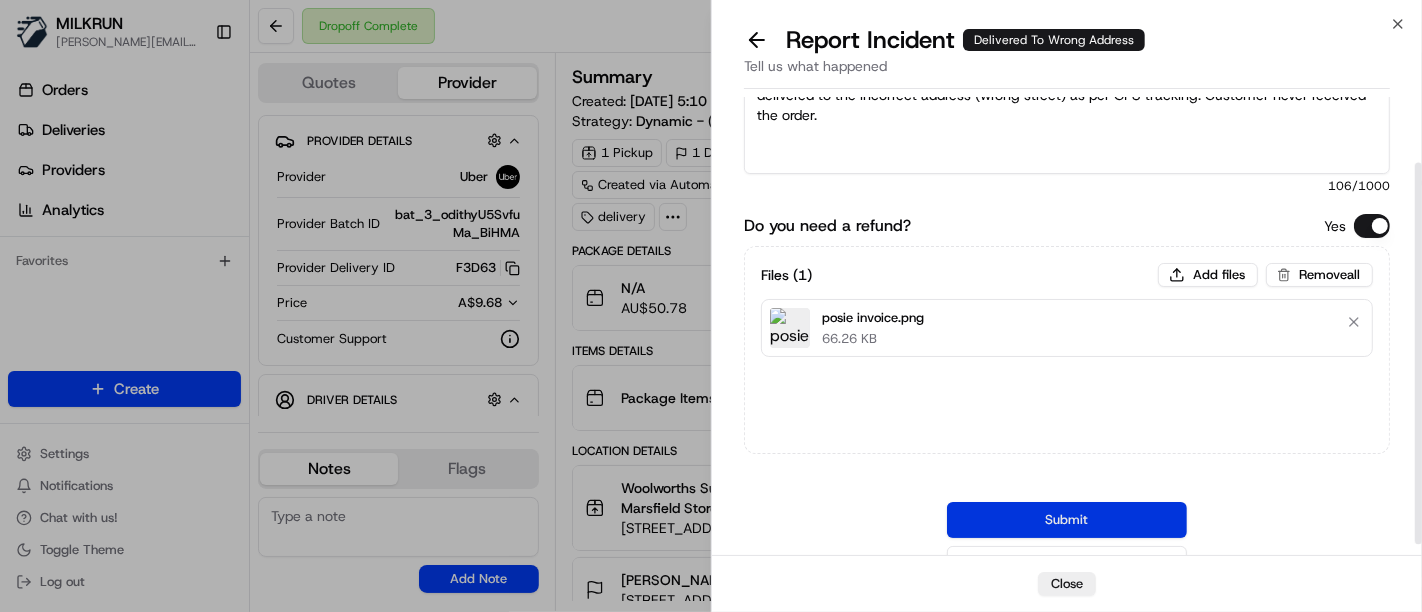scroll, scrollTop: 91, scrollLeft: 0, axis: vertical 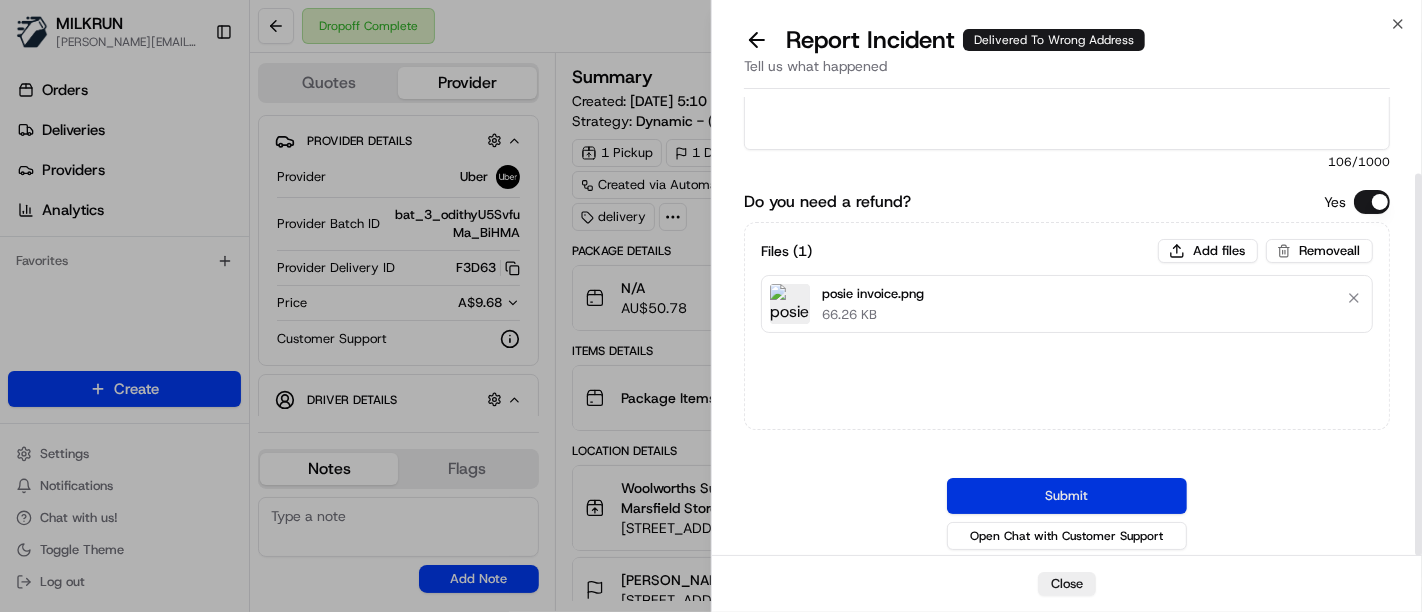click on "Submit" at bounding box center [1067, 496] 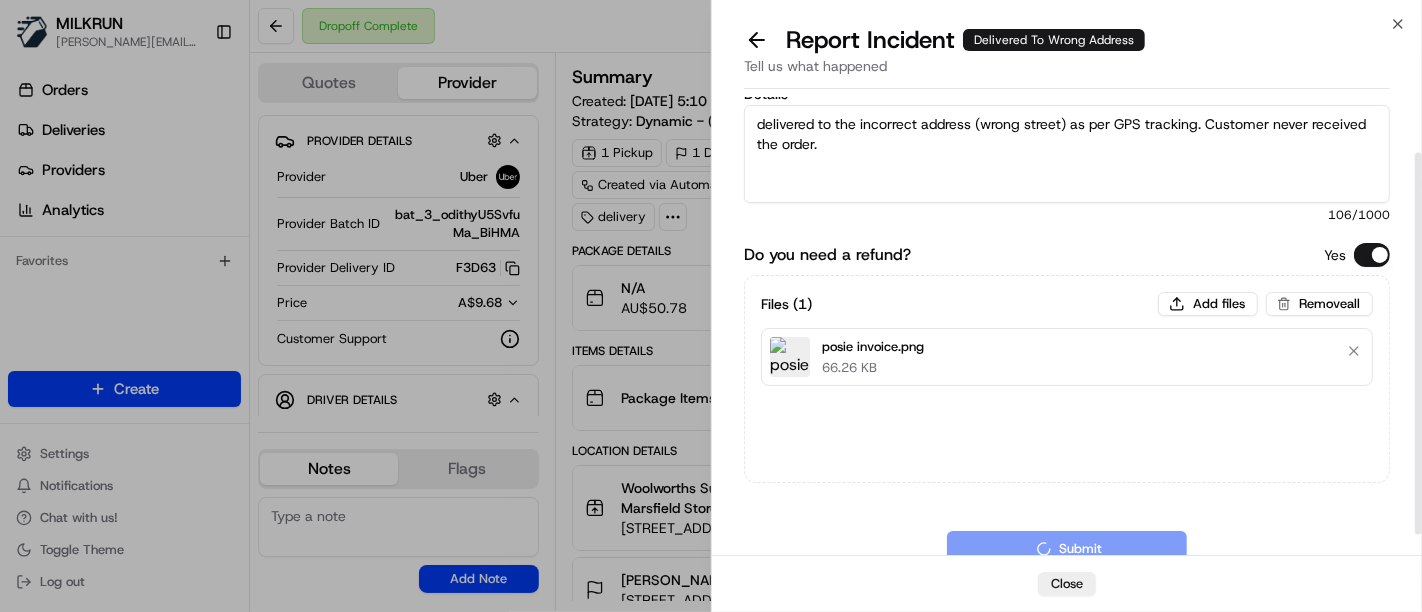 scroll, scrollTop: 0, scrollLeft: 0, axis: both 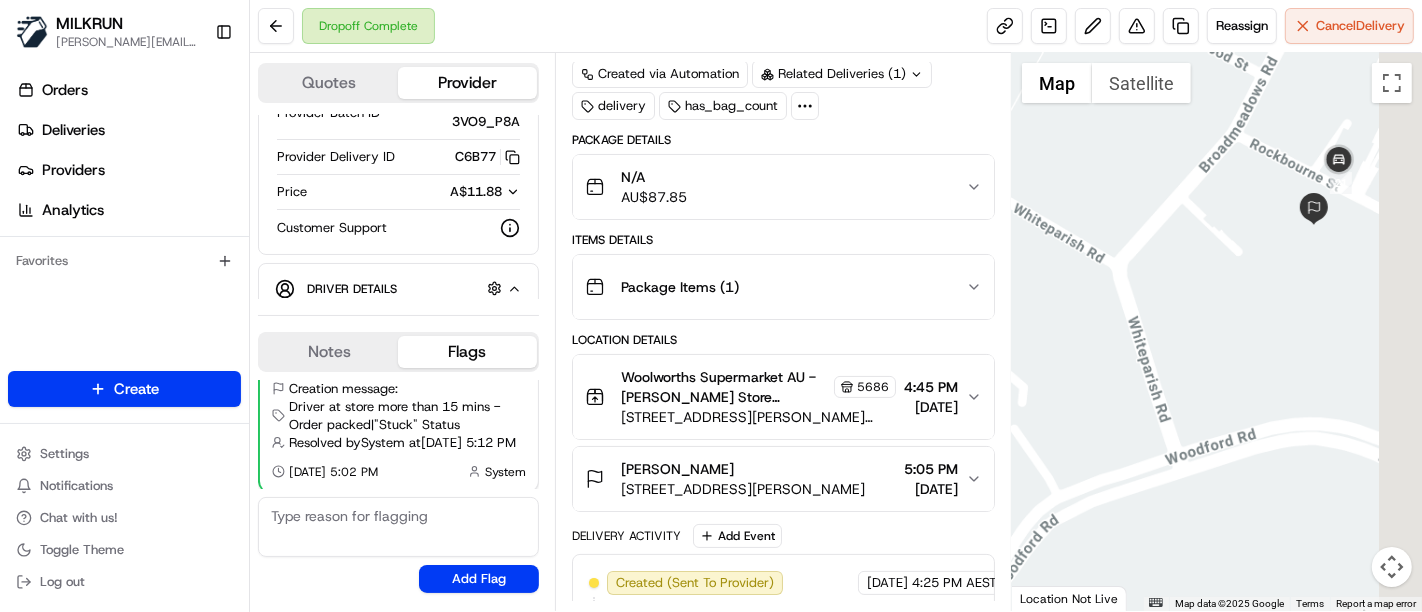 drag, startPoint x: 1393, startPoint y: 181, endPoint x: 1135, endPoint y: 248, distance: 266.55768 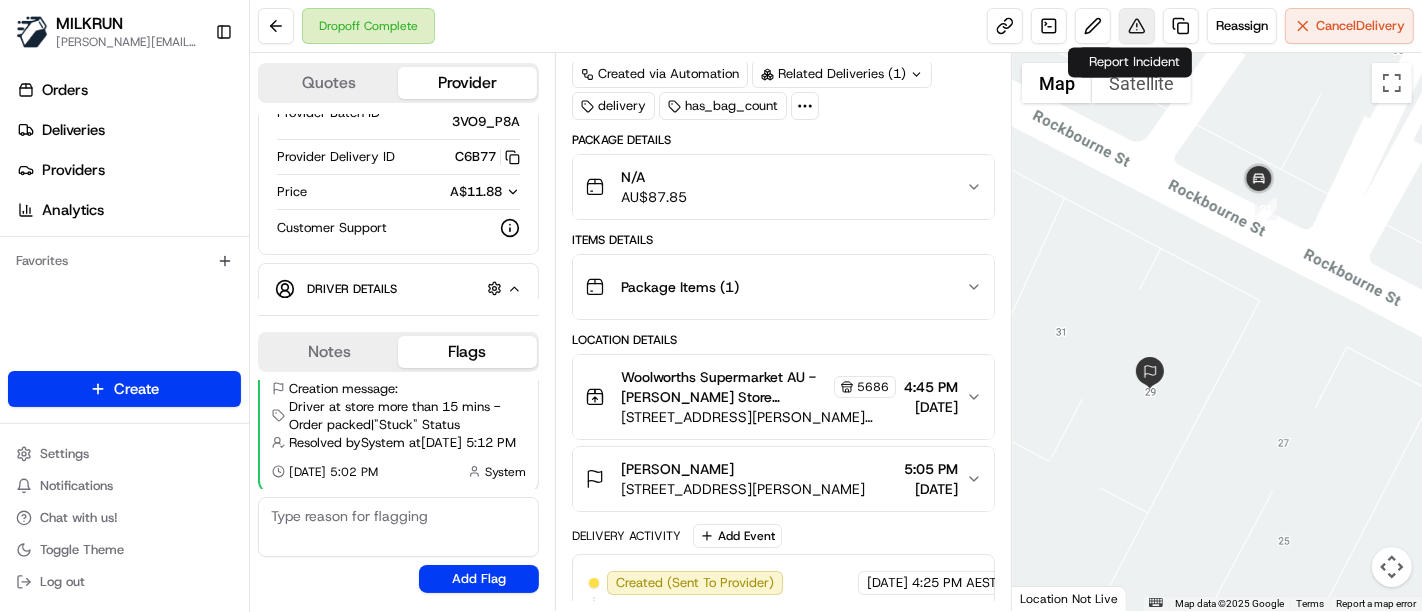 click at bounding box center [1137, 26] 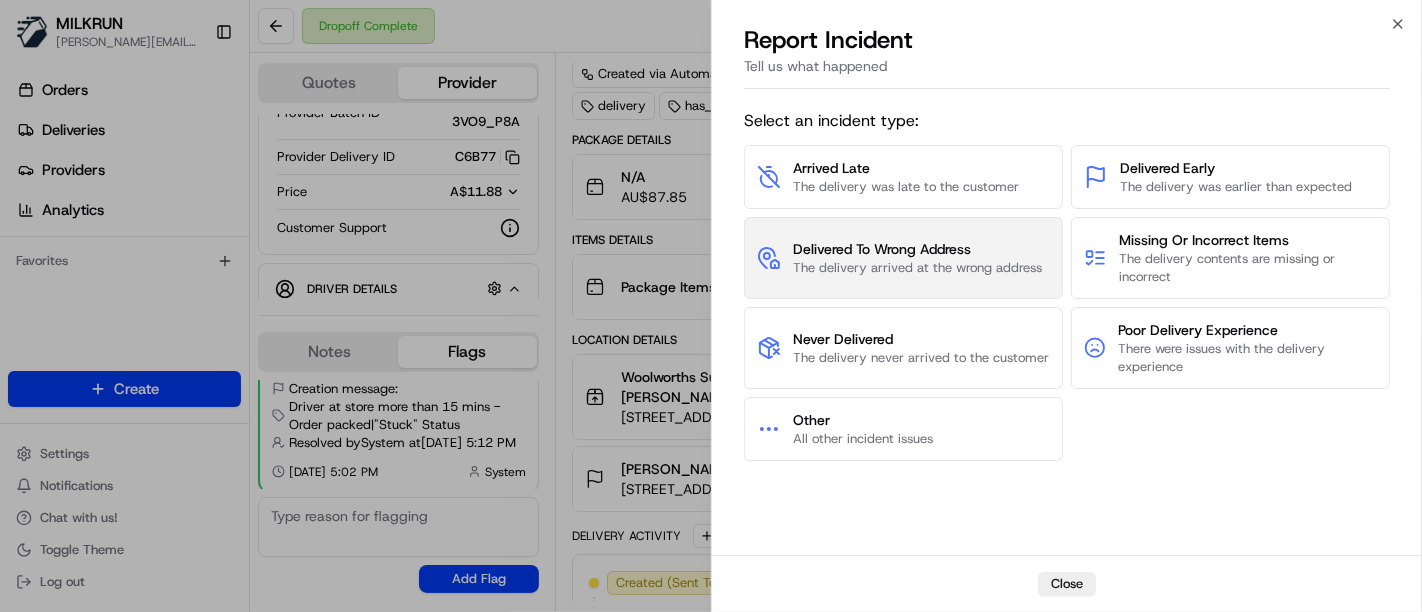 click on "Delivered To Wrong Address" at bounding box center (917, 249) 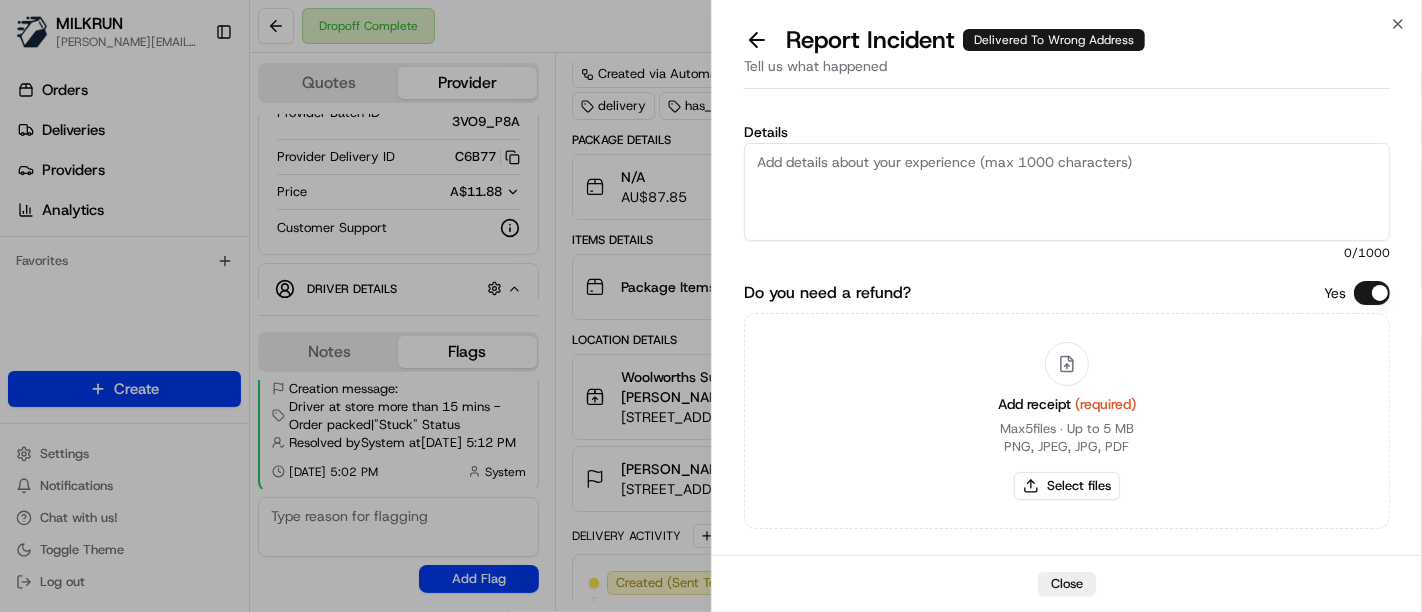 click on "Details" at bounding box center (1067, 192) 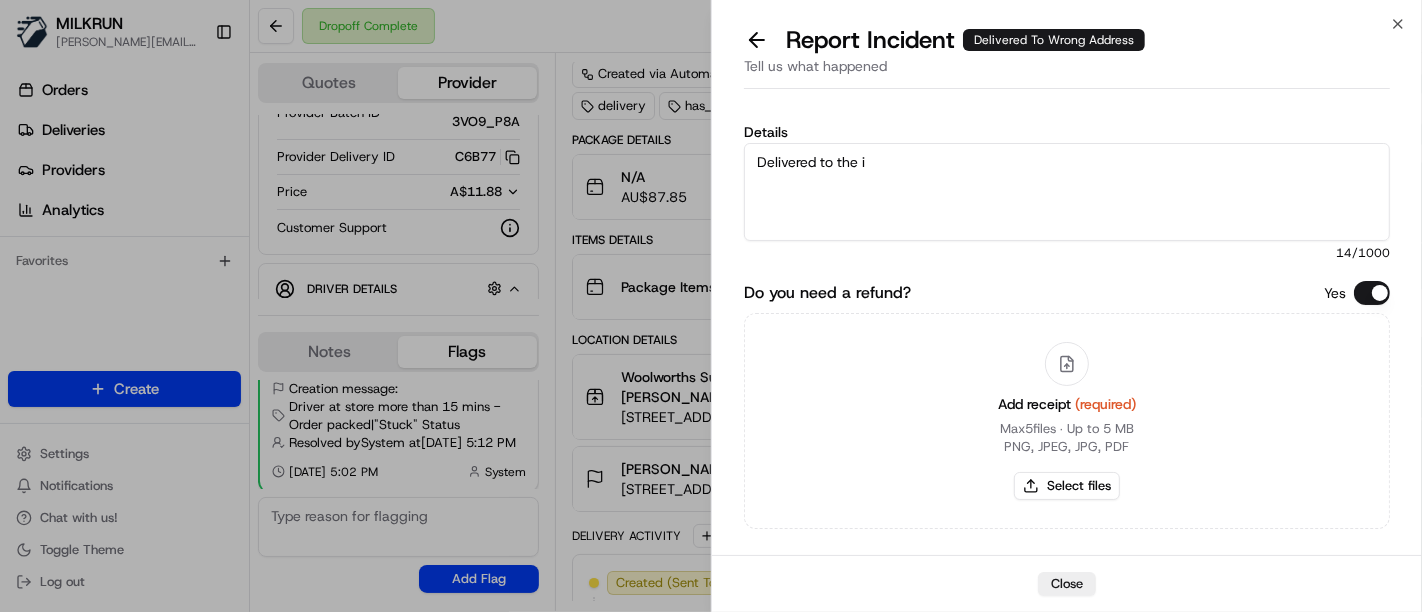type on "Delivered to the in" 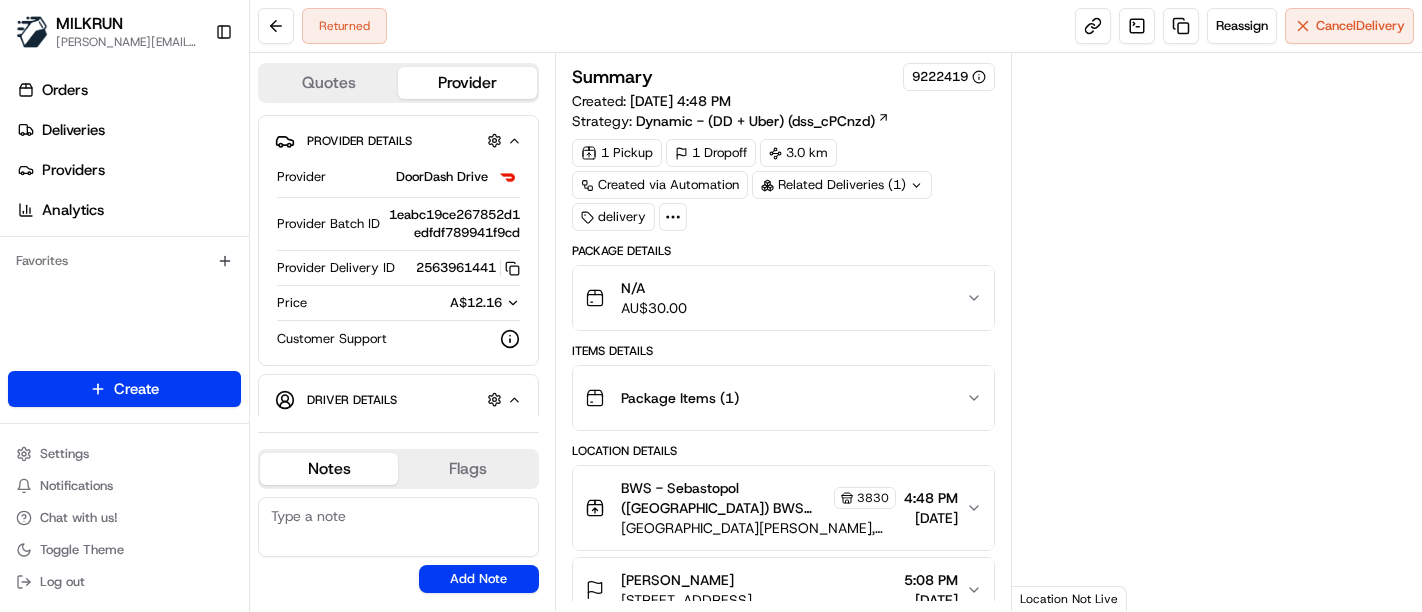 scroll, scrollTop: 0, scrollLeft: 0, axis: both 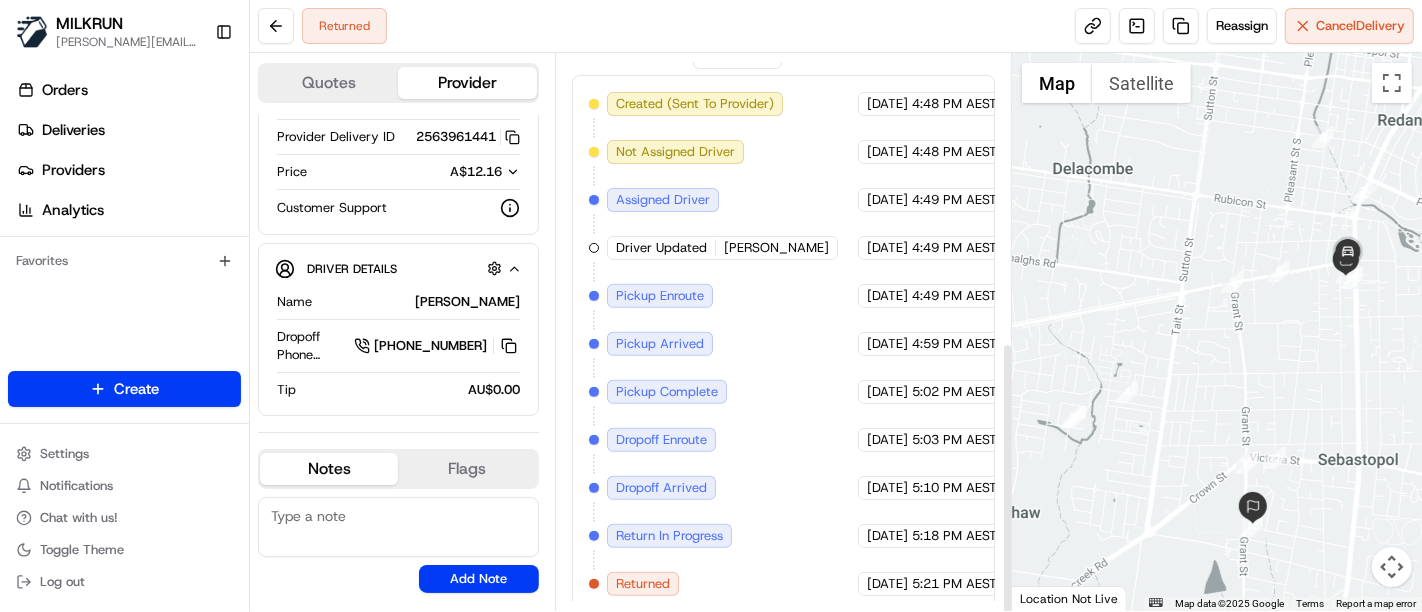 drag, startPoint x: 1218, startPoint y: 264, endPoint x: 1078, endPoint y: 458, distance: 239.24046 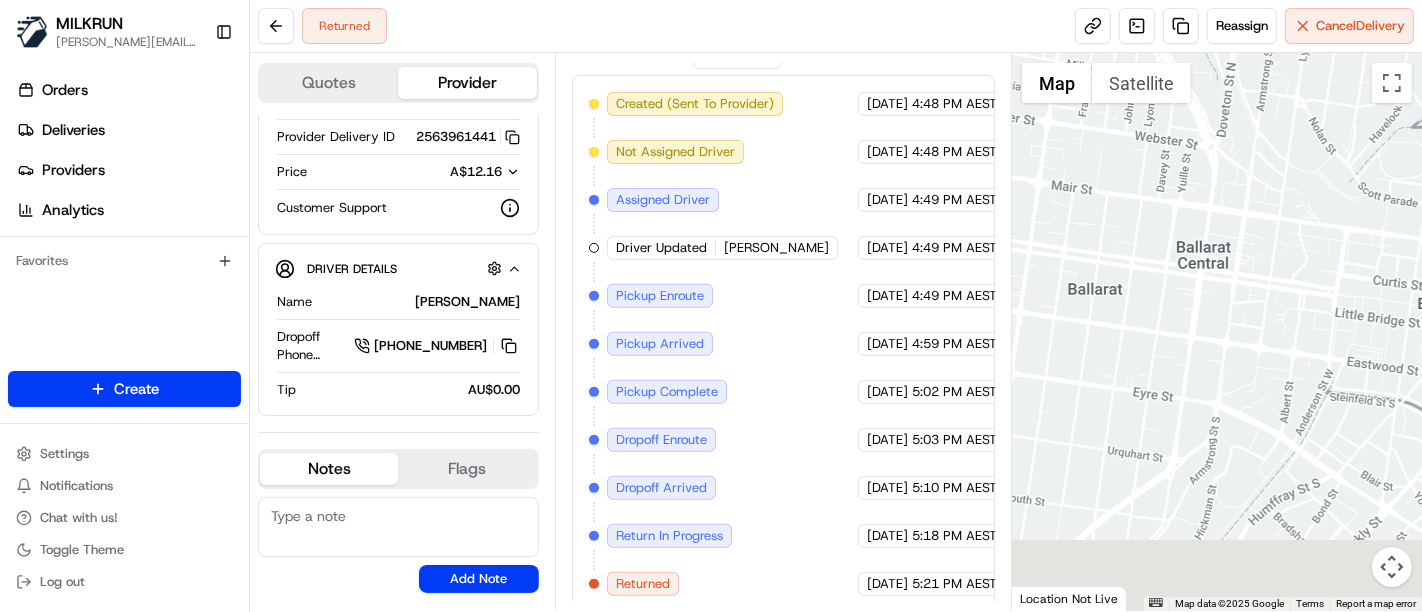 drag, startPoint x: 1159, startPoint y: 309, endPoint x: 1162, endPoint y: 258, distance: 51.088158 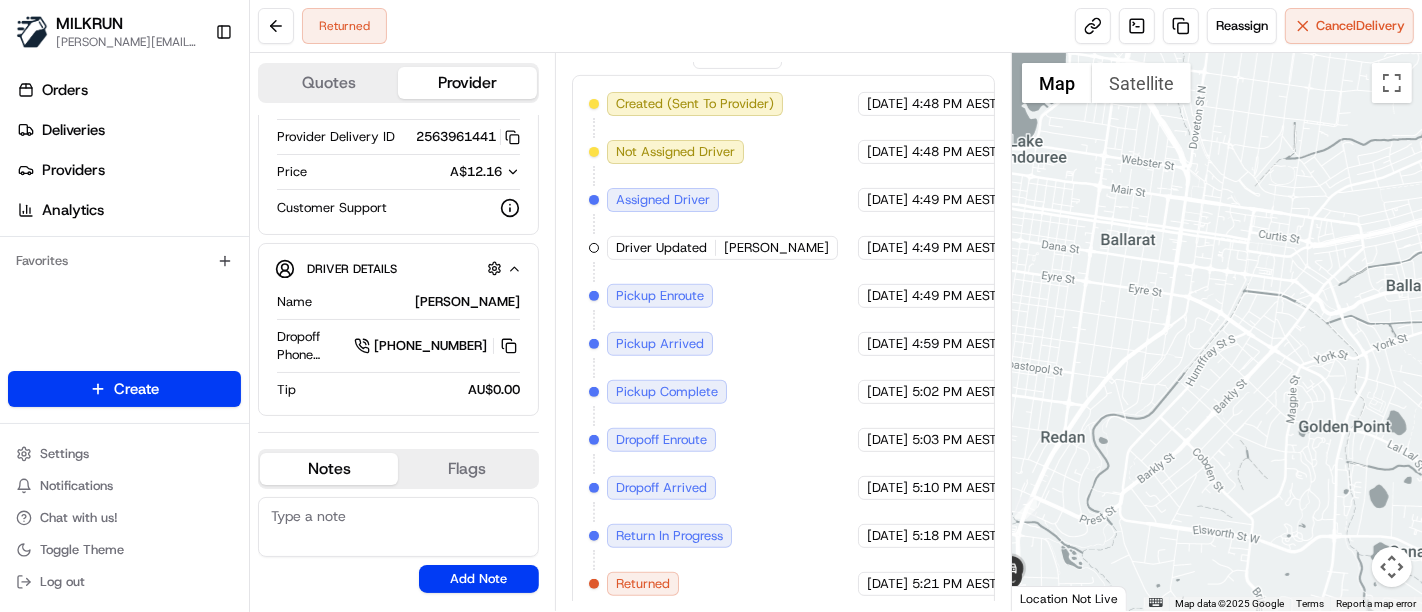drag, startPoint x: 1194, startPoint y: 305, endPoint x: 1251, endPoint y: 169, distance: 147.46185 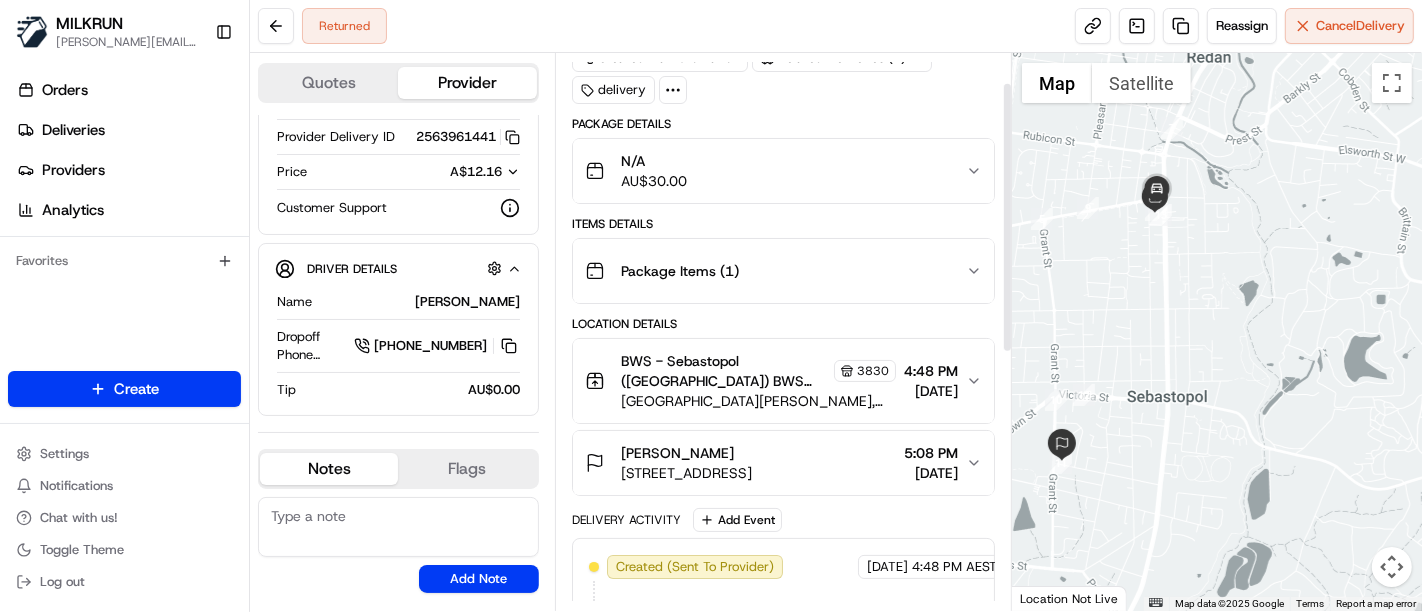 scroll, scrollTop: 34, scrollLeft: 0, axis: vertical 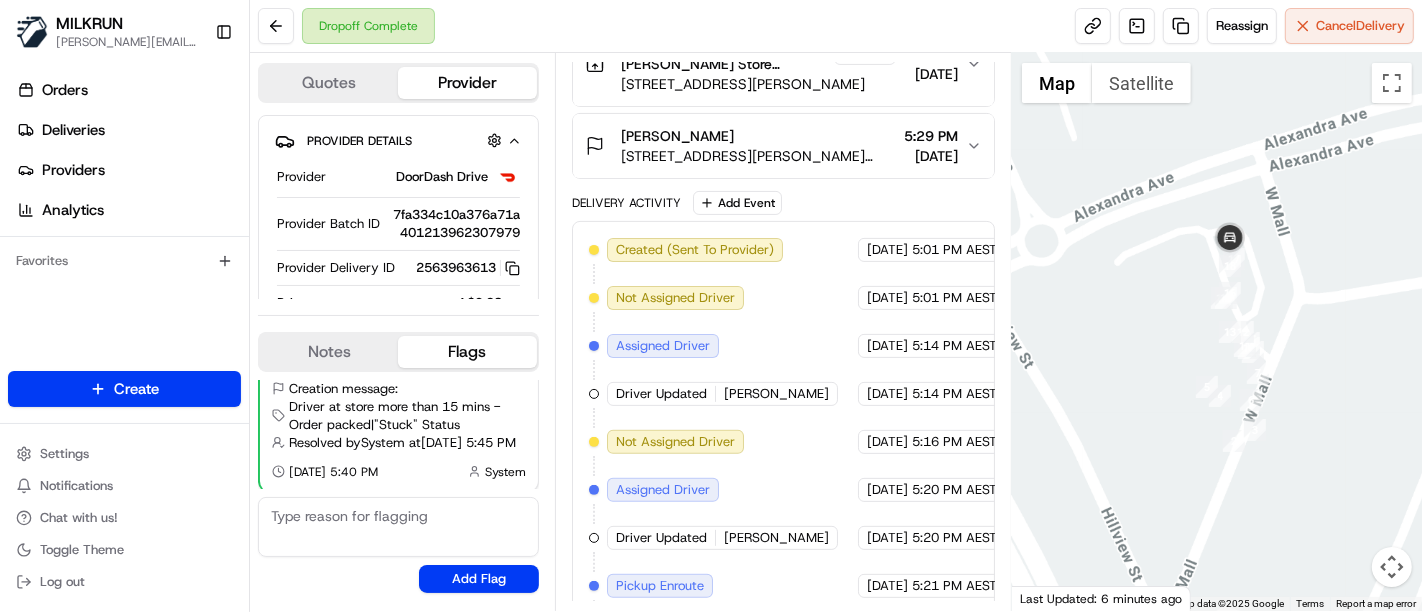 drag, startPoint x: 1079, startPoint y: 478, endPoint x: 1188, endPoint y: 442, distance: 114.791115 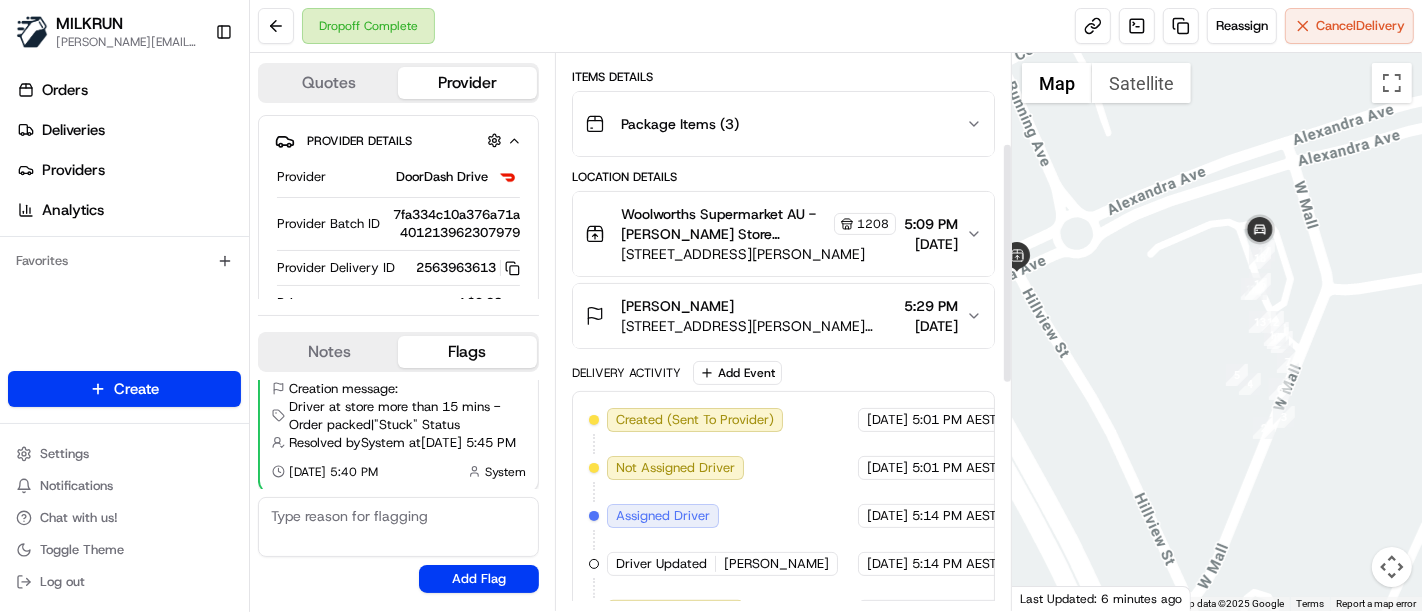 scroll, scrollTop: 111, scrollLeft: 0, axis: vertical 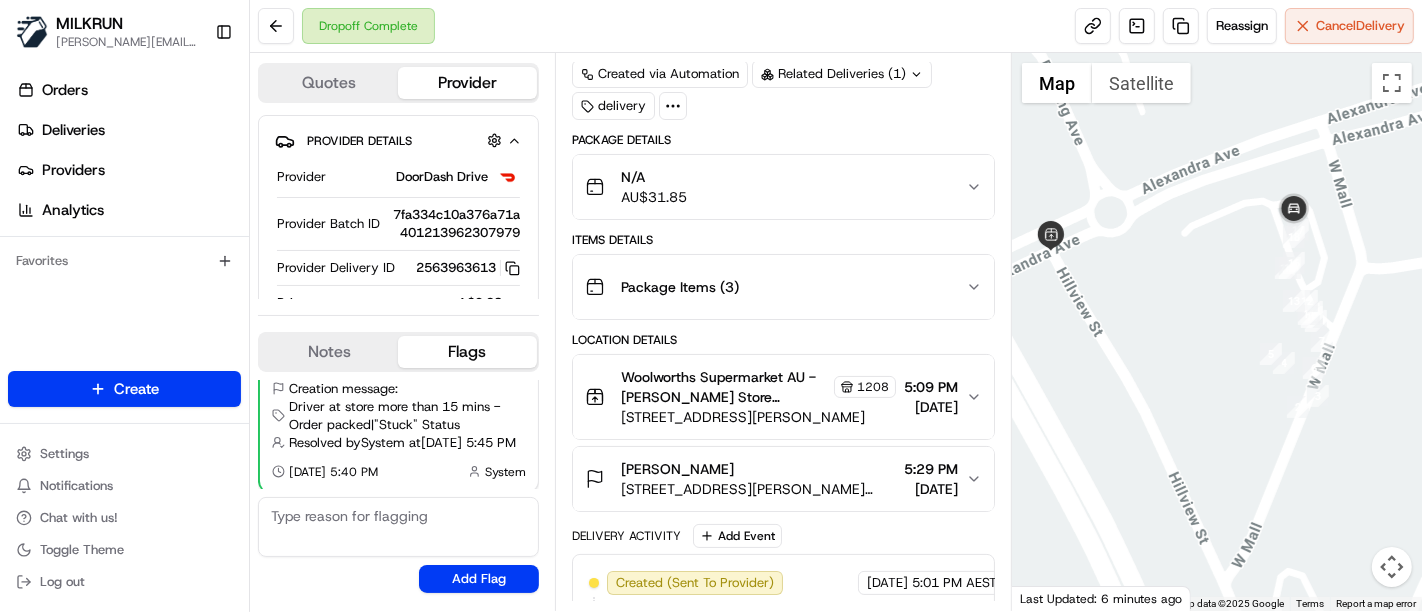 drag, startPoint x: 1091, startPoint y: 345, endPoint x: 1134, endPoint y: 318, distance: 50.77401 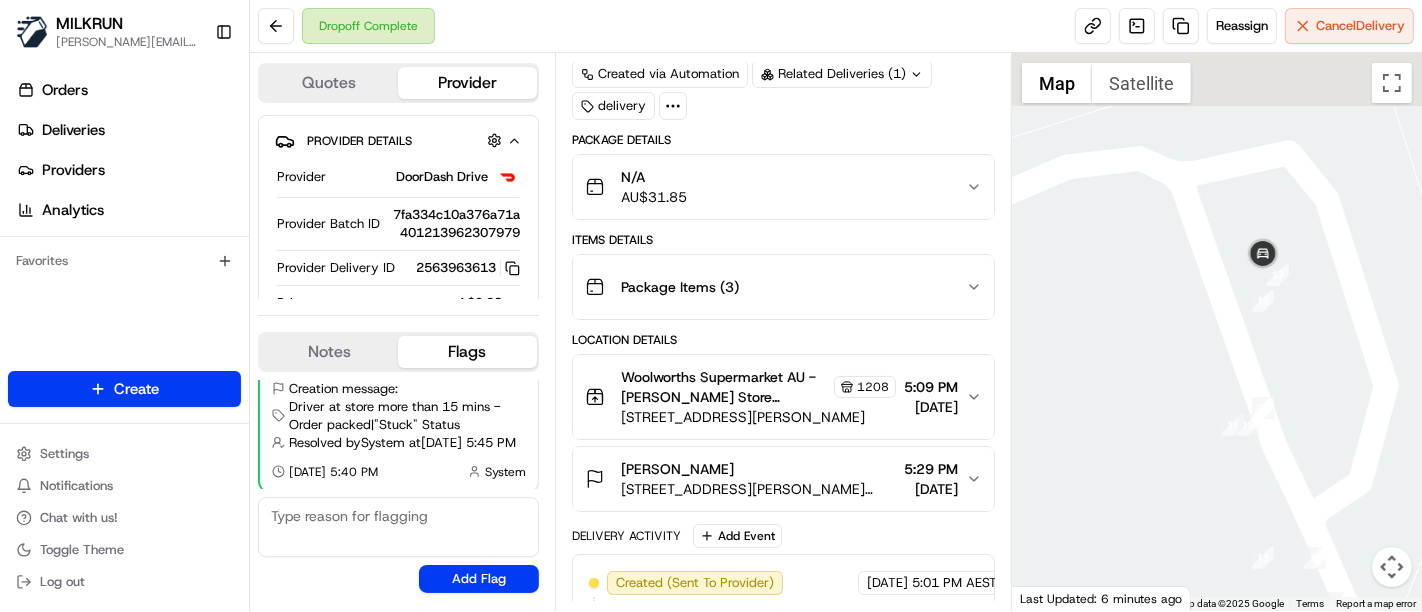 drag, startPoint x: 1328, startPoint y: 212, endPoint x: 880, endPoint y: 381, distance: 478.81625 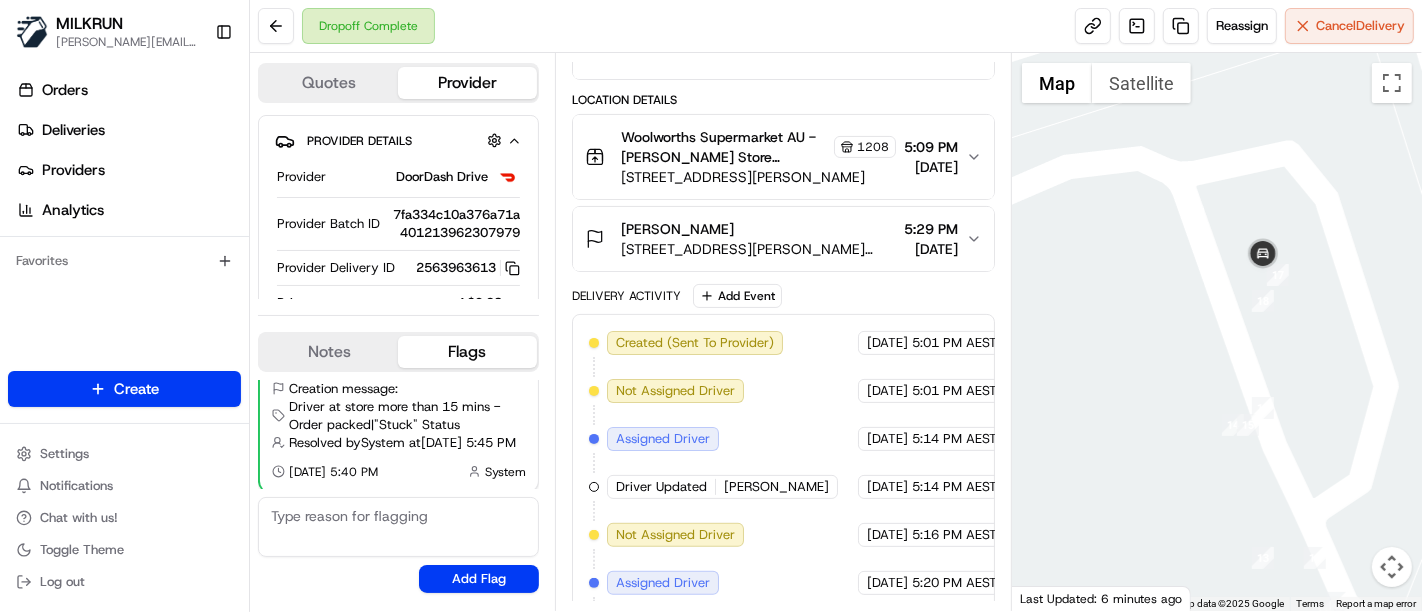 scroll, scrollTop: 732, scrollLeft: 0, axis: vertical 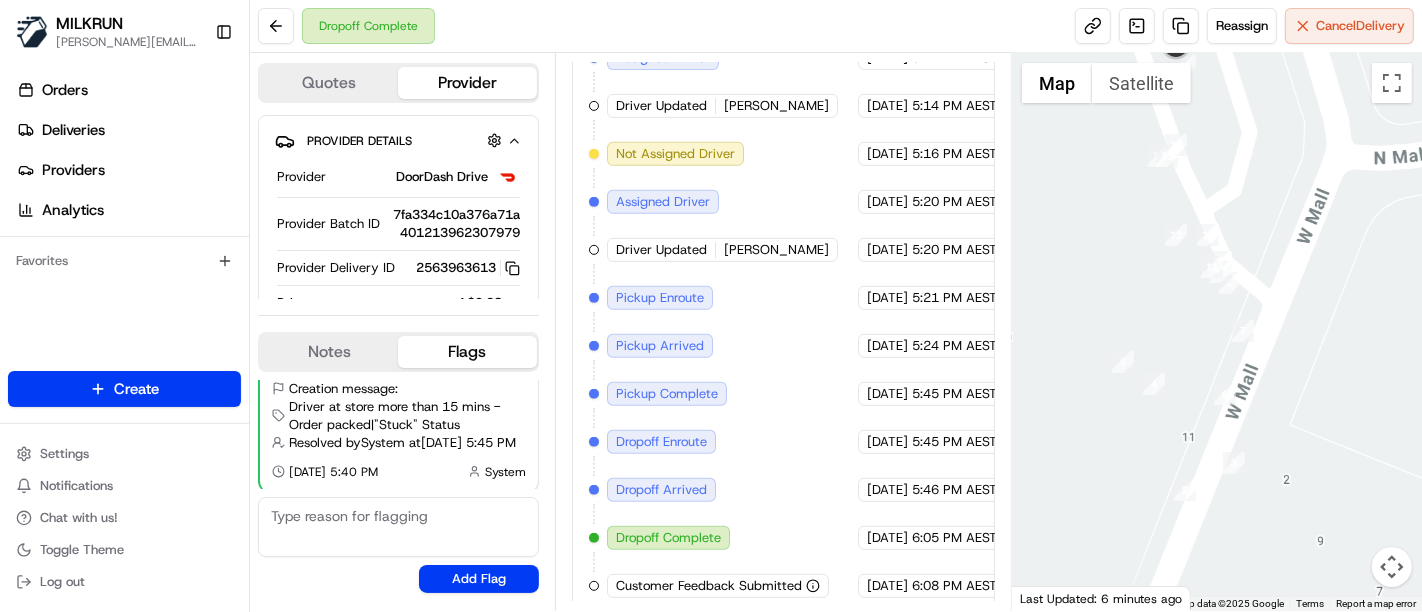 drag, startPoint x: 1322, startPoint y: 461, endPoint x: 1241, endPoint y: 255, distance: 221.35266 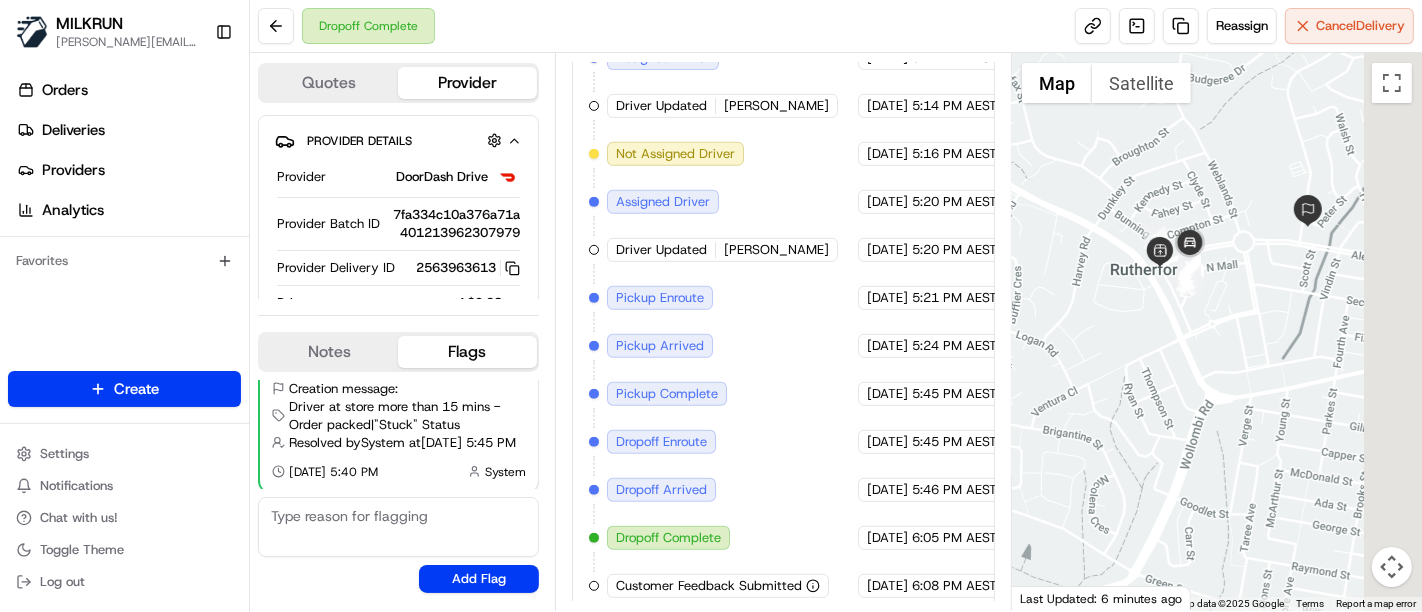 drag, startPoint x: 1288, startPoint y: 467, endPoint x: 1202, endPoint y: 315, distance: 174.64249 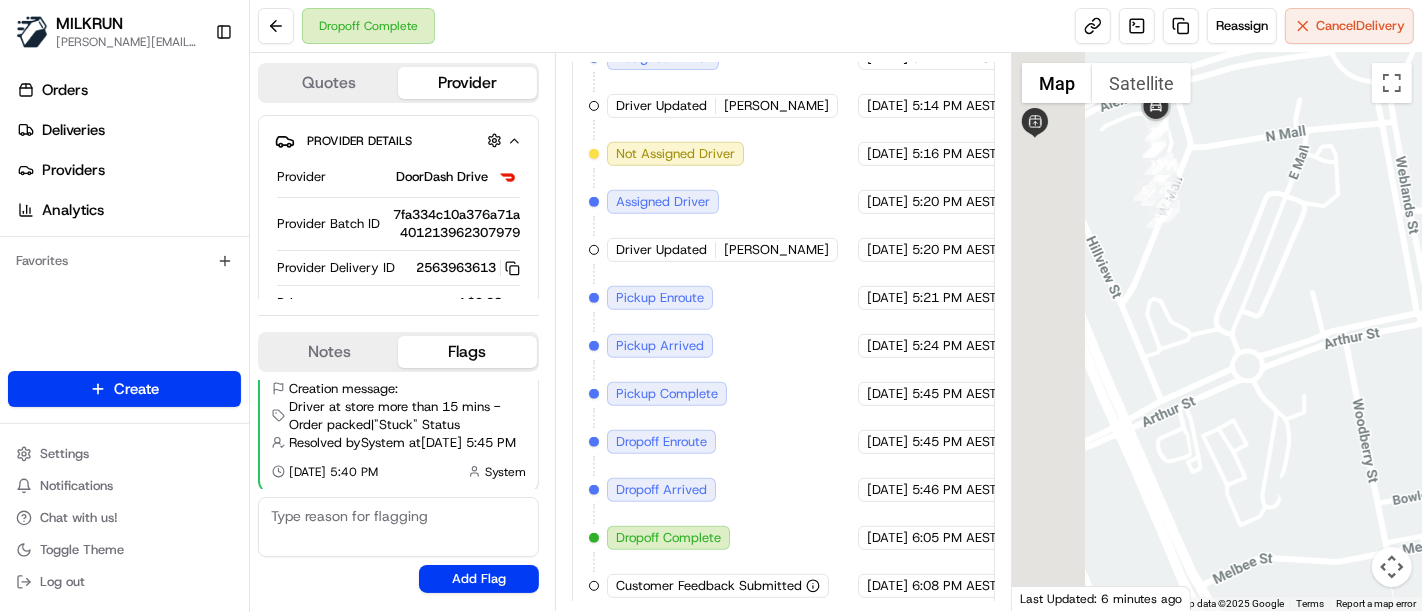 drag, startPoint x: 1117, startPoint y: 302, endPoint x: 1288, endPoint y: 278, distance: 172.676 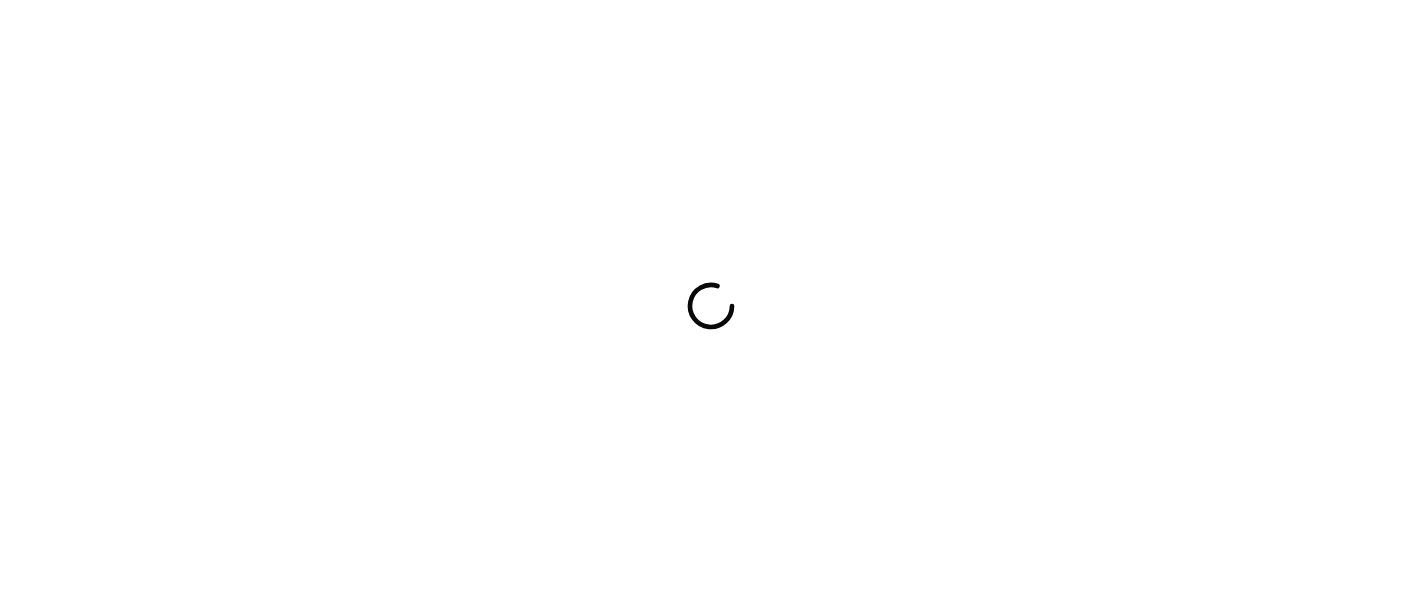 scroll, scrollTop: 0, scrollLeft: 0, axis: both 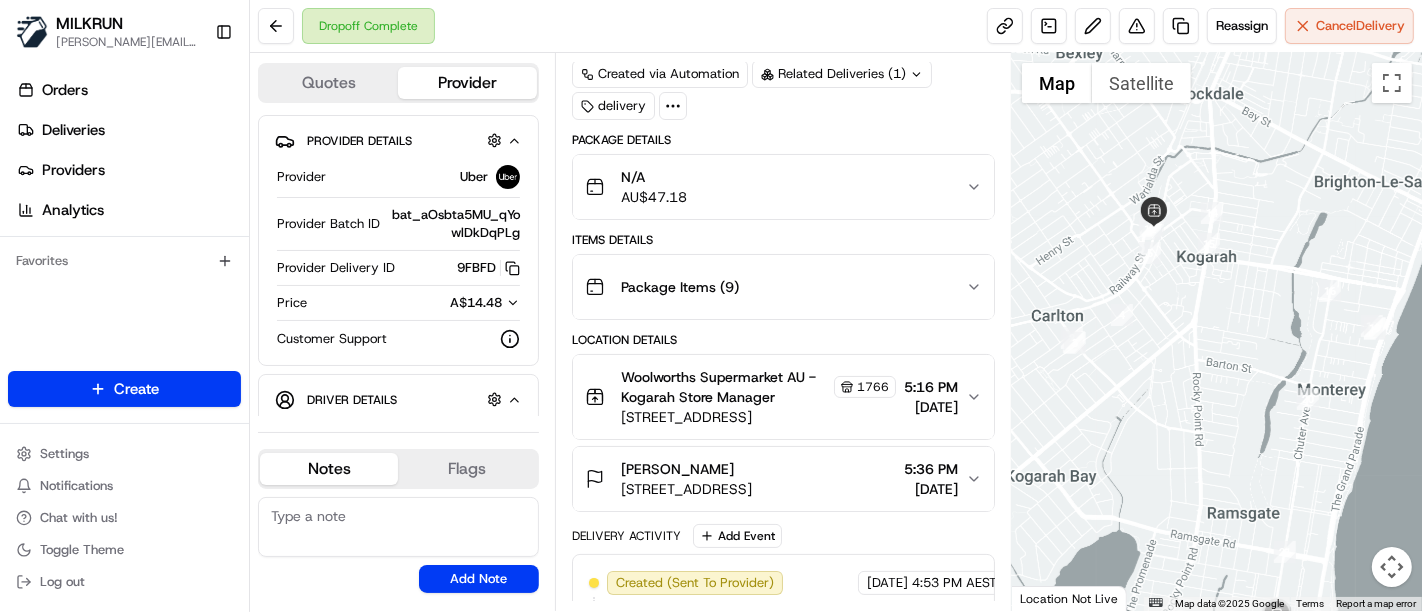 drag, startPoint x: 1160, startPoint y: 308, endPoint x: 1259, endPoint y: 495, distance: 211.58922 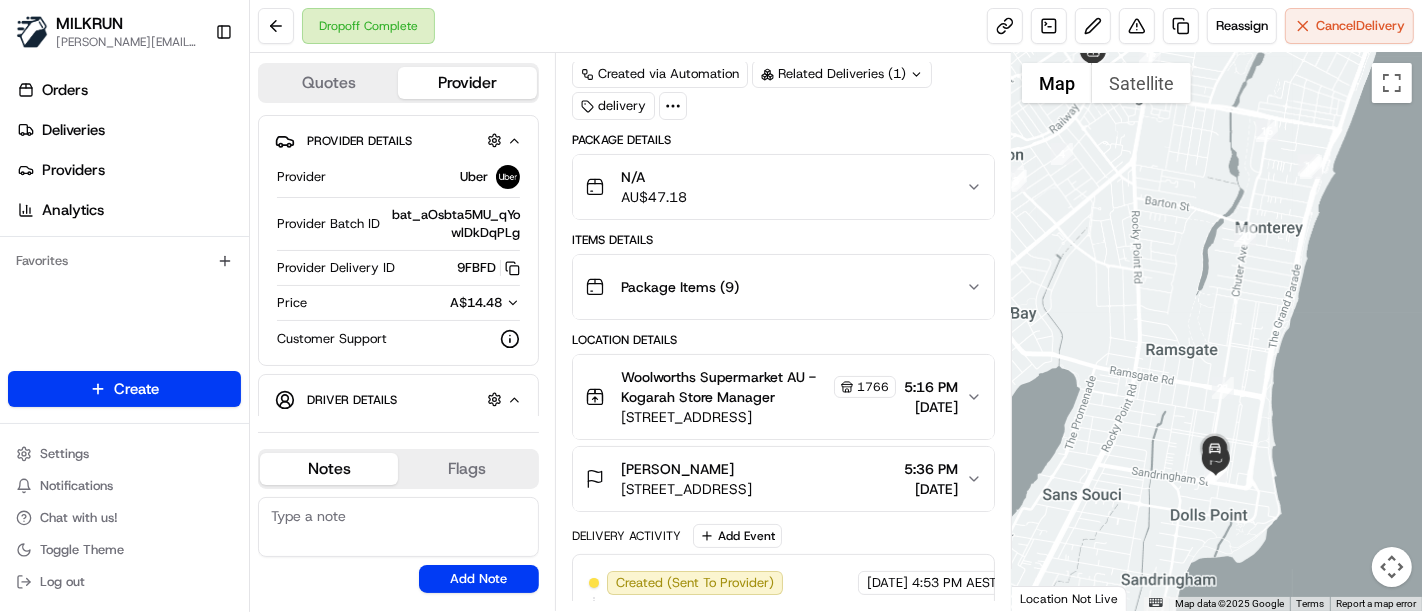 drag, startPoint x: 1285, startPoint y: 550, endPoint x: 1216, endPoint y: 346, distance: 215.3532 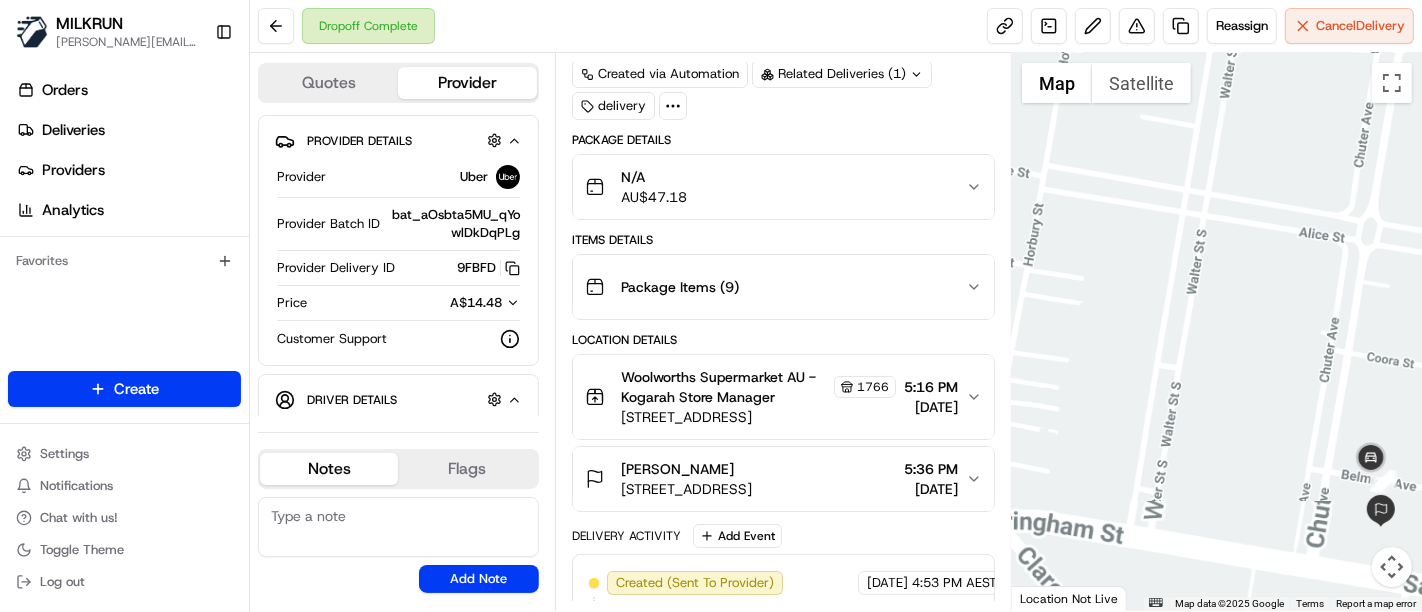 drag, startPoint x: 1293, startPoint y: 432, endPoint x: 1193, endPoint y: 134, distance: 314.33102 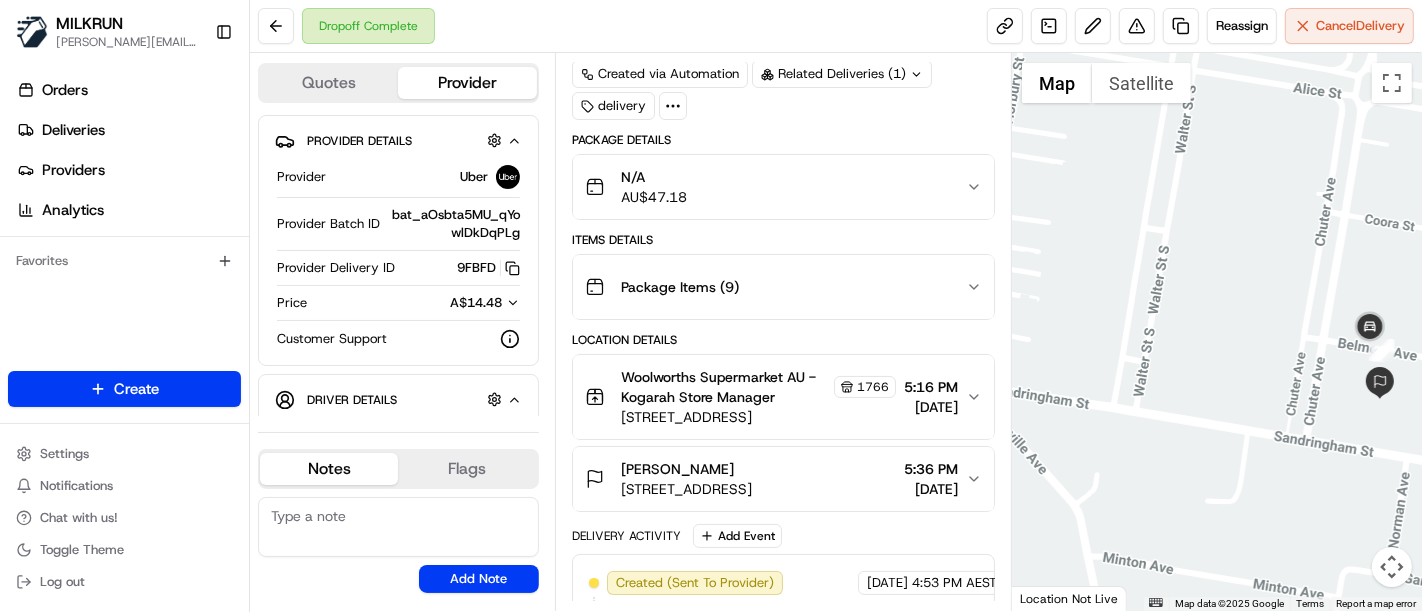 drag, startPoint x: 1367, startPoint y: 305, endPoint x: 1273, endPoint y: 299, distance: 94.19129 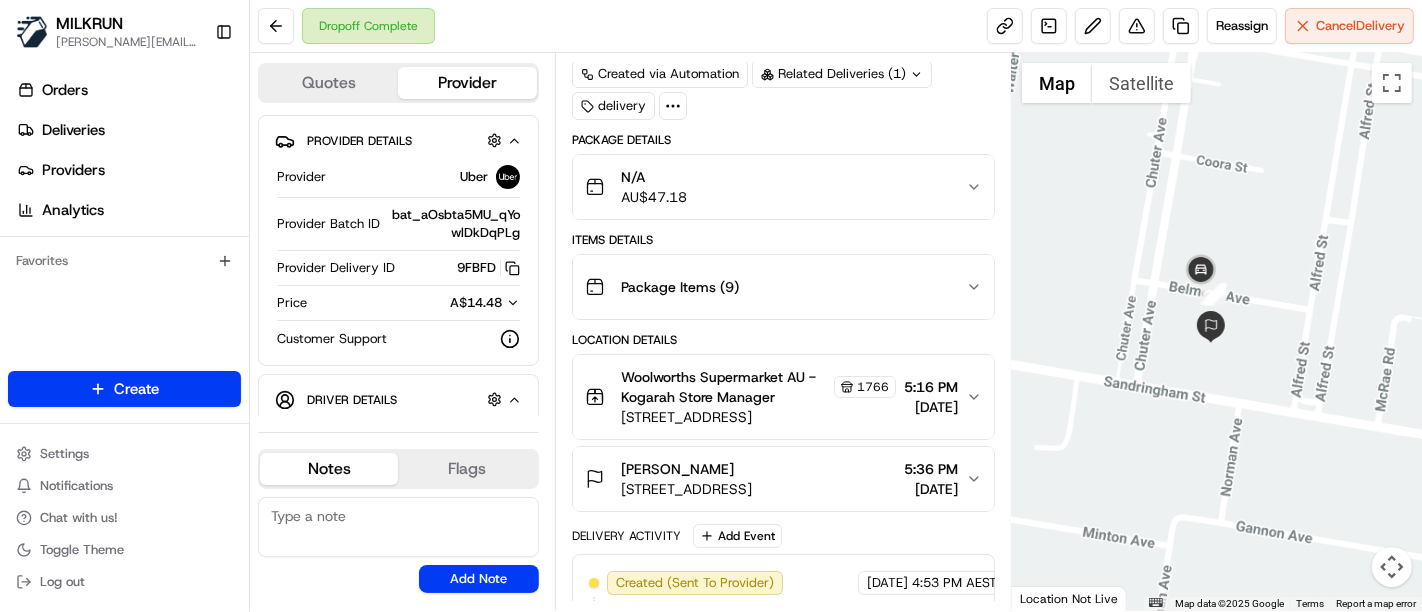 drag, startPoint x: 1272, startPoint y: 432, endPoint x: 1254, endPoint y: 421, distance: 21.095022 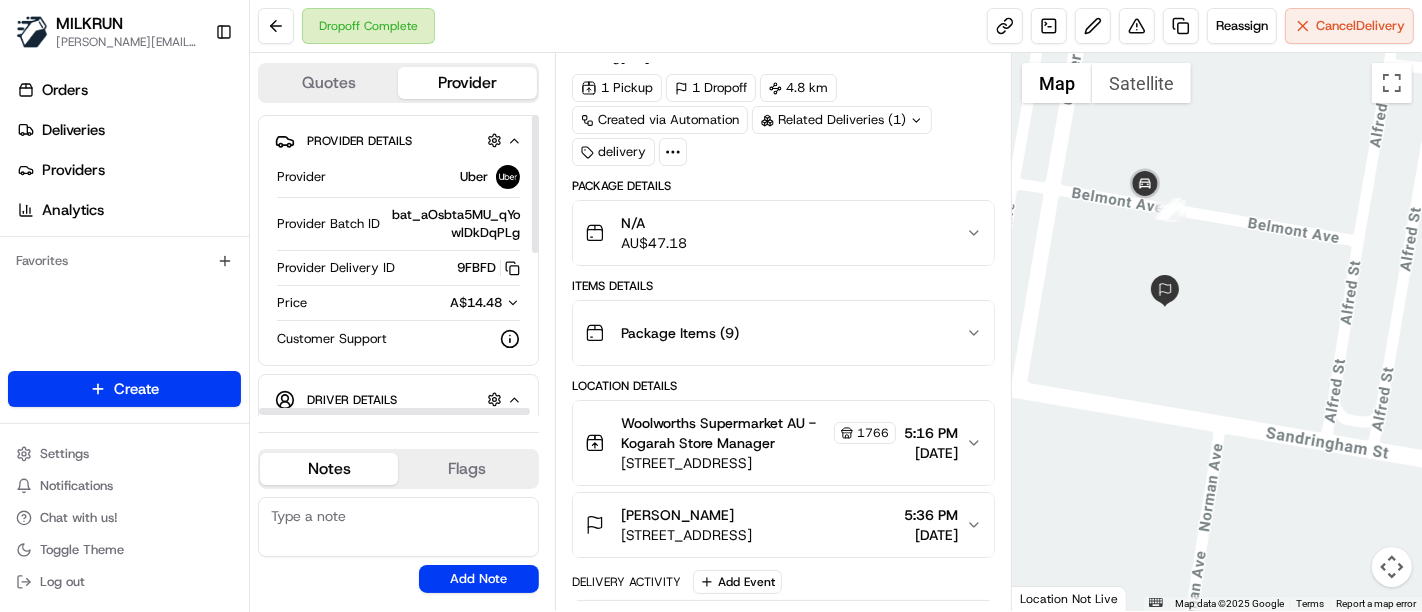 scroll, scrollTop: 0, scrollLeft: 0, axis: both 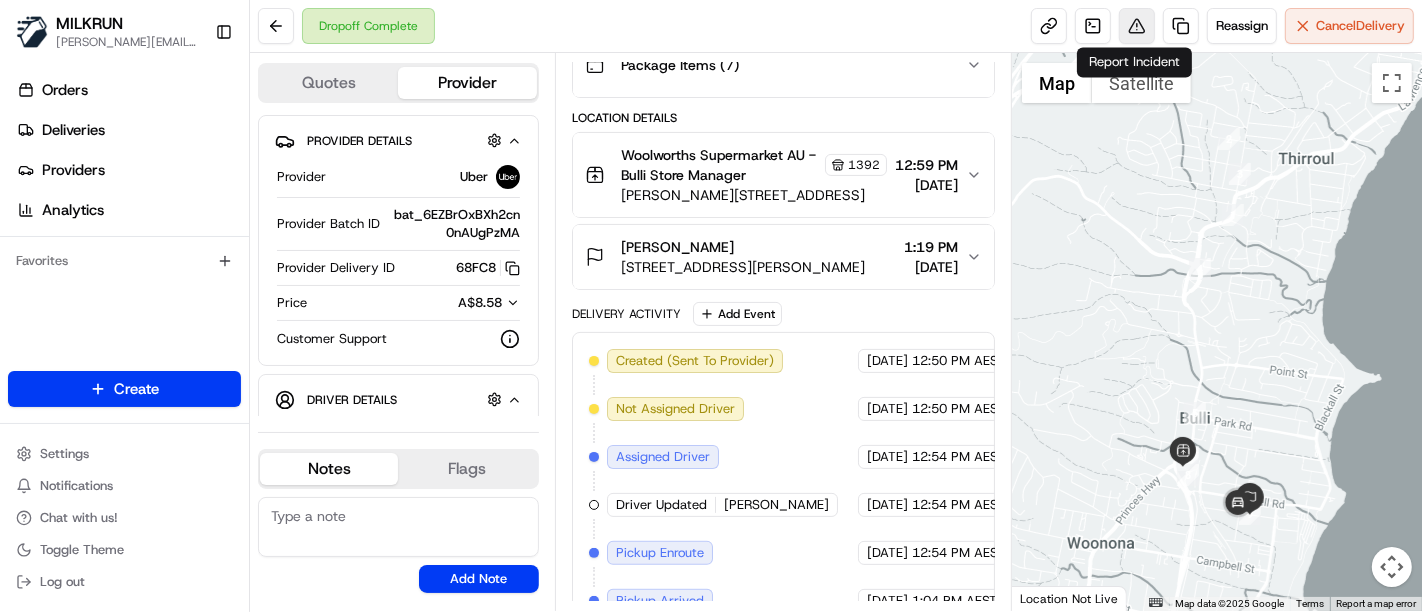 click at bounding box center (1137, 26) 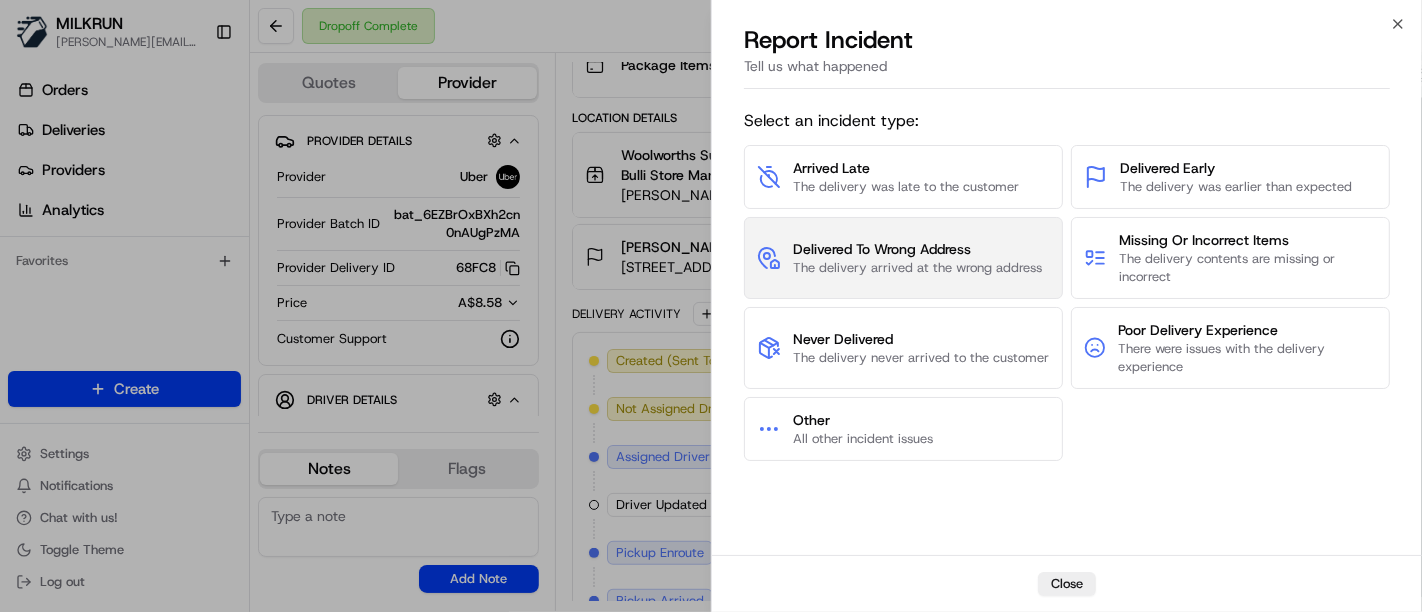 click on "The delivery arrived at the wrong address" at bounding box center [917, 268] 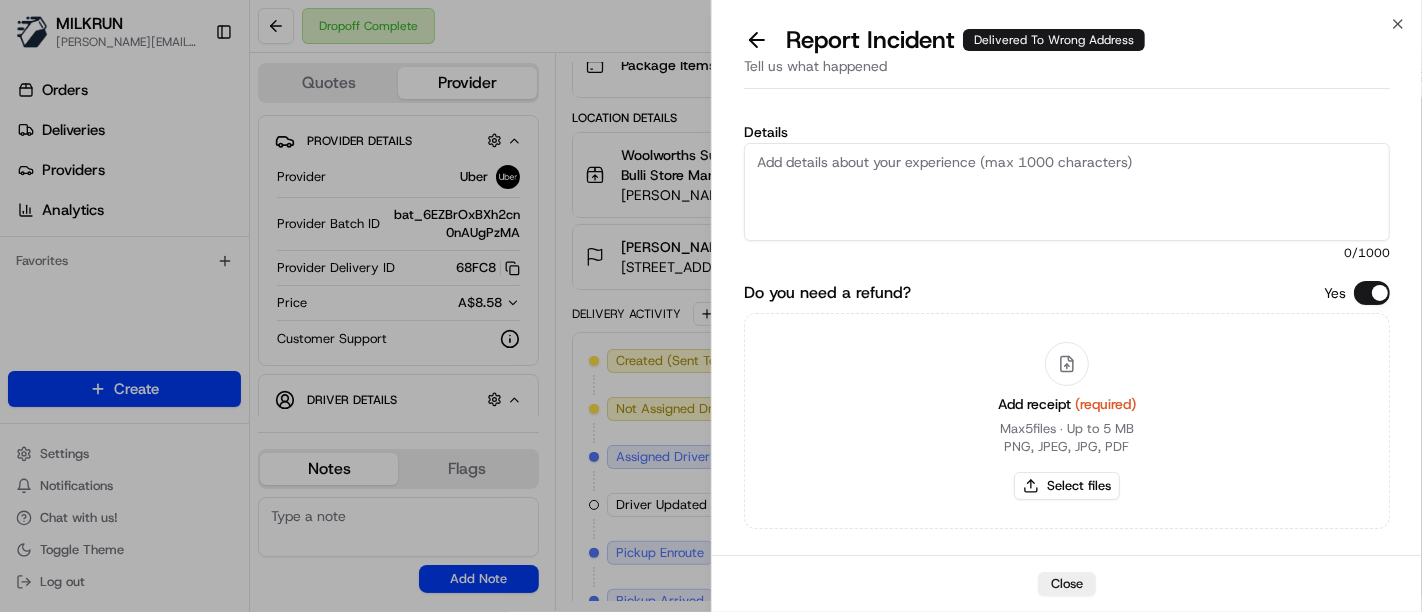 click on "Details" at bounding box center (1067, 192) 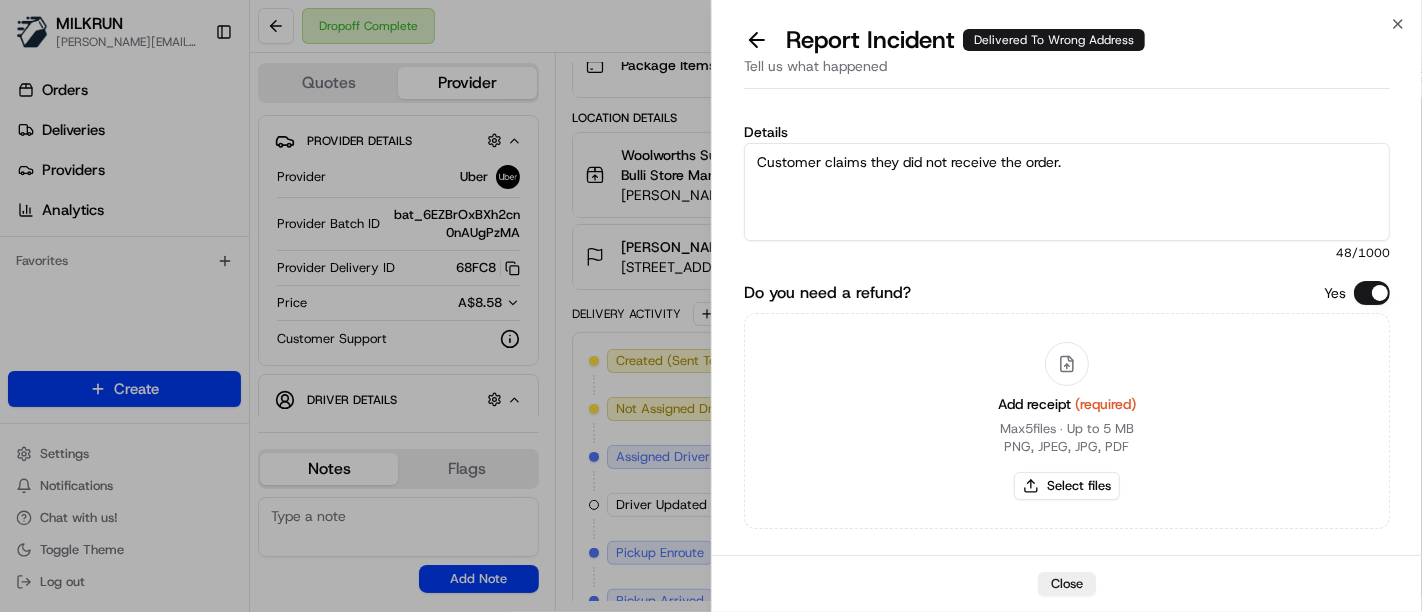 type on "Customer claims they did not receive the order." 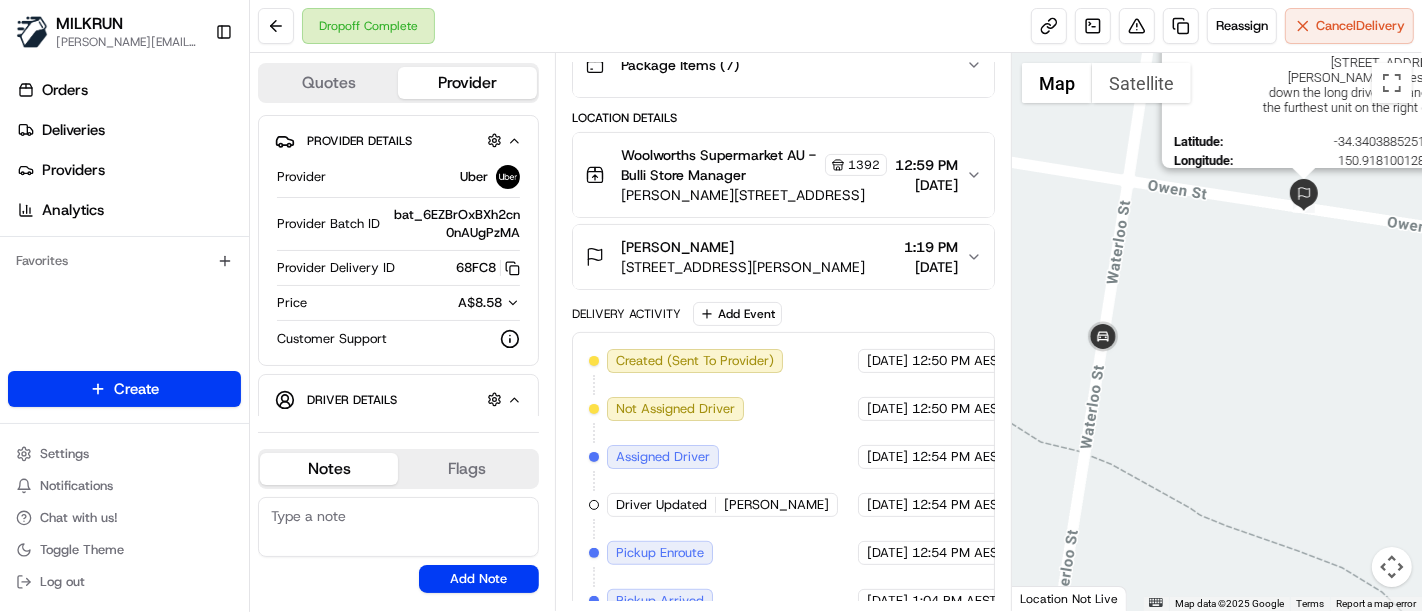 drag, startPoint x: 1154, startPoint y: 546, endPoint x: 1312, endPoint y: 202, distance: 378.54987 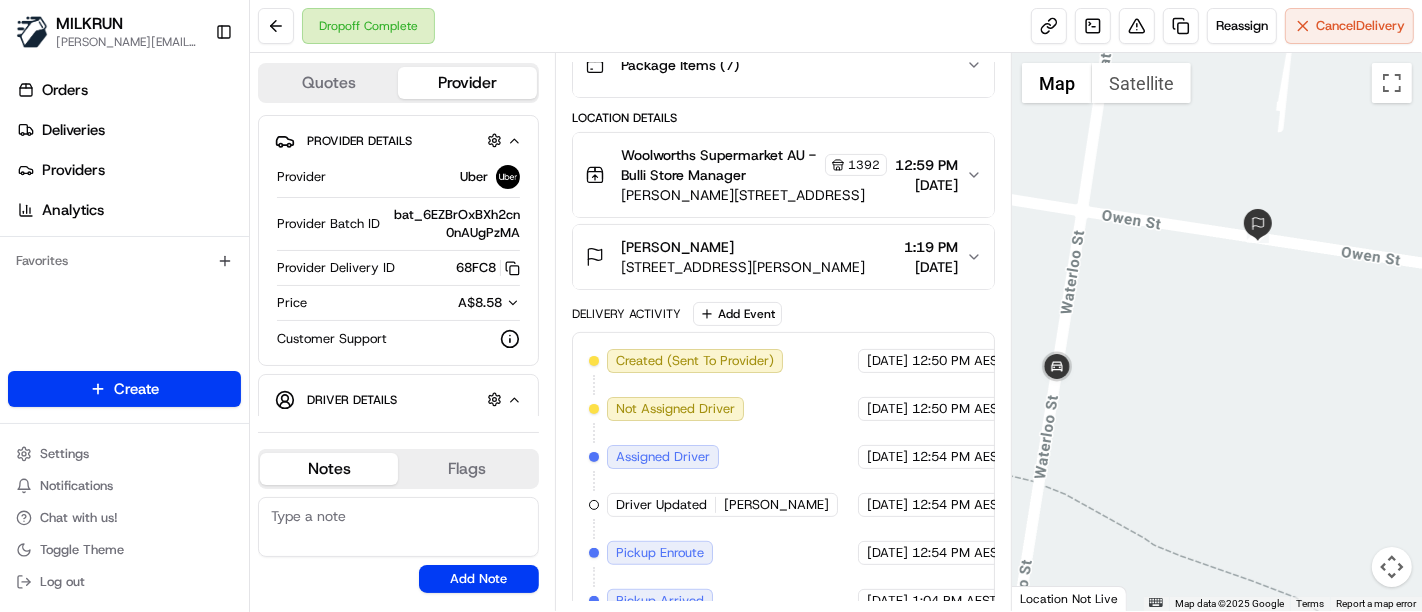 scroll, scrollTop: 0, scrollLeft: 0, axis: both 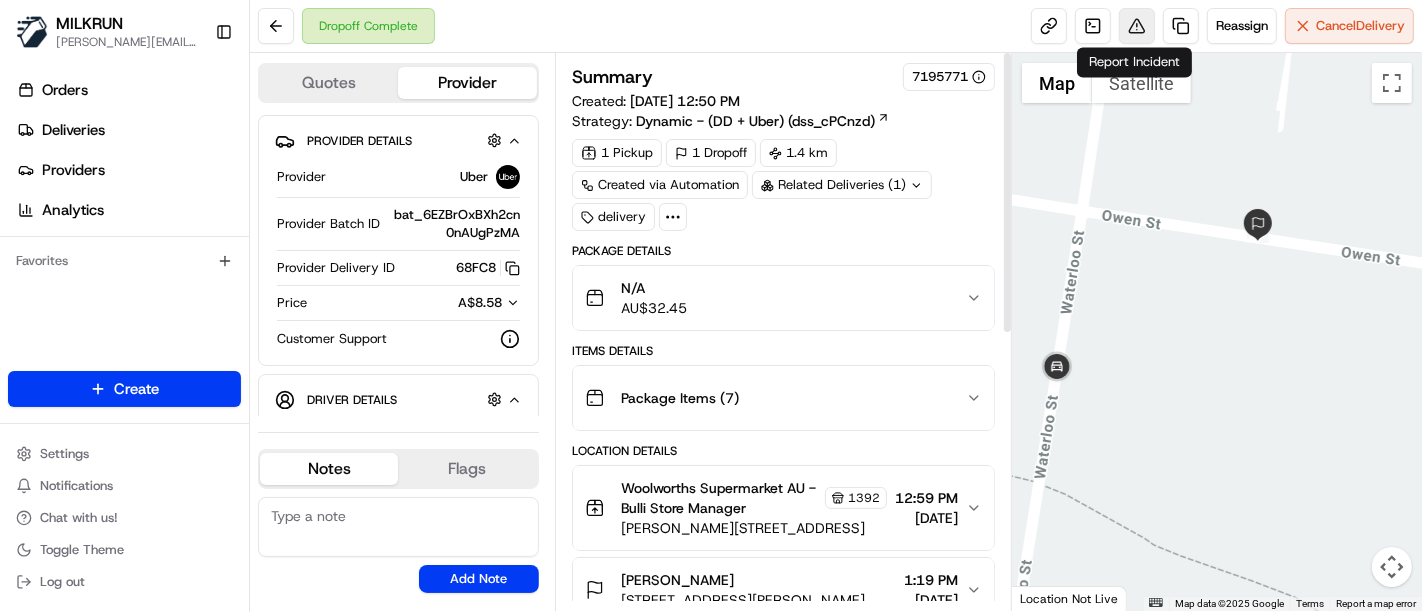 click at bounding box center (1137, 26) 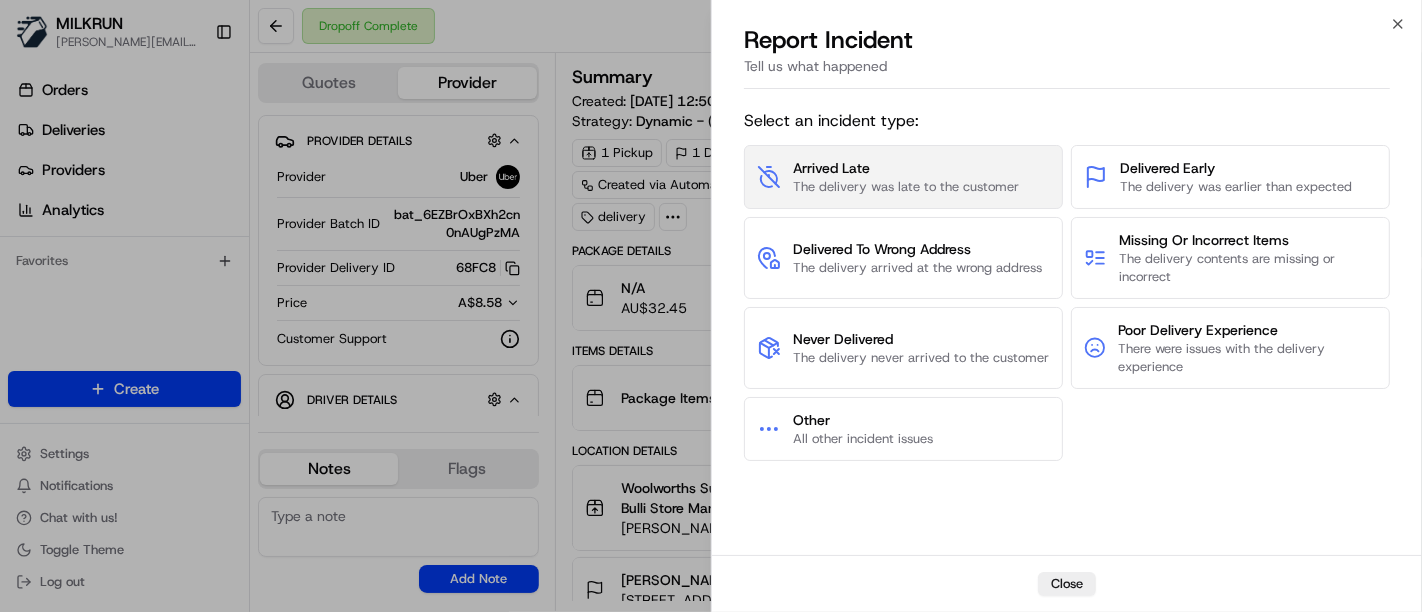 click on "The delivery was late to the customer" at bounding box center (906, 187) 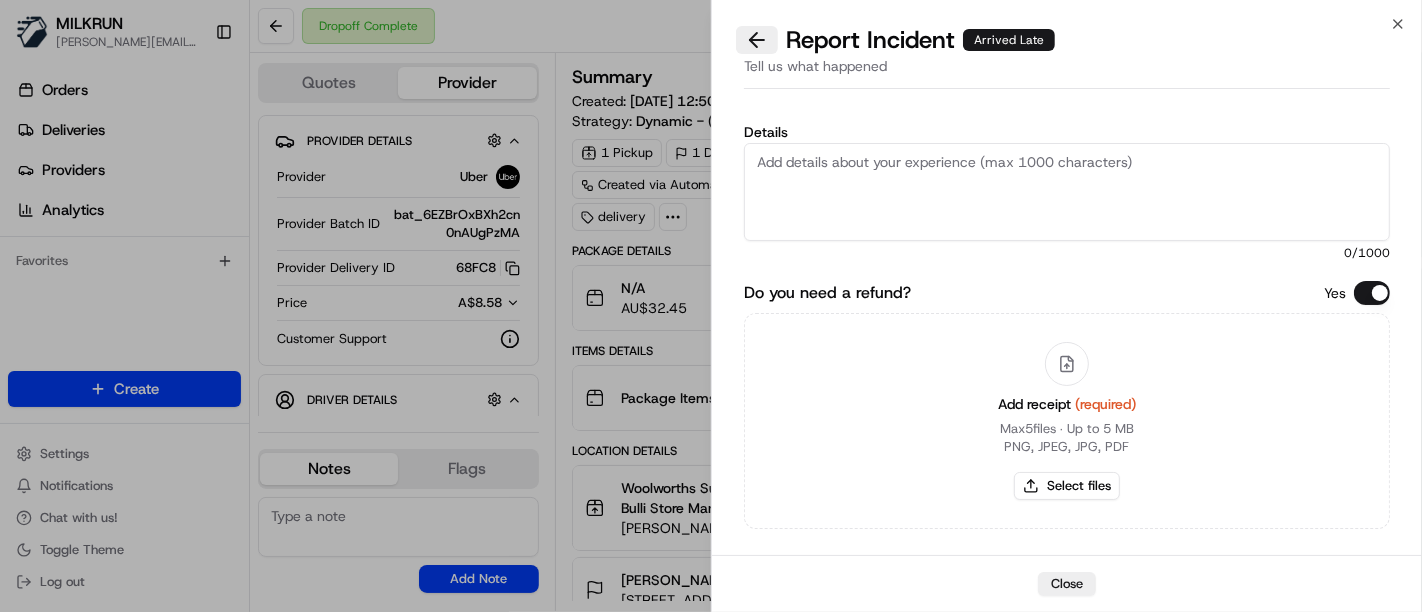 click at bounding box center [757, 40] 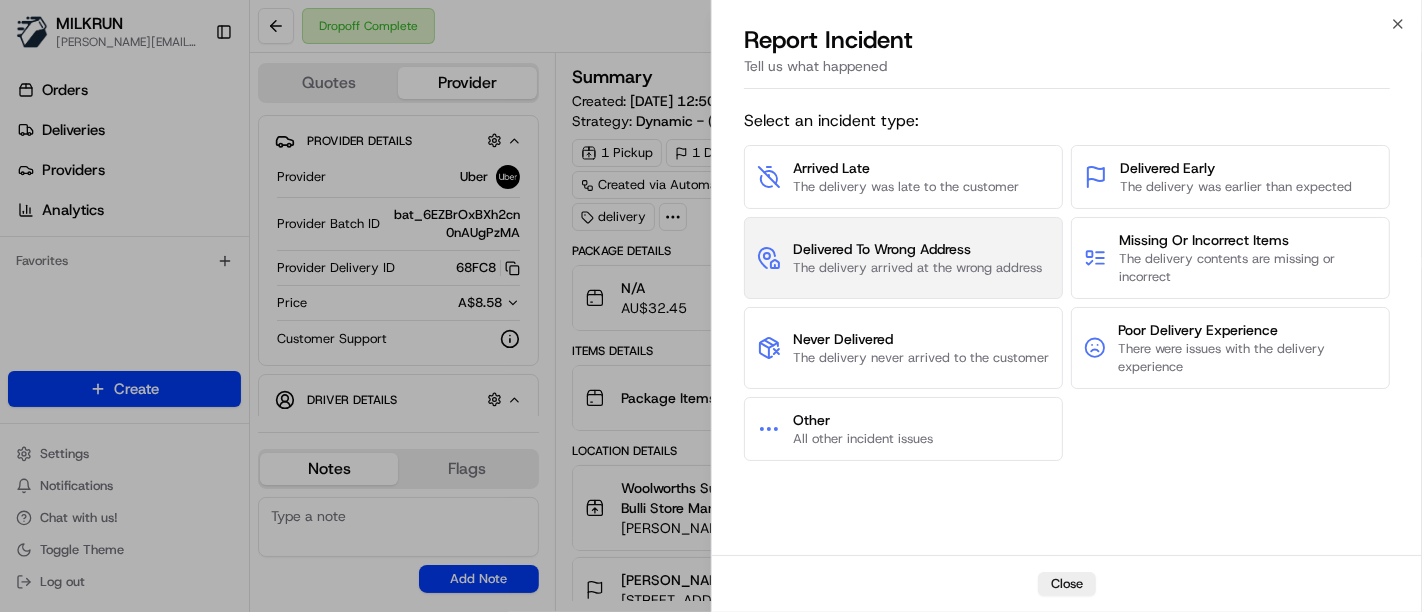 click on "The delivery arrived at the wrong address" at bounding box center (917, 268) 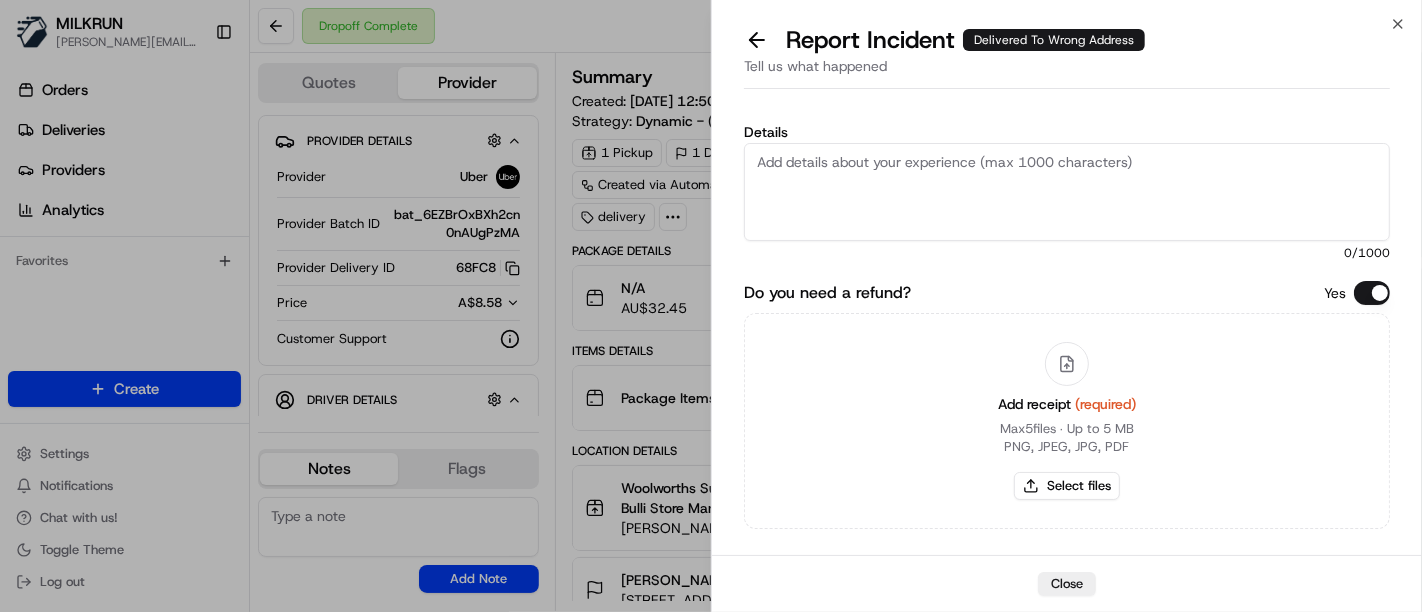 drag, startPoint x: 982, startPoint y: 207, endPoint x: 1223, endPoint y: 185, distance: 242.00206 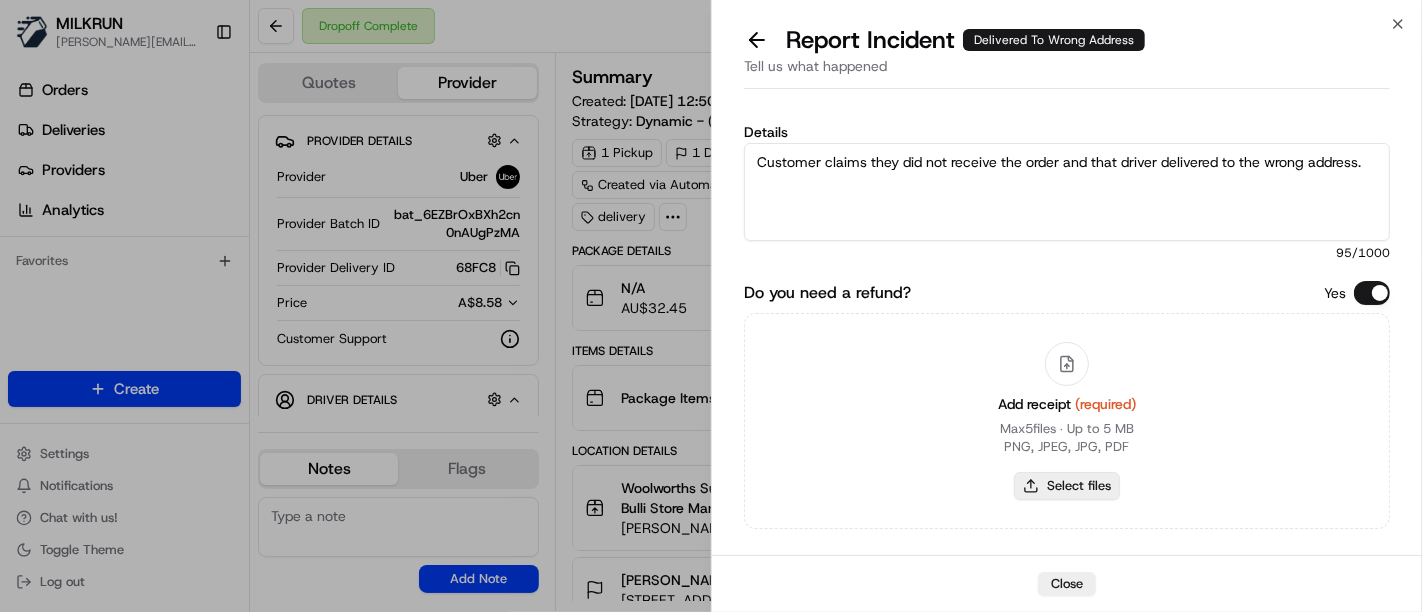 type on "Customer claims they did not receive the order and that driver delivered to the wrong address." 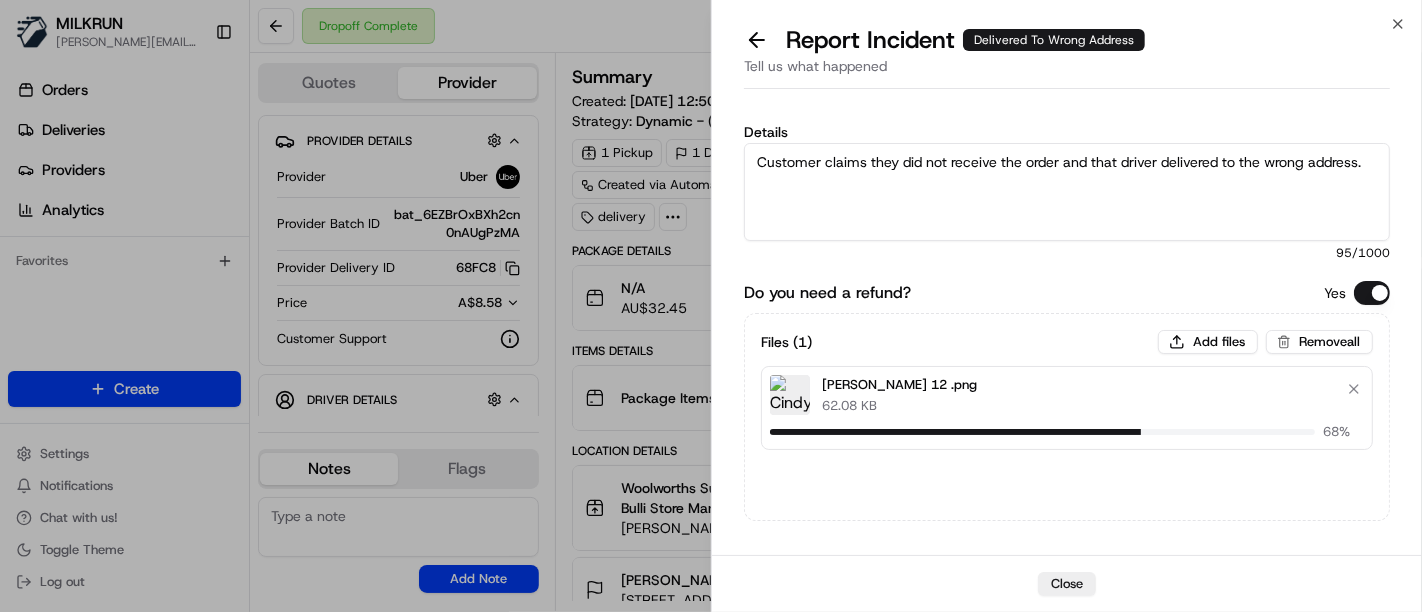 click on "Customer claims they did not receive the order and that driver delivered to the wrong address." at bounding box center (1067, 192) 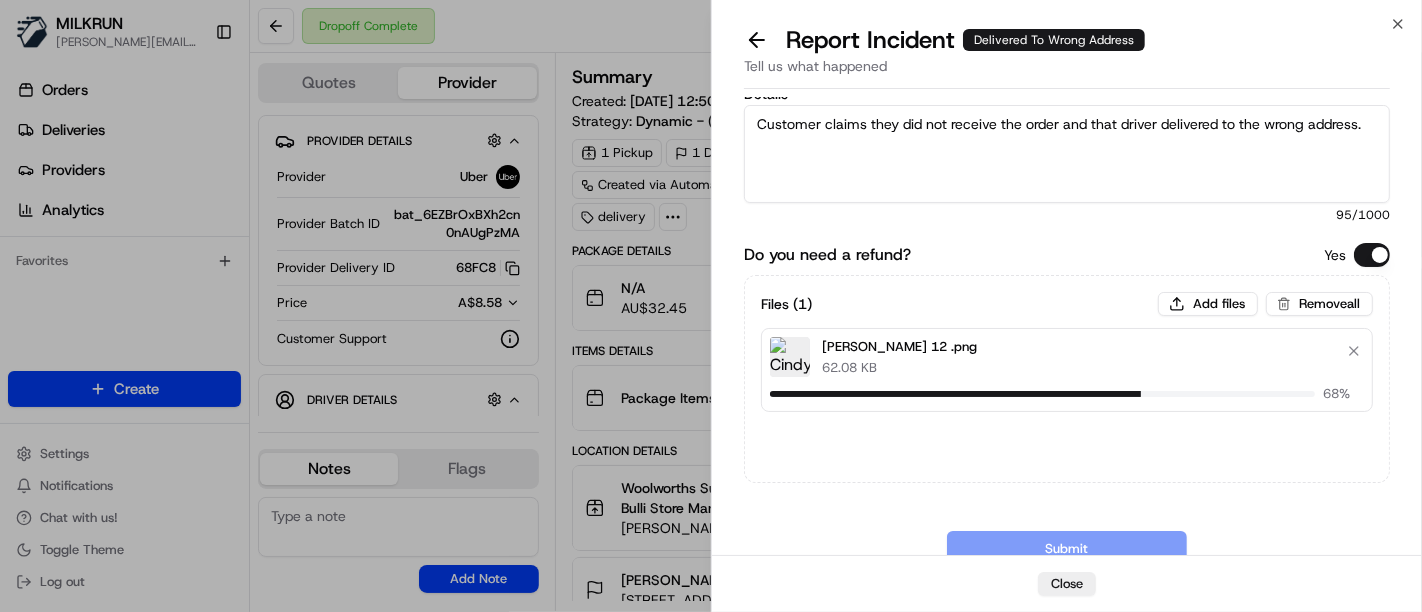 scroll, scrollTop: 91, scrollLeft: 0, axis: vertical 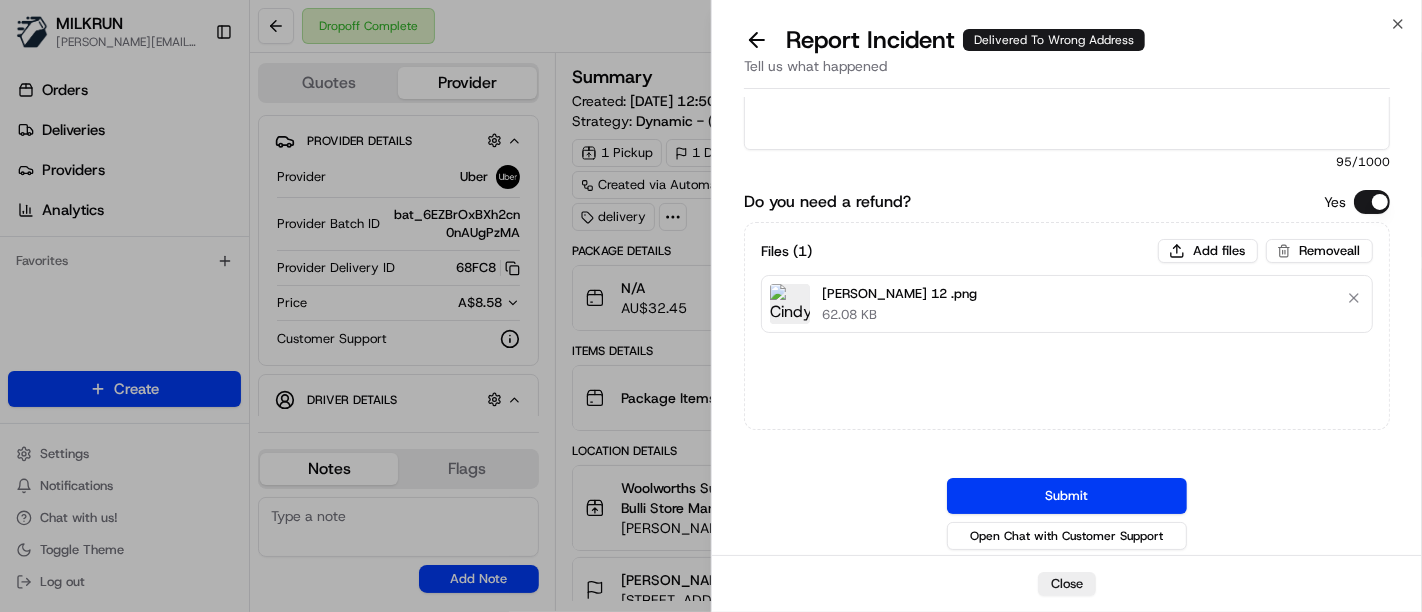 click on "Submit Open Chat with Customer Support" at bounding box center [1067, 516] 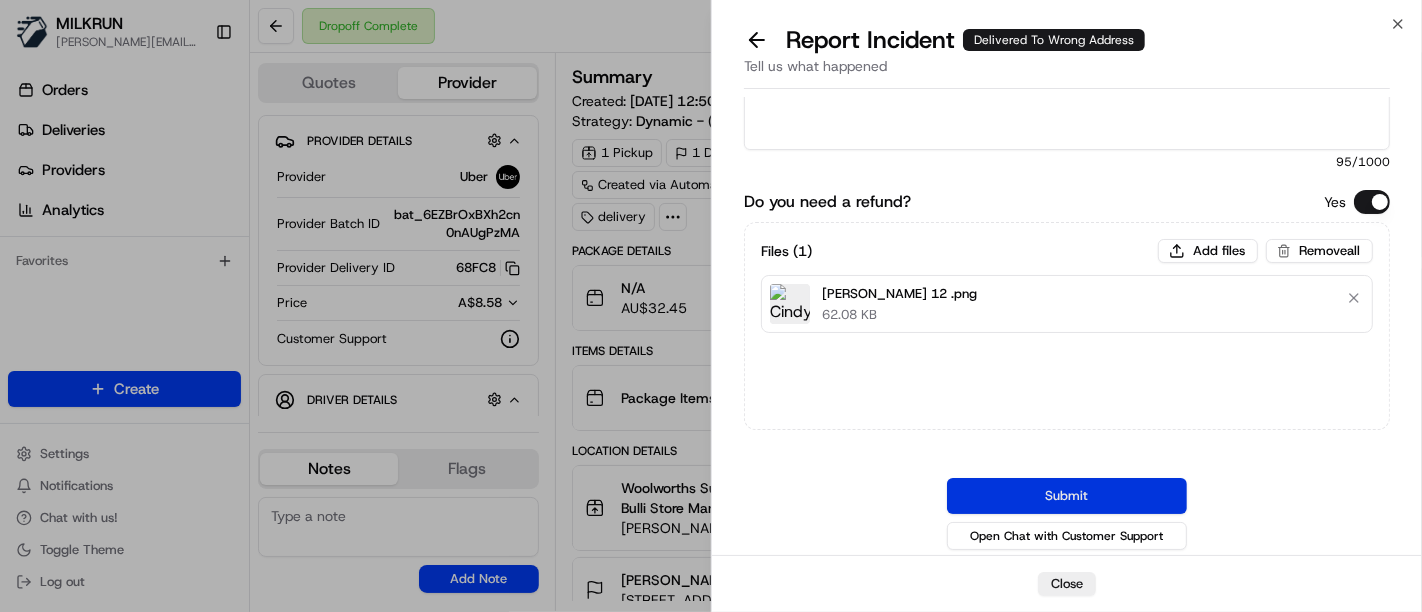 click on "Submit" at bounding box center [1067, 496] 